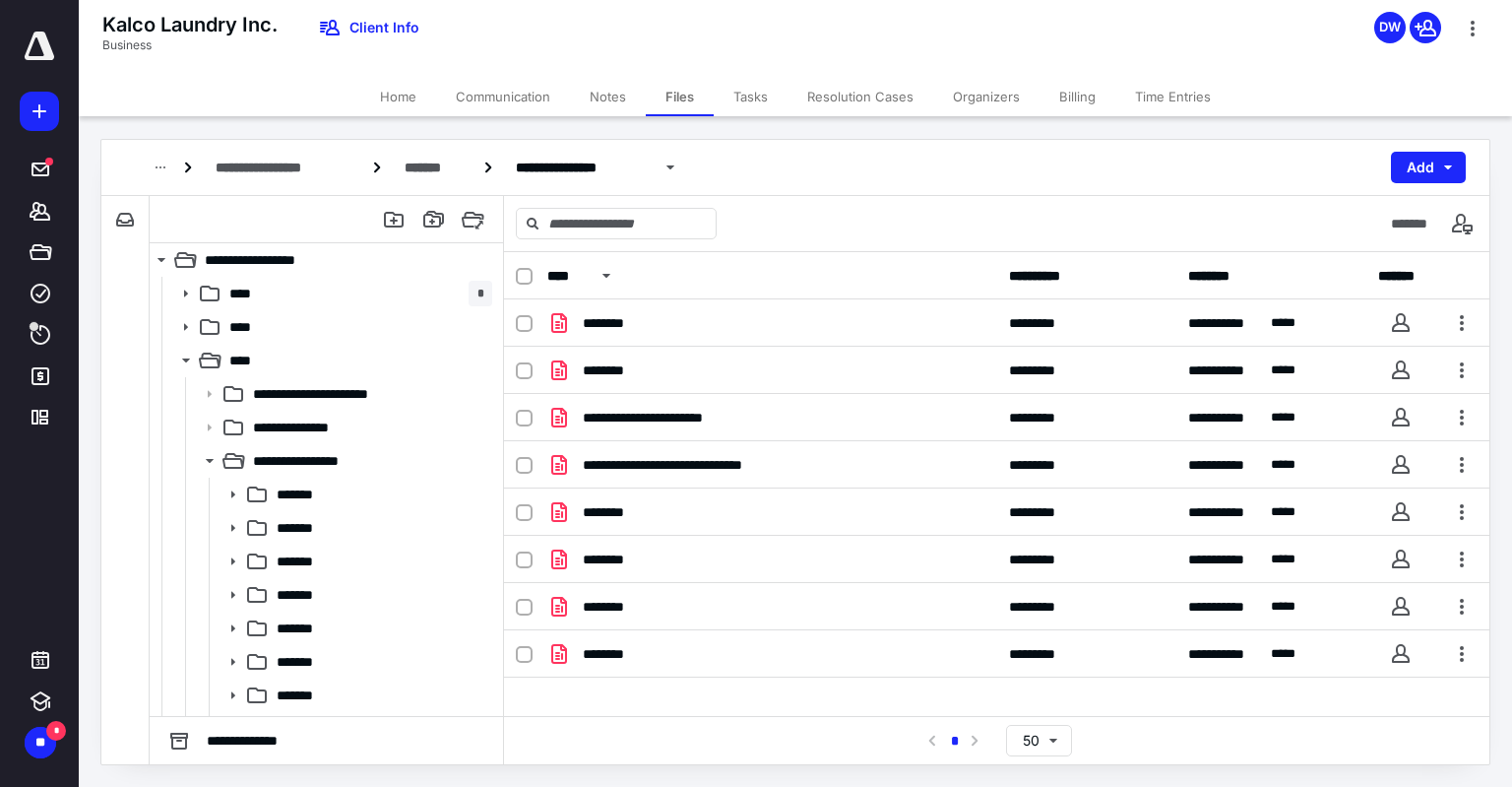 scroll, scrollTop: 0, scrollLeft: 0, axis: both 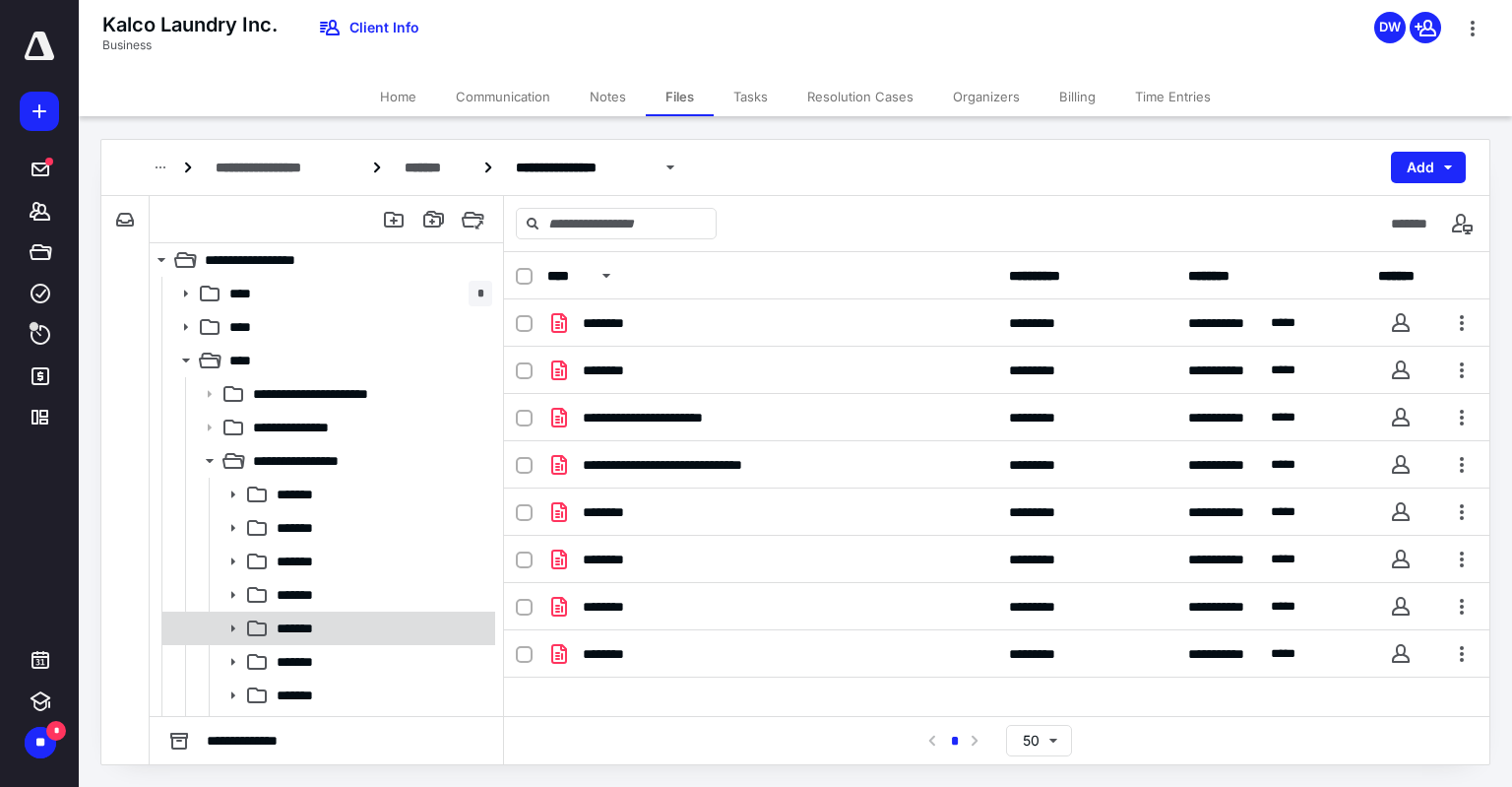 click on "*******" at bounding box center (380, 628) 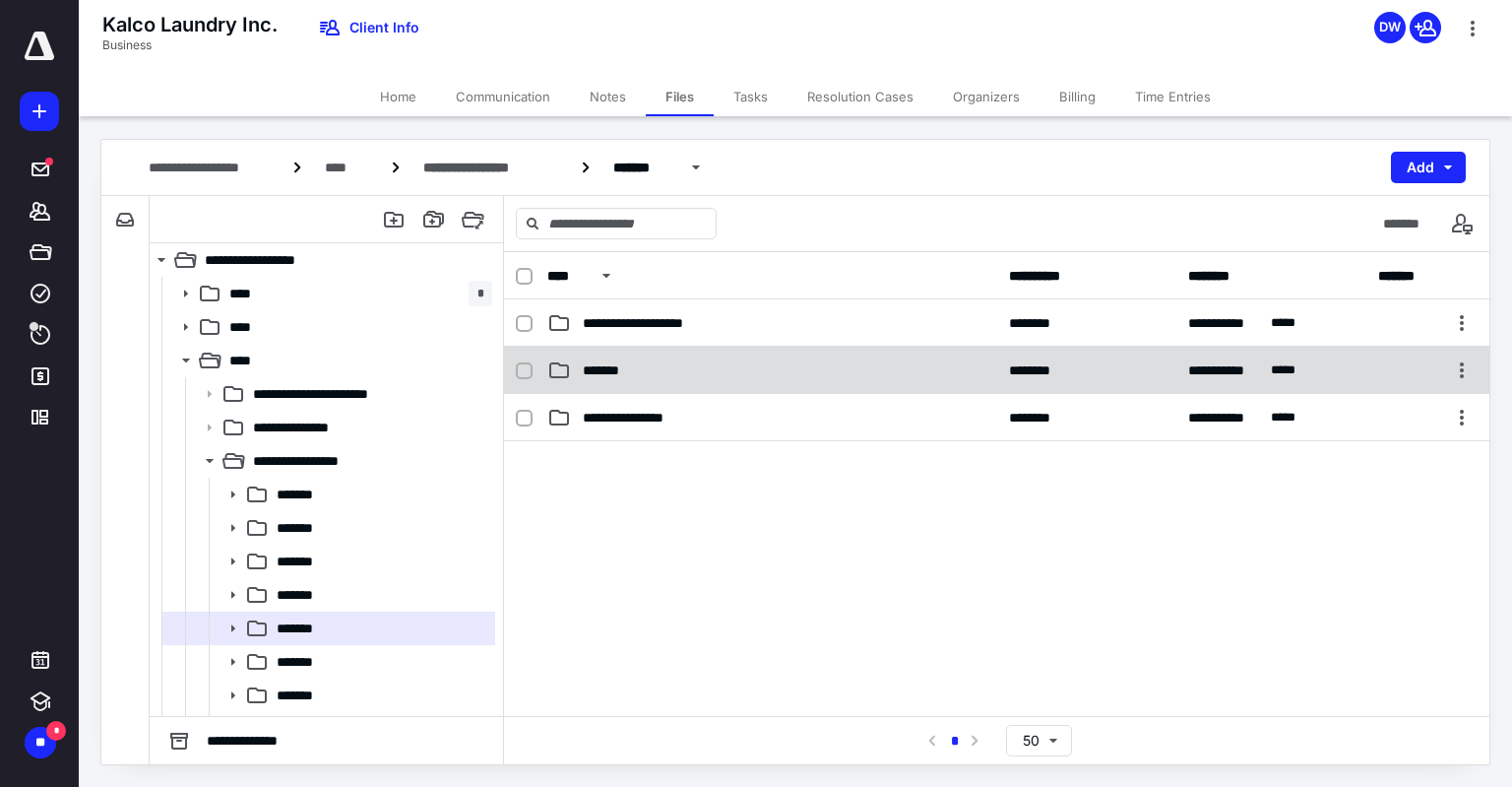 click on "*******" at bounding box center [772, 370] 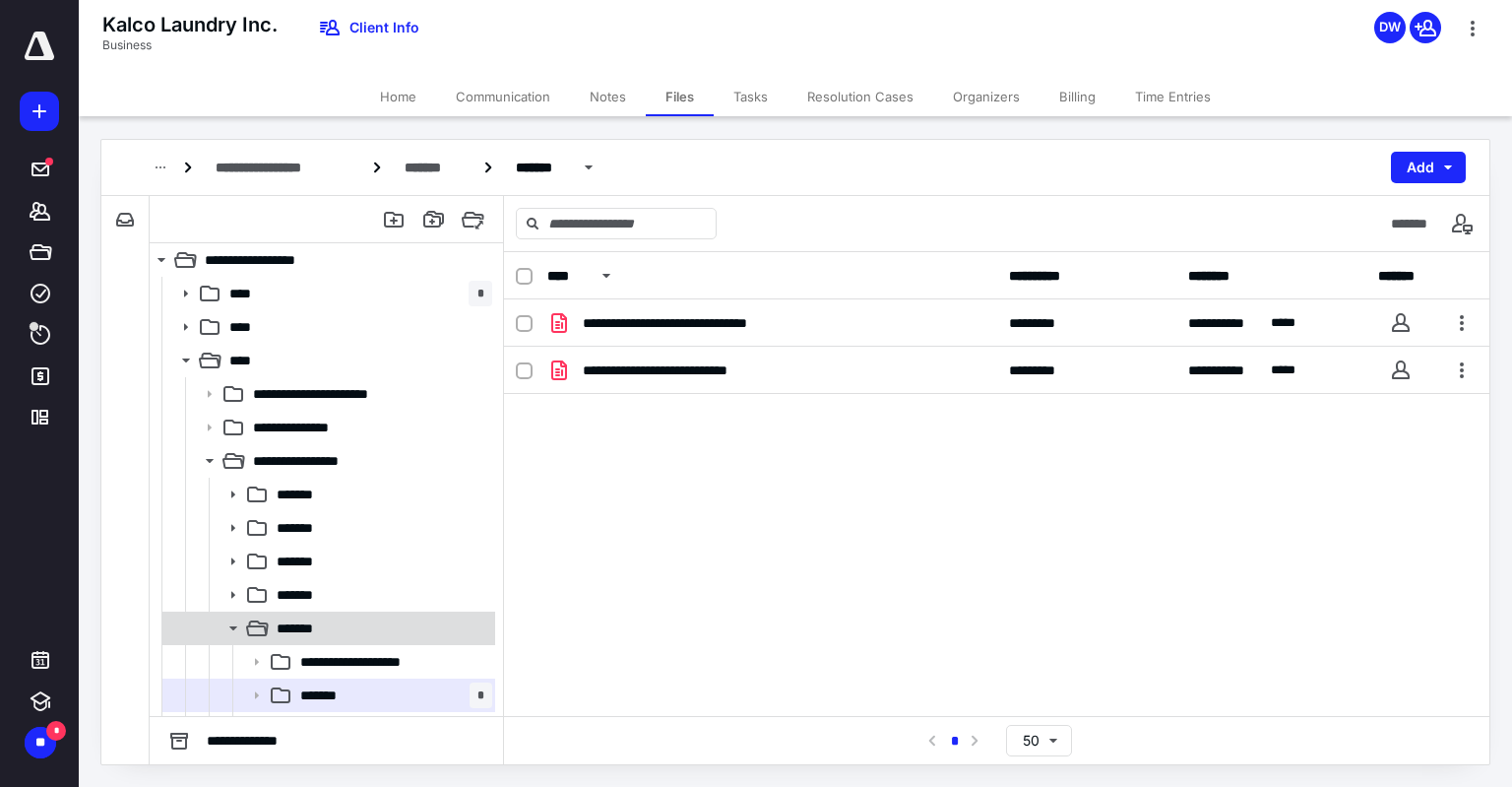 scroll, scrollTop: 98, scrollLeft: 0, axis: vertical 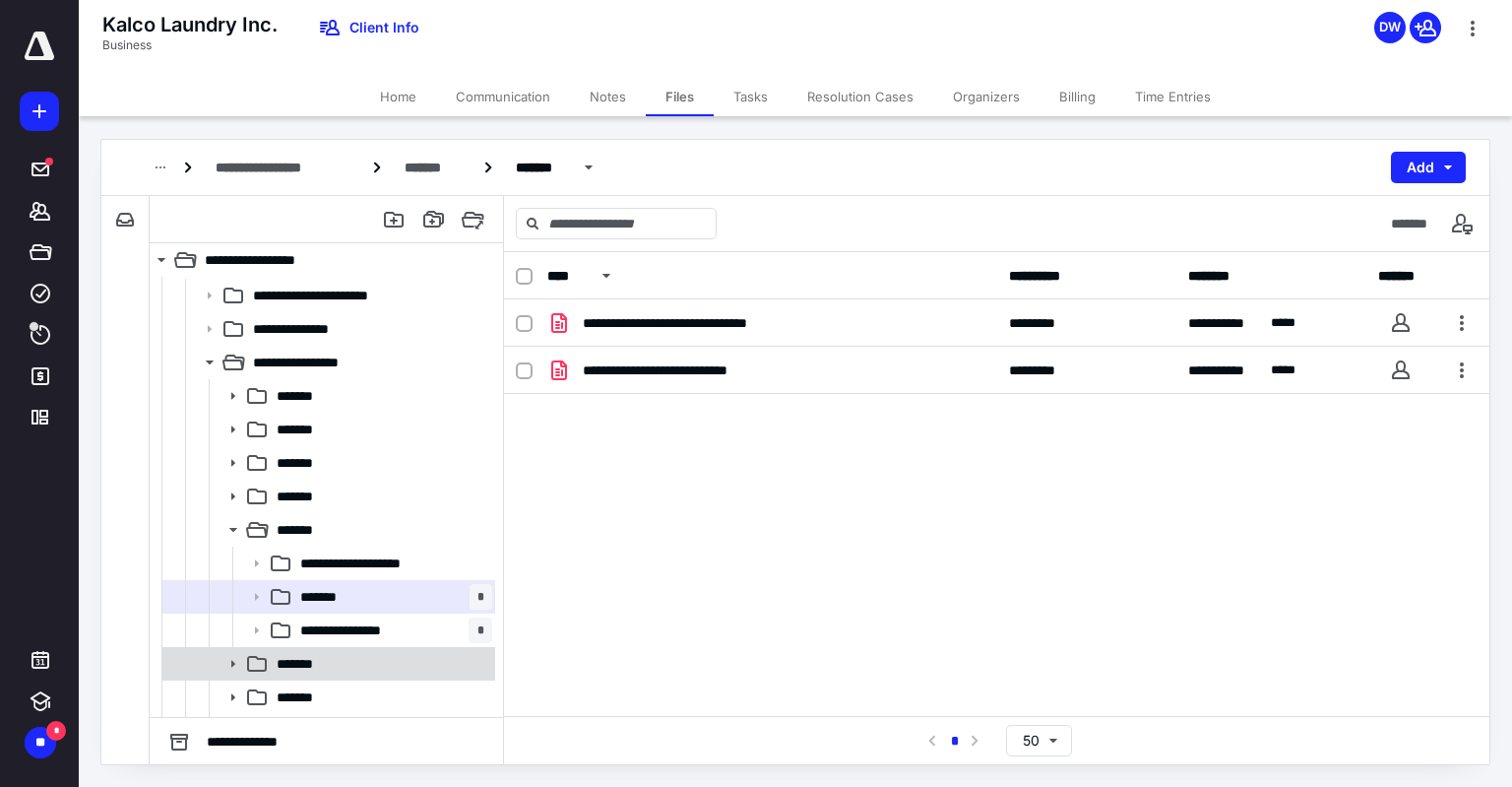 click on "*******" at bounding box center (380, 664) 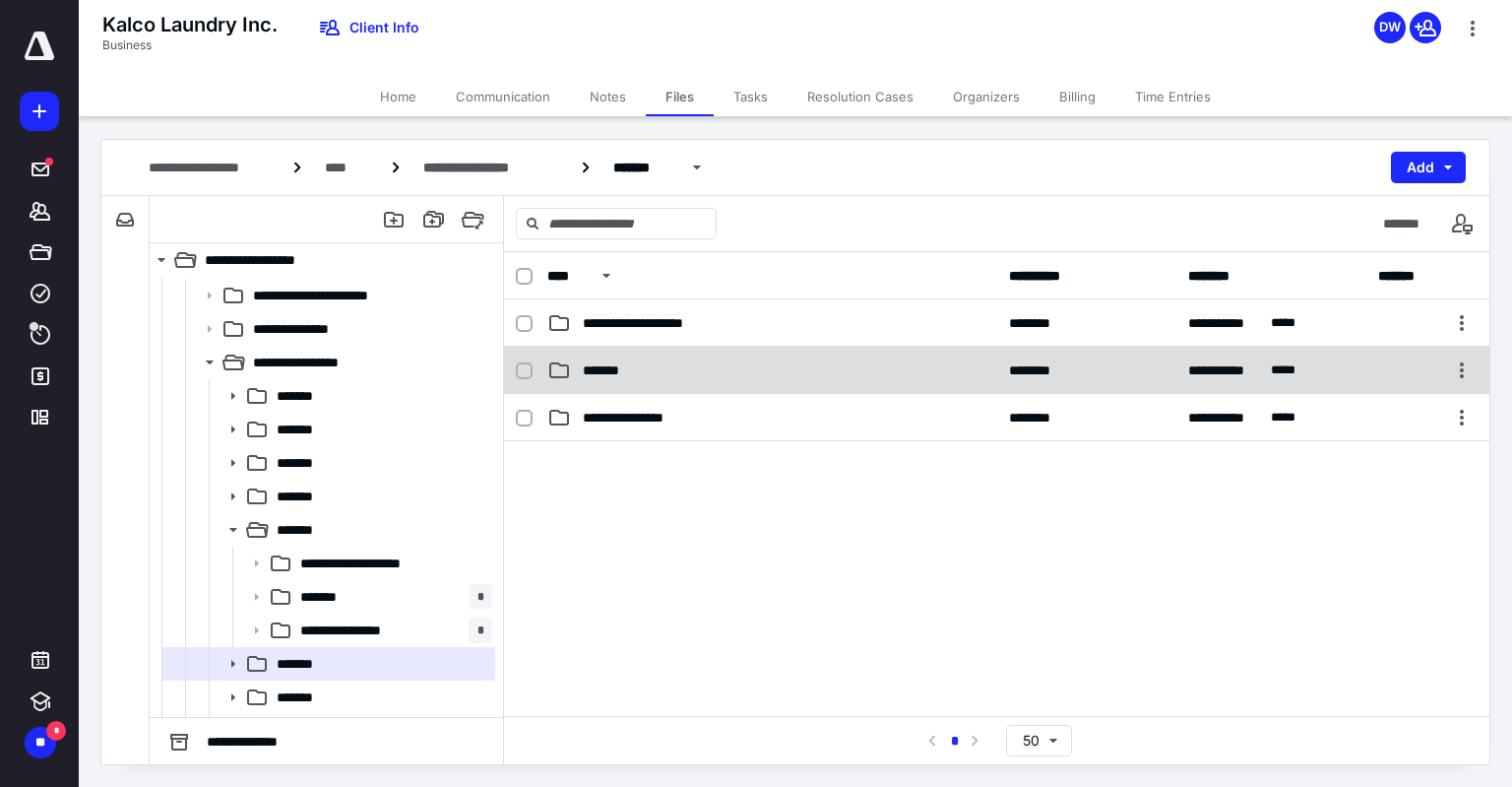 click on "**********" at bounding box center (996, 370) 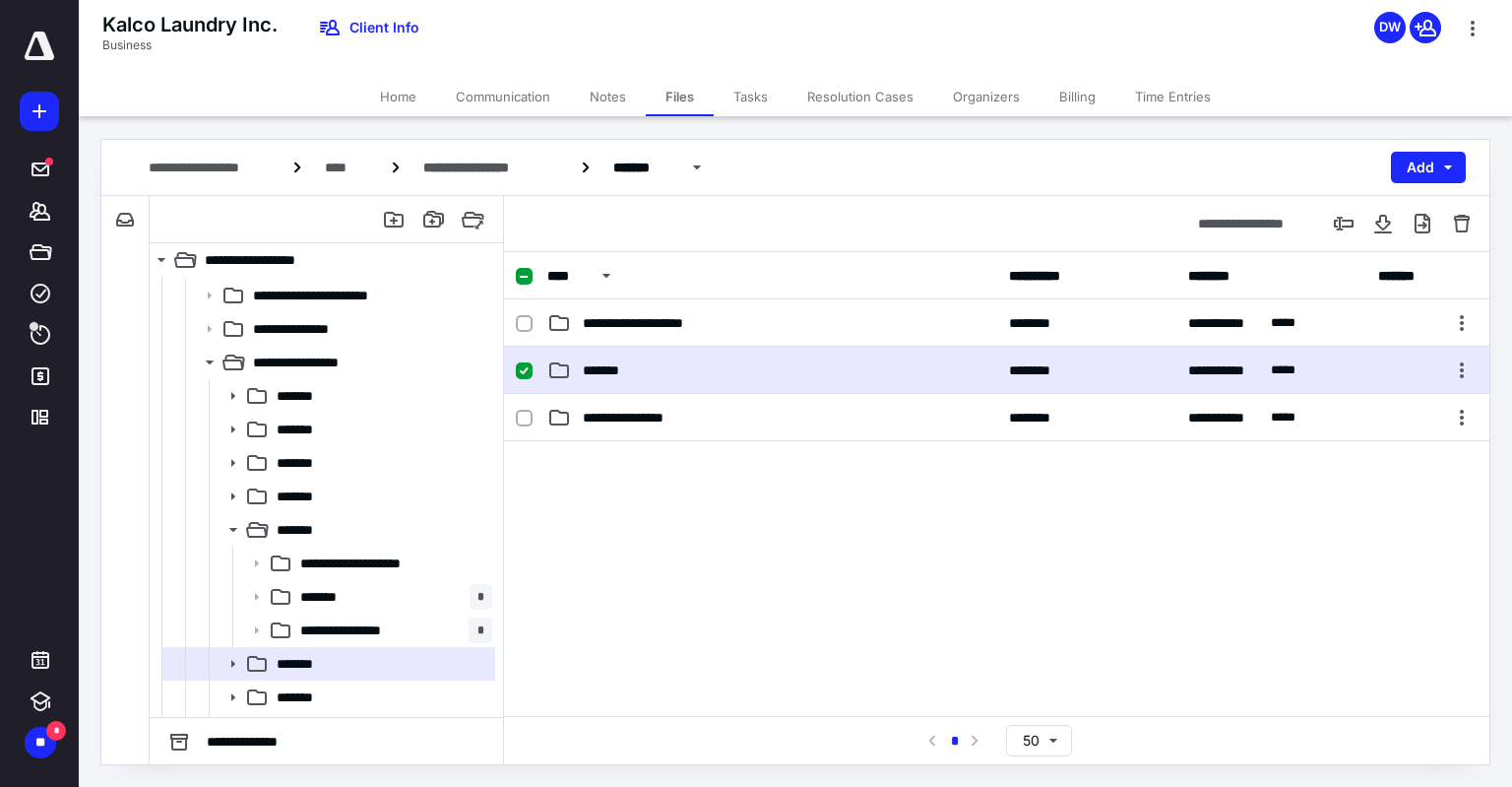 click on "**********" at bounding box center (996, 370) 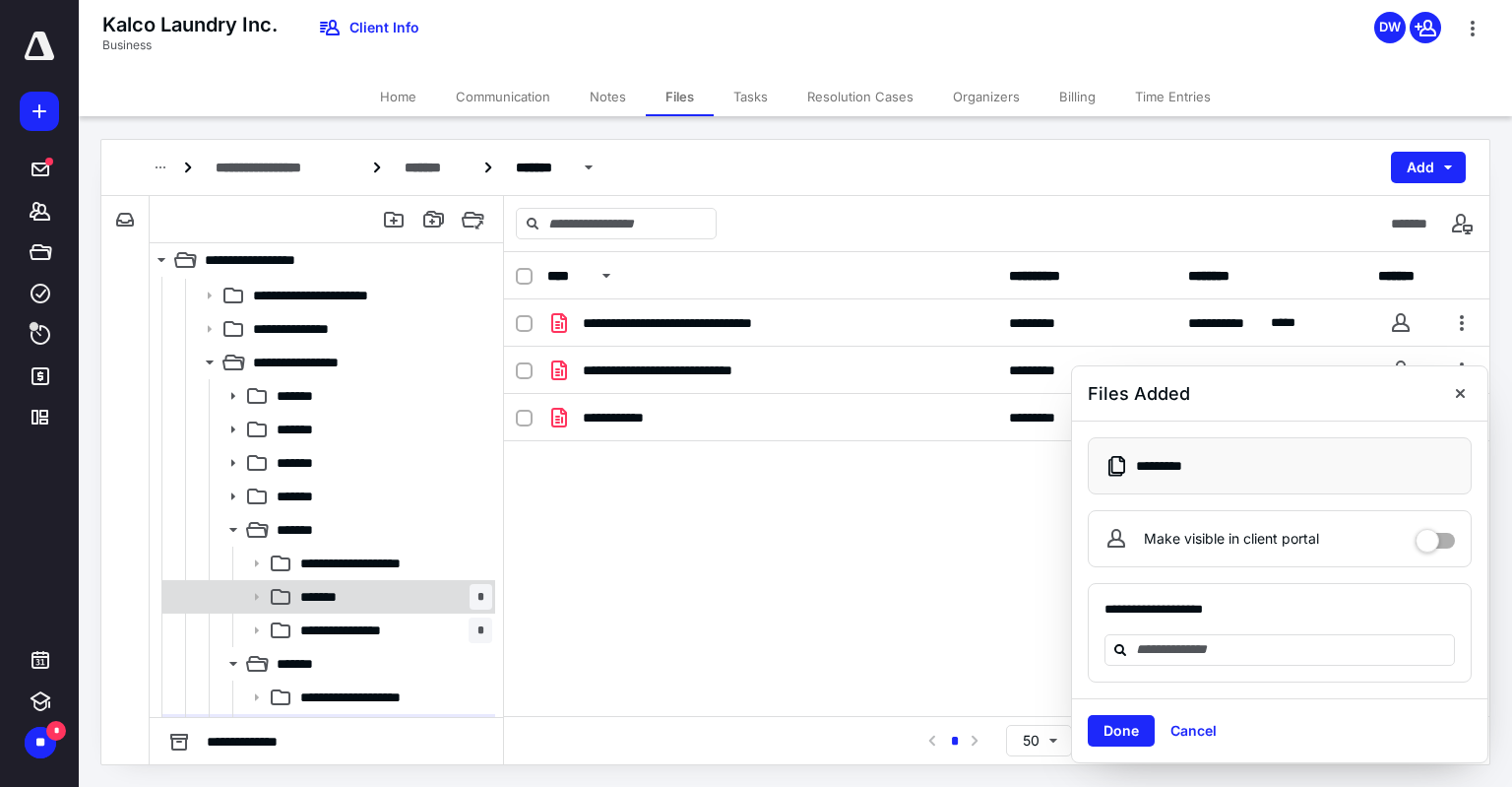 click on "******* *" at bounding box center [392, 597] 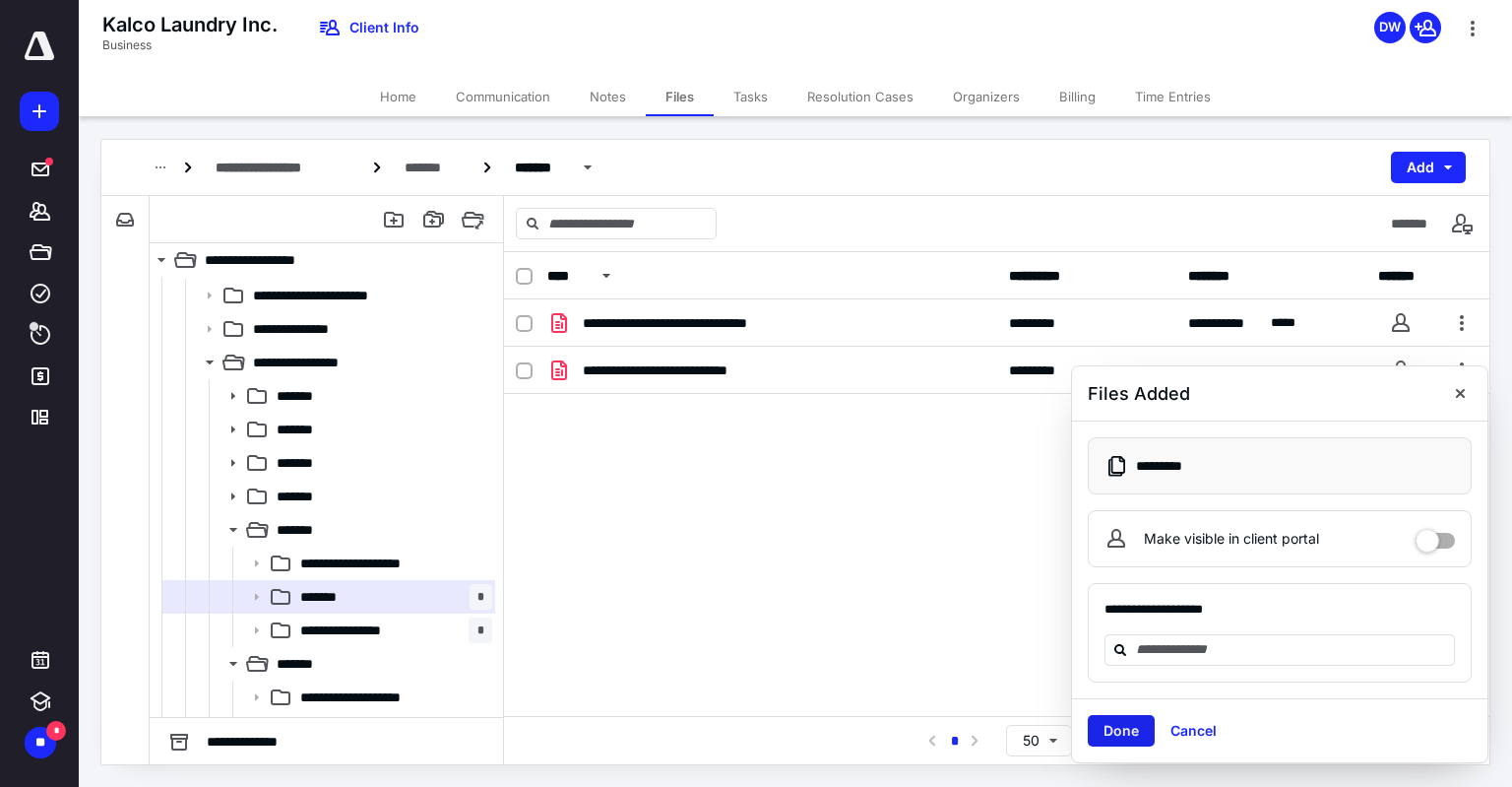 click on "Done" at bounding box center [1121, 731] 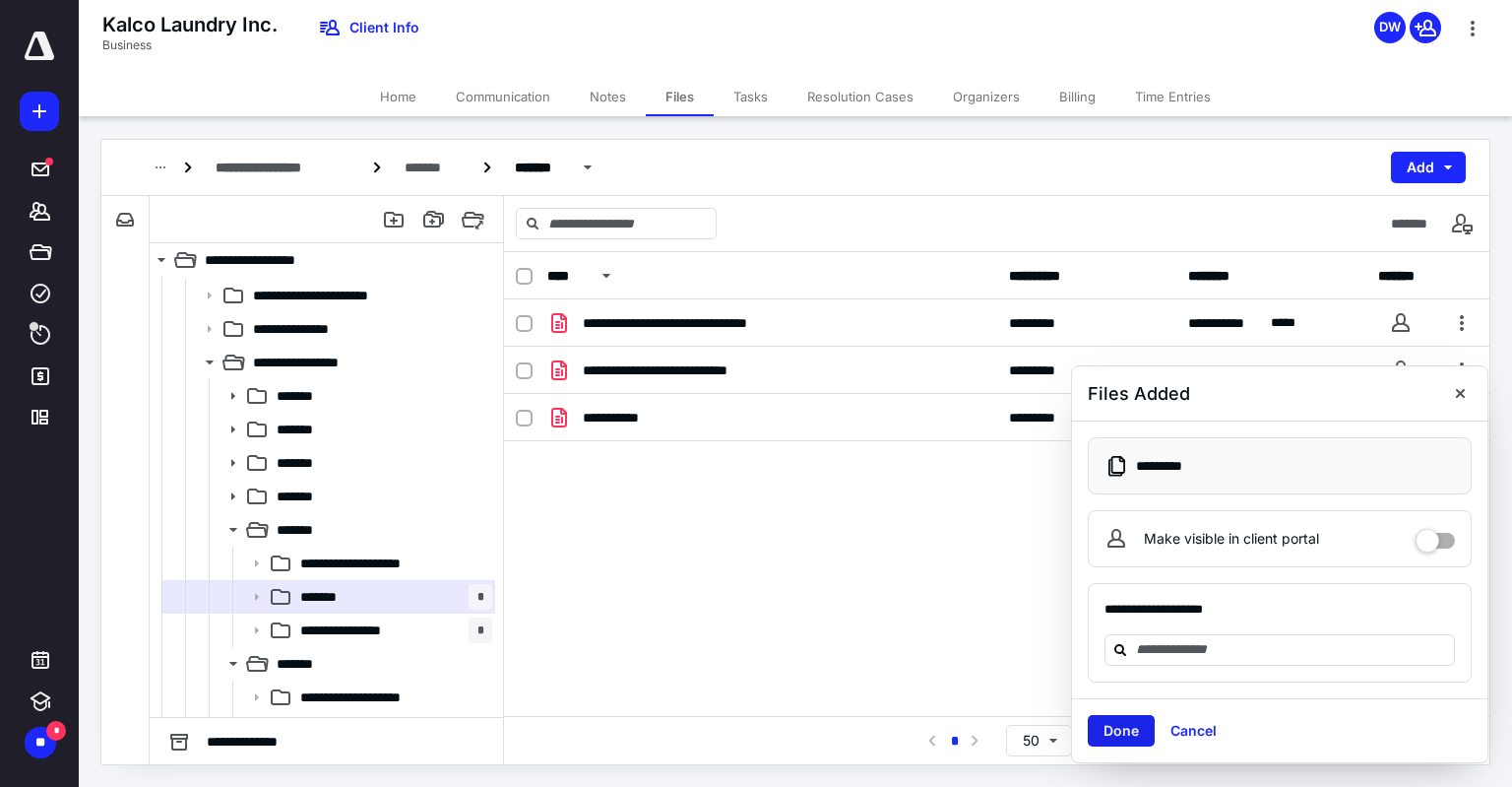 click on "Done" at bounding box center (1121, 731) 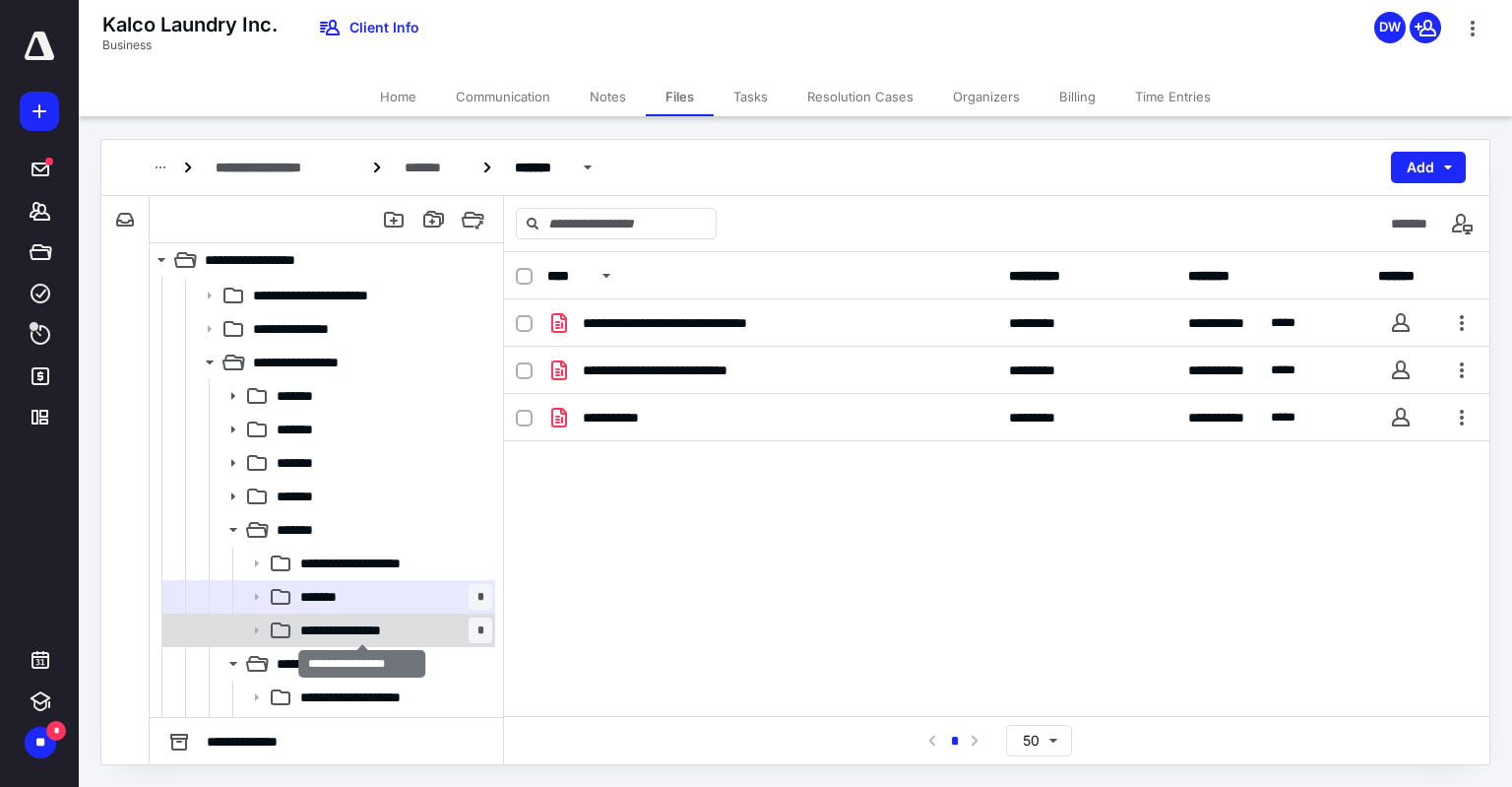 click on "**********" at bounding box center [362, 630] 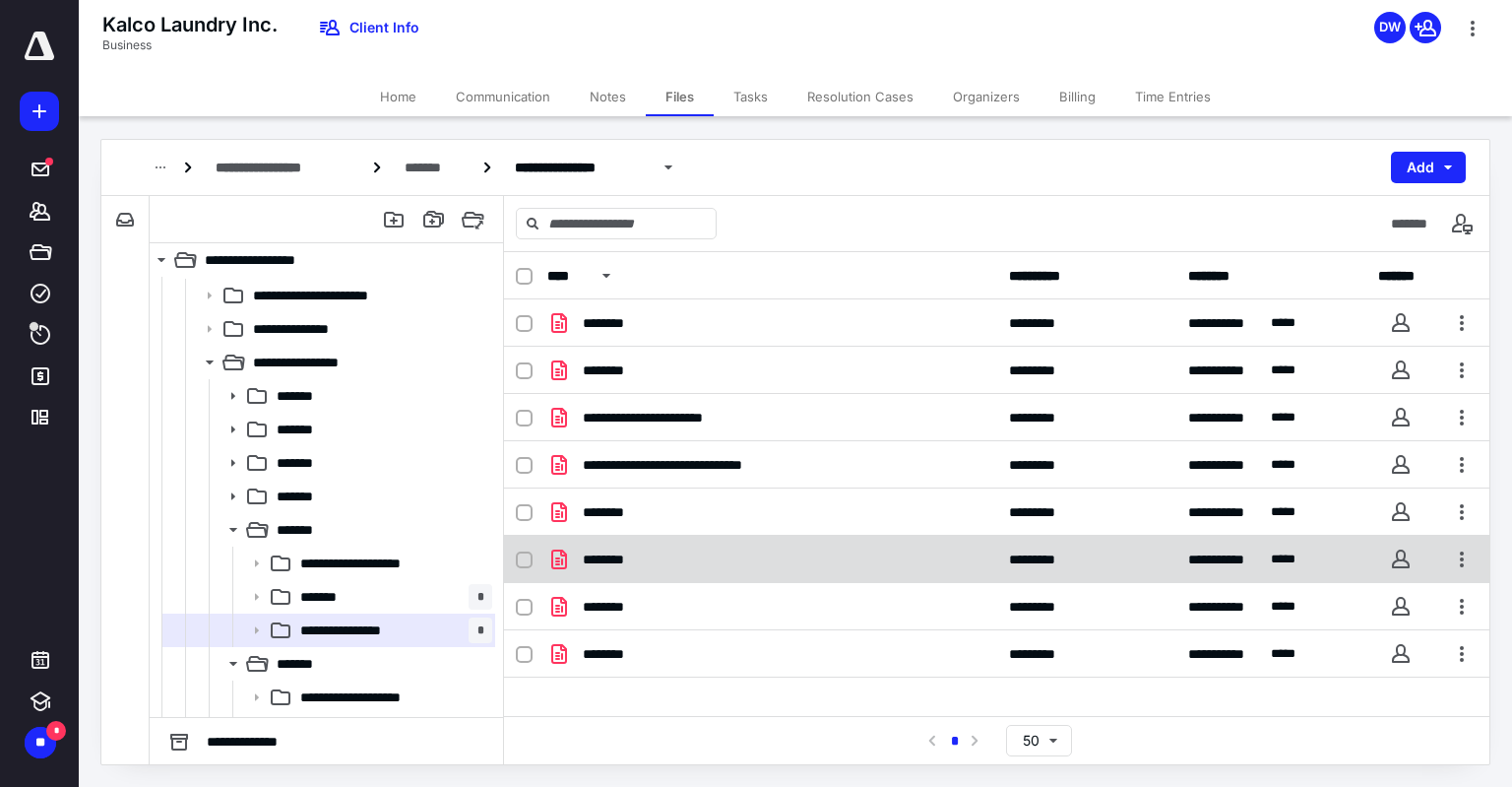 click on "********" at bounding box center (772, 559) 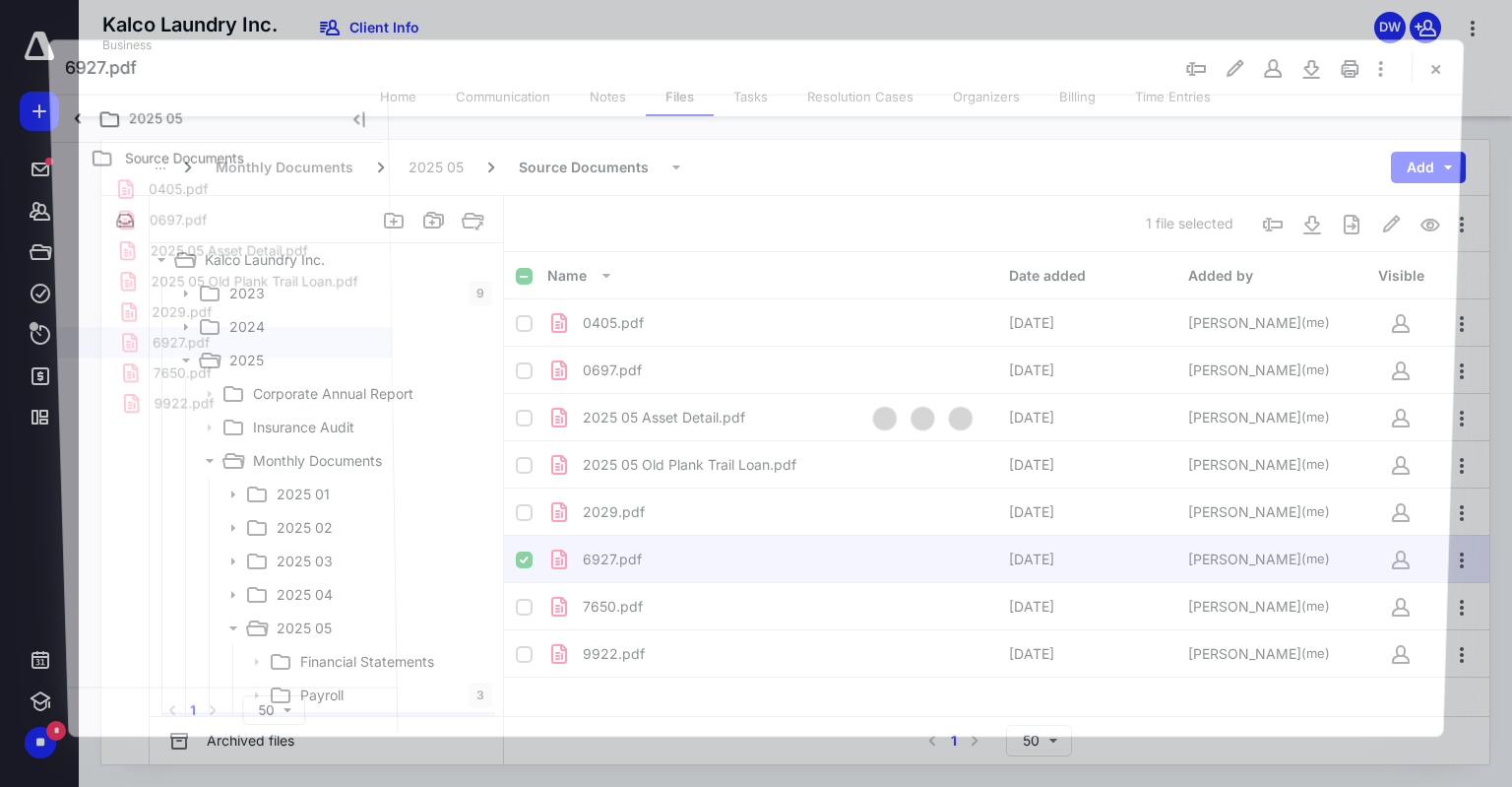 scroll, scrollTop: 98, scrollLeft: 0, axis: vertical 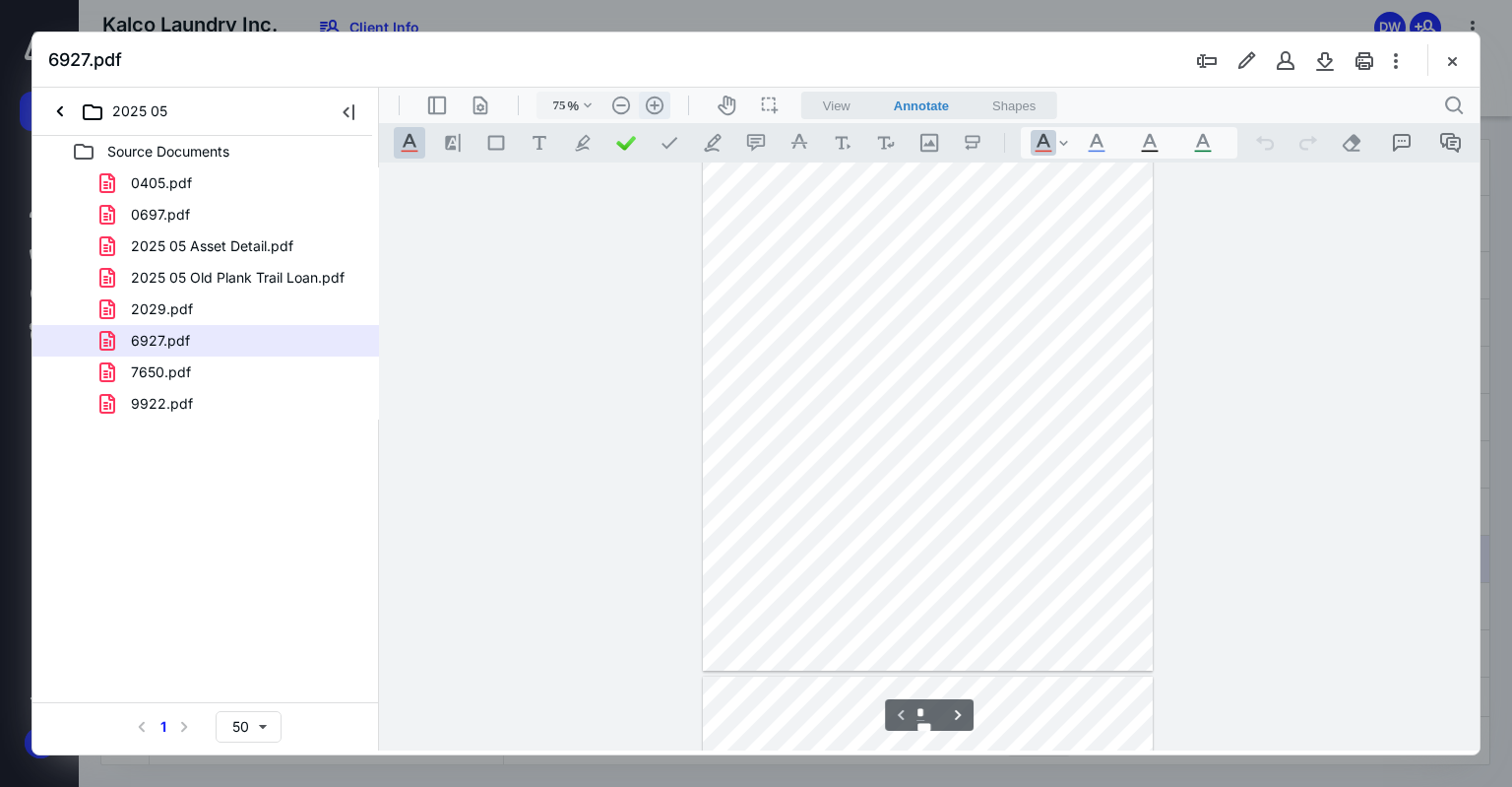 click on ".cls-1{fill:#abb0c4;} icon - header - zoom - in - line" at bounding box center [655, 105] 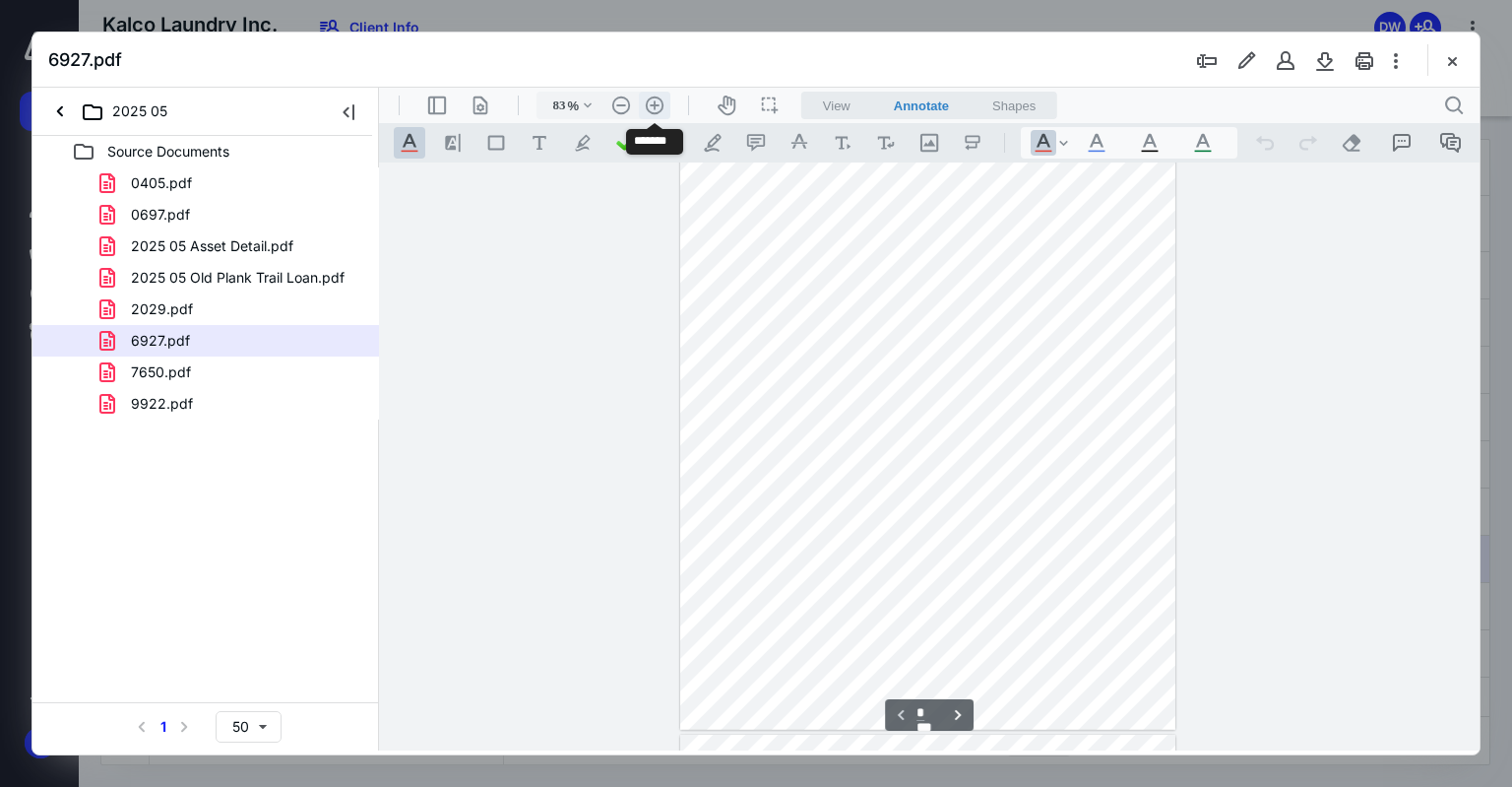 click on ".cls-1{fill:#abb0c4;} icon - header - zoom - in - line" at bounding box center [655, 105] 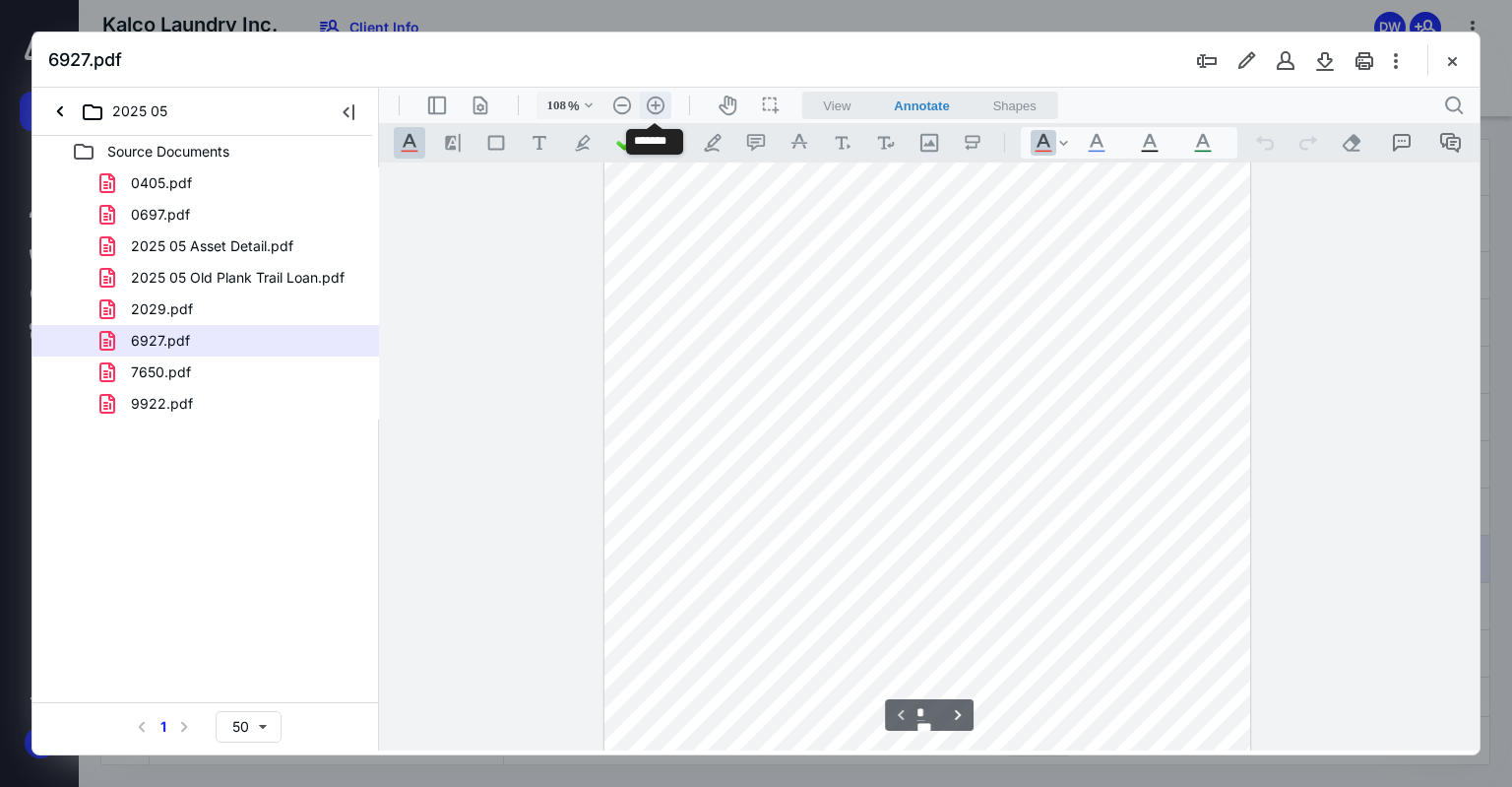 click on ".cls-1{fill:#abb0c4;} icon - header - zoom - in - line" at bounding box center (656, 105) 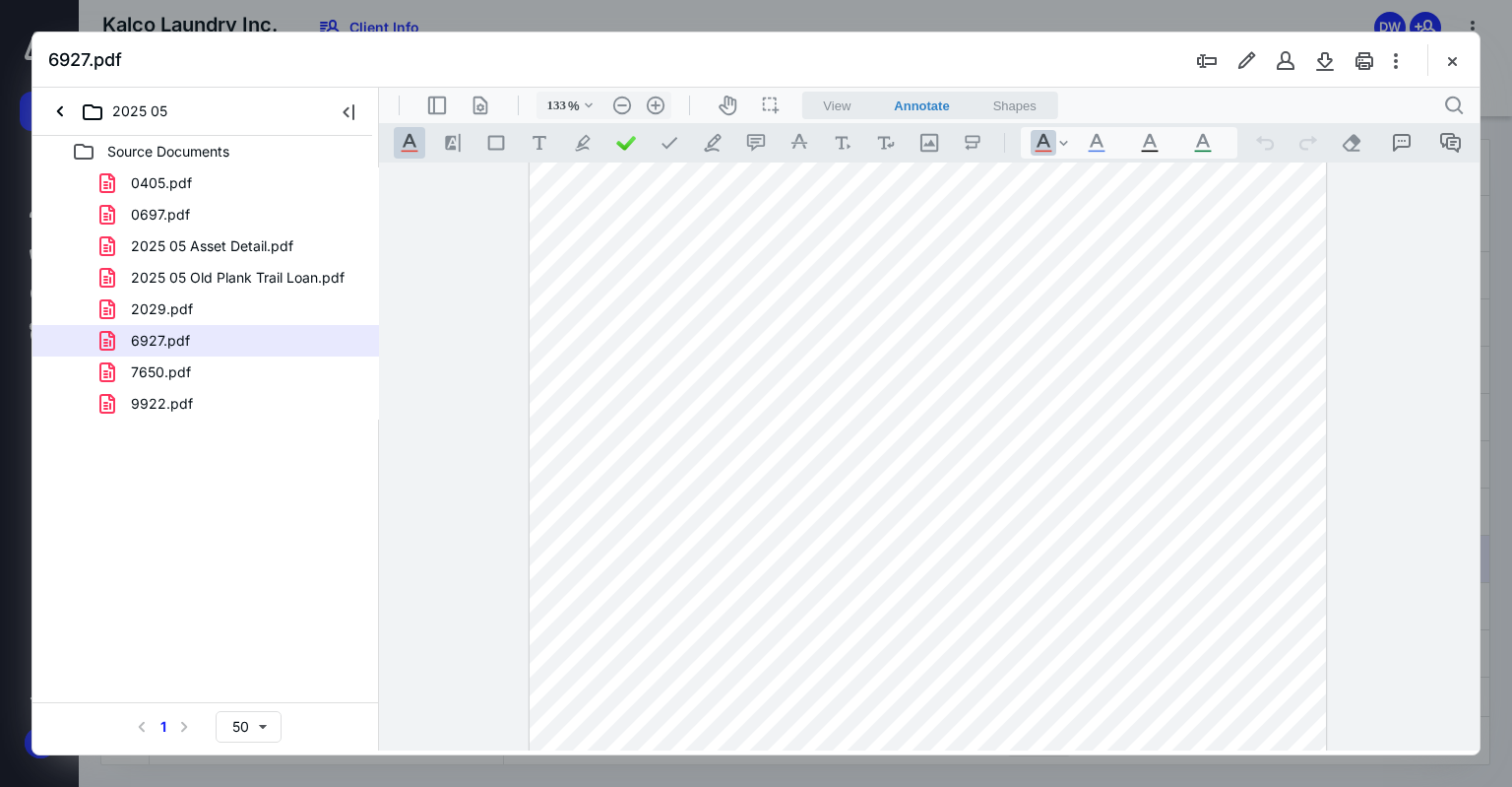 scroll, scrollTop: 630, scrollLeft: 0, axis: vertical 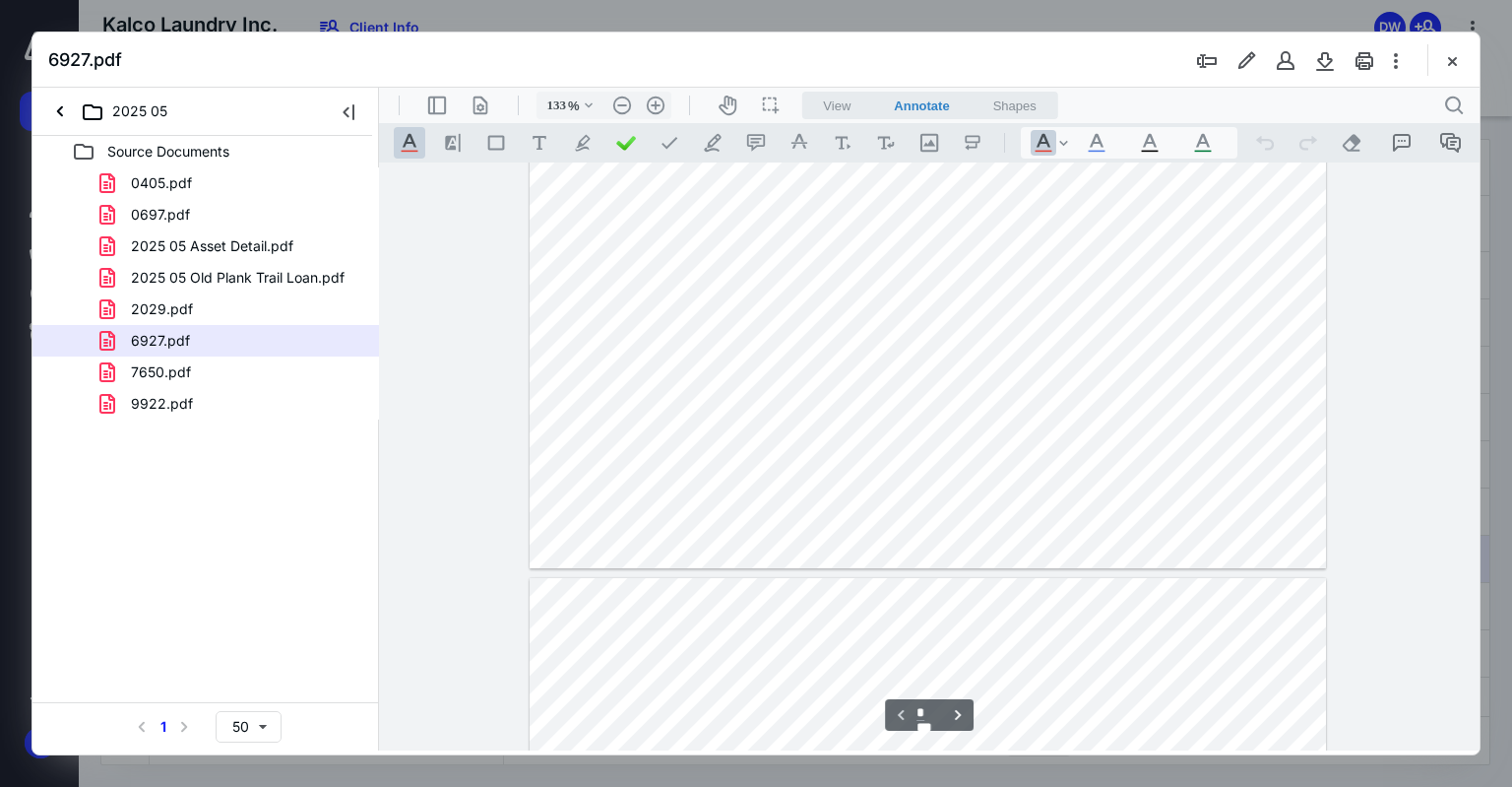 type on "*" 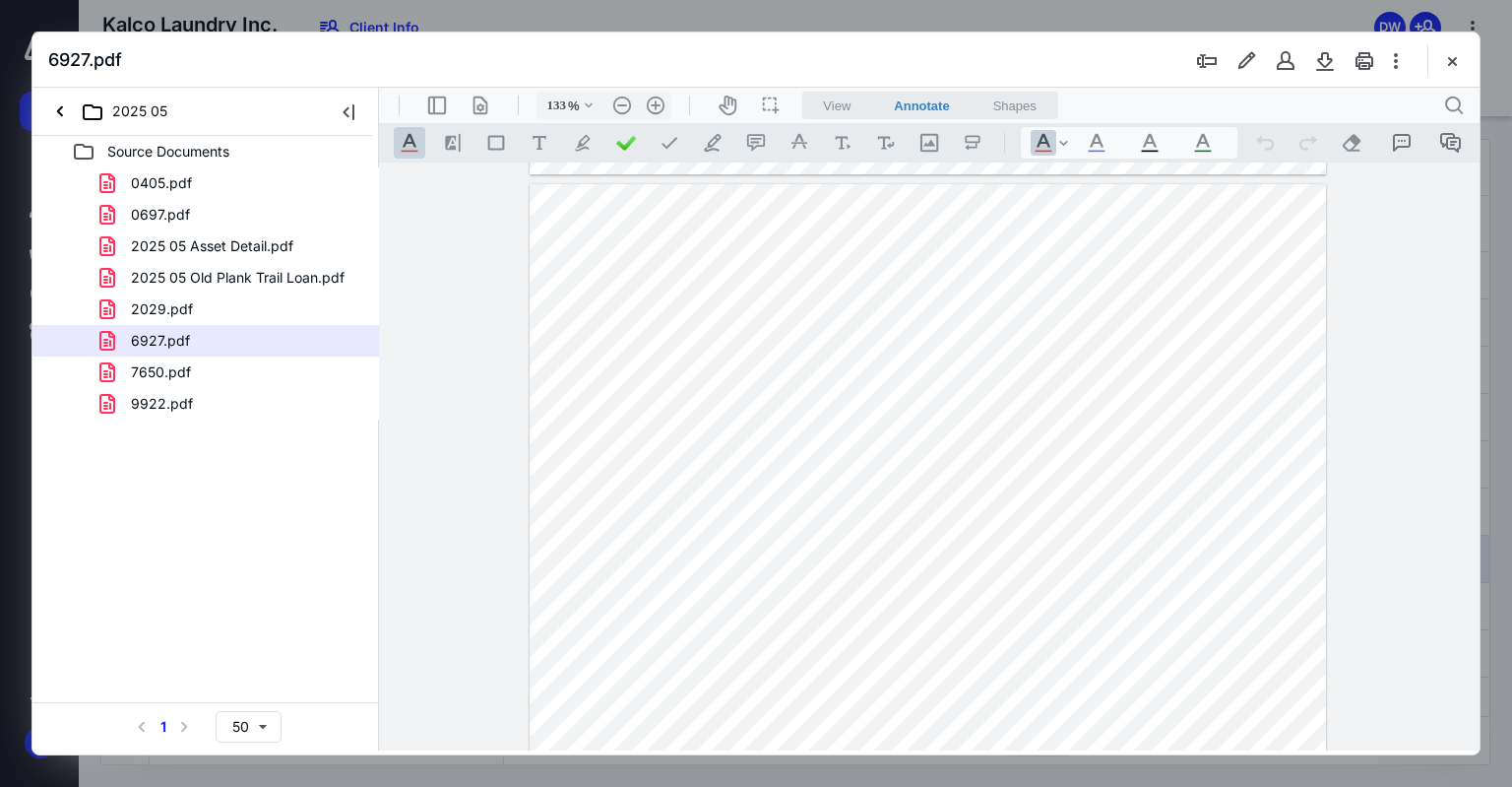 scroll, scrollTop: 1320, scrollLeft: 0, axis: vertical 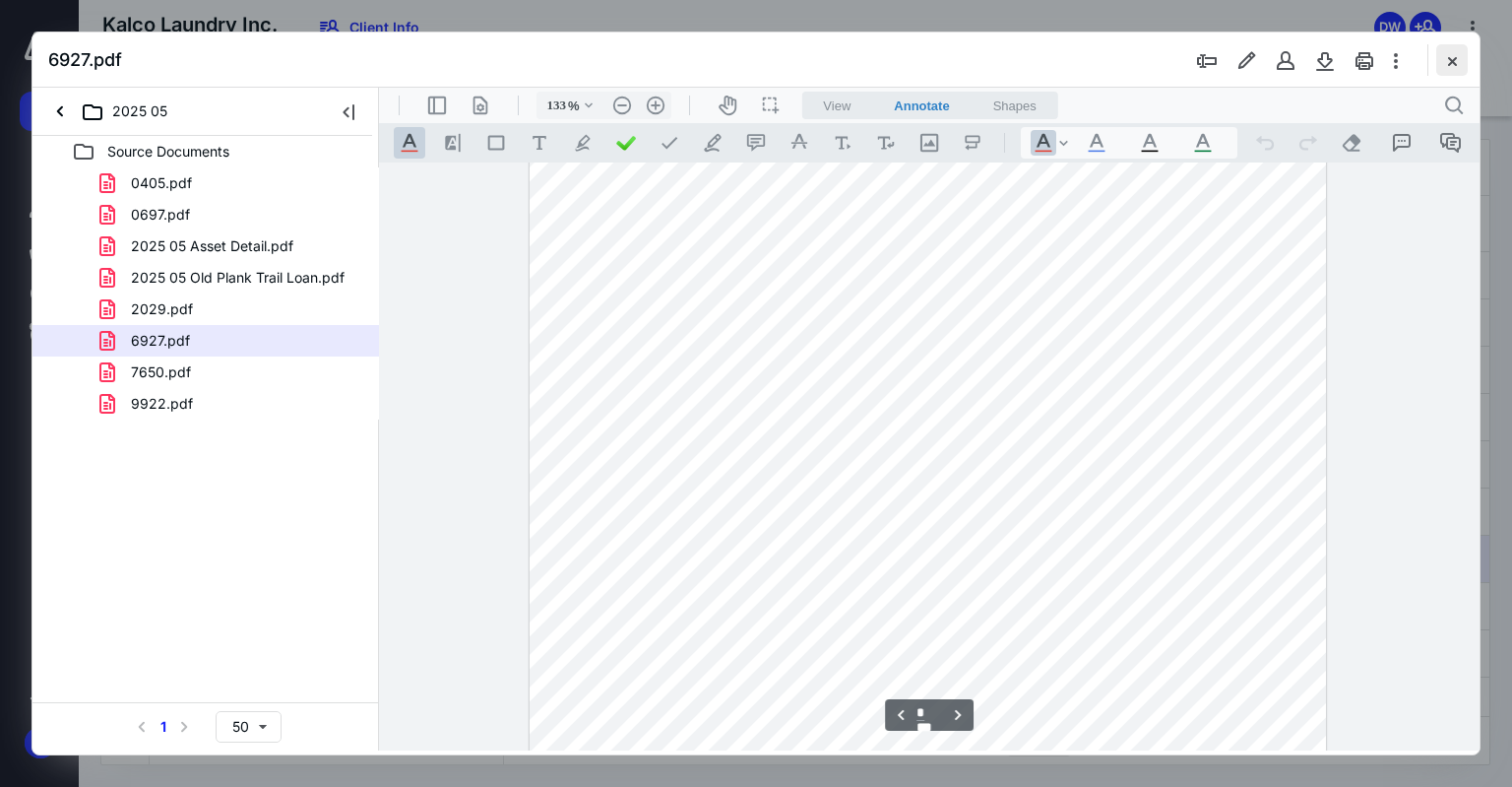 click at bounding box center [1452, 60] 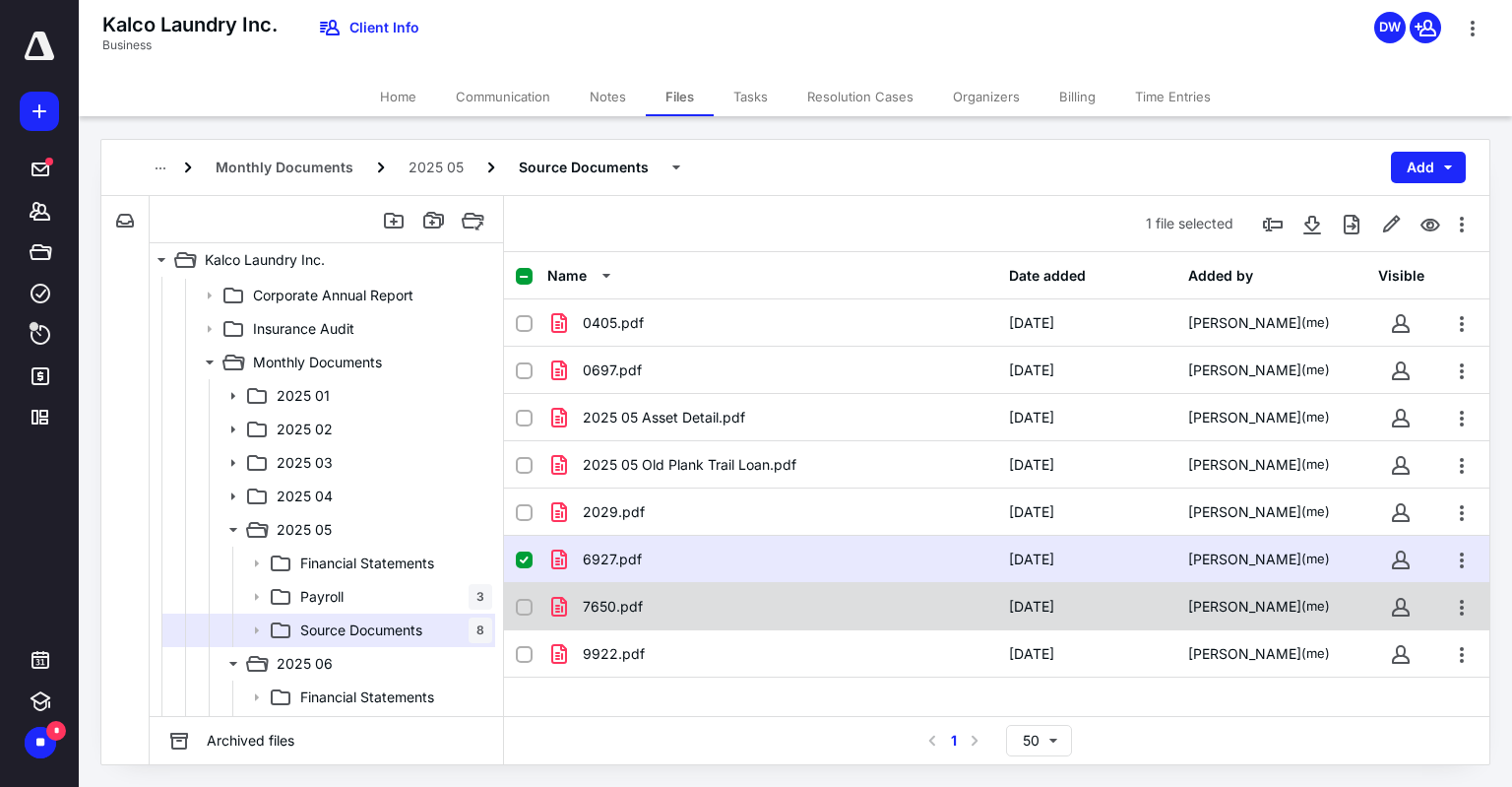 click on "7650.pdf [DATE] [PERSON_NAME]  (me)" at bounding box center [996, 607] 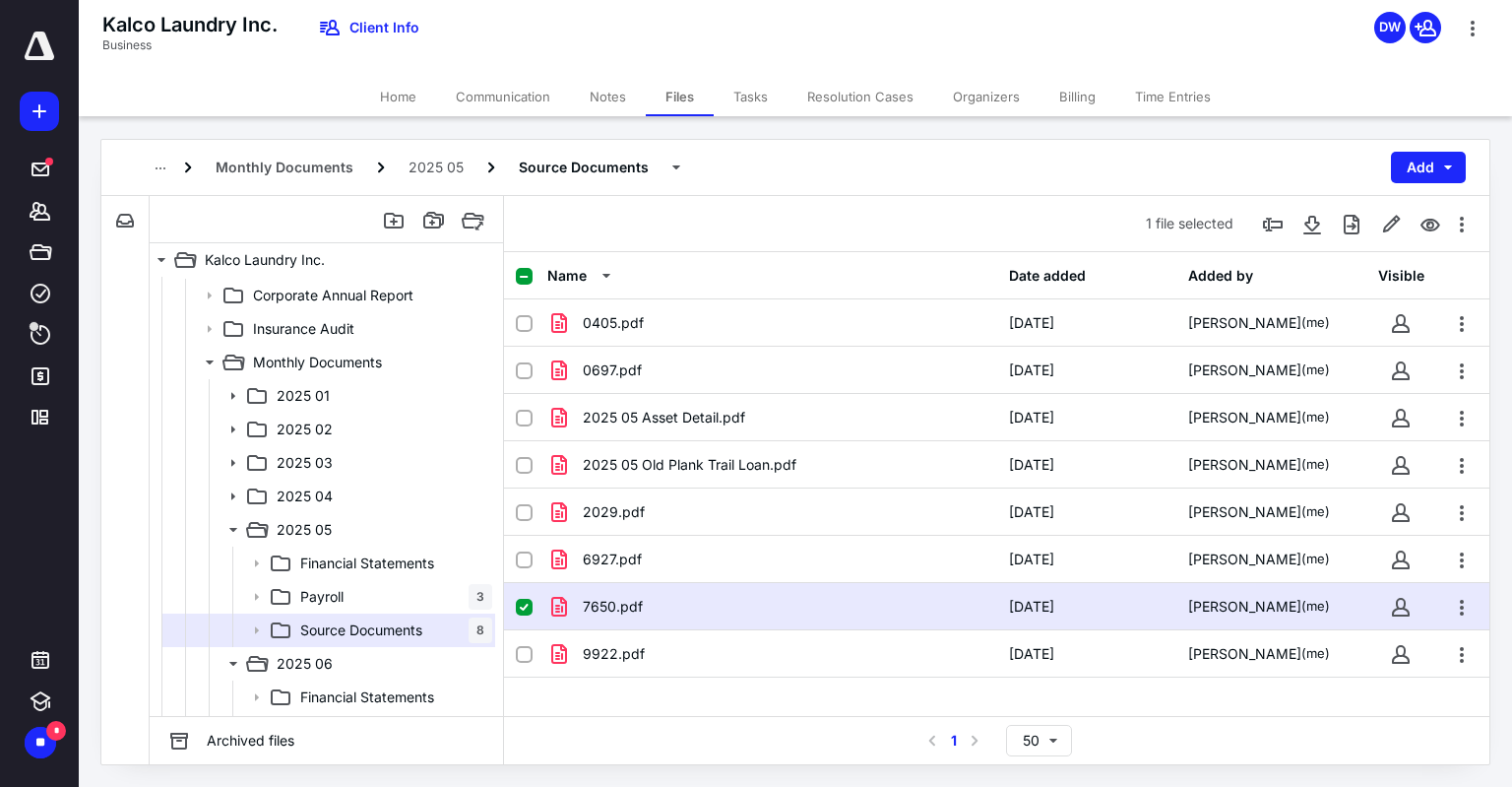 click on "7650.pdf [DATE] [PERSON_NAME]  (me)" at bounding box center [996, 607] 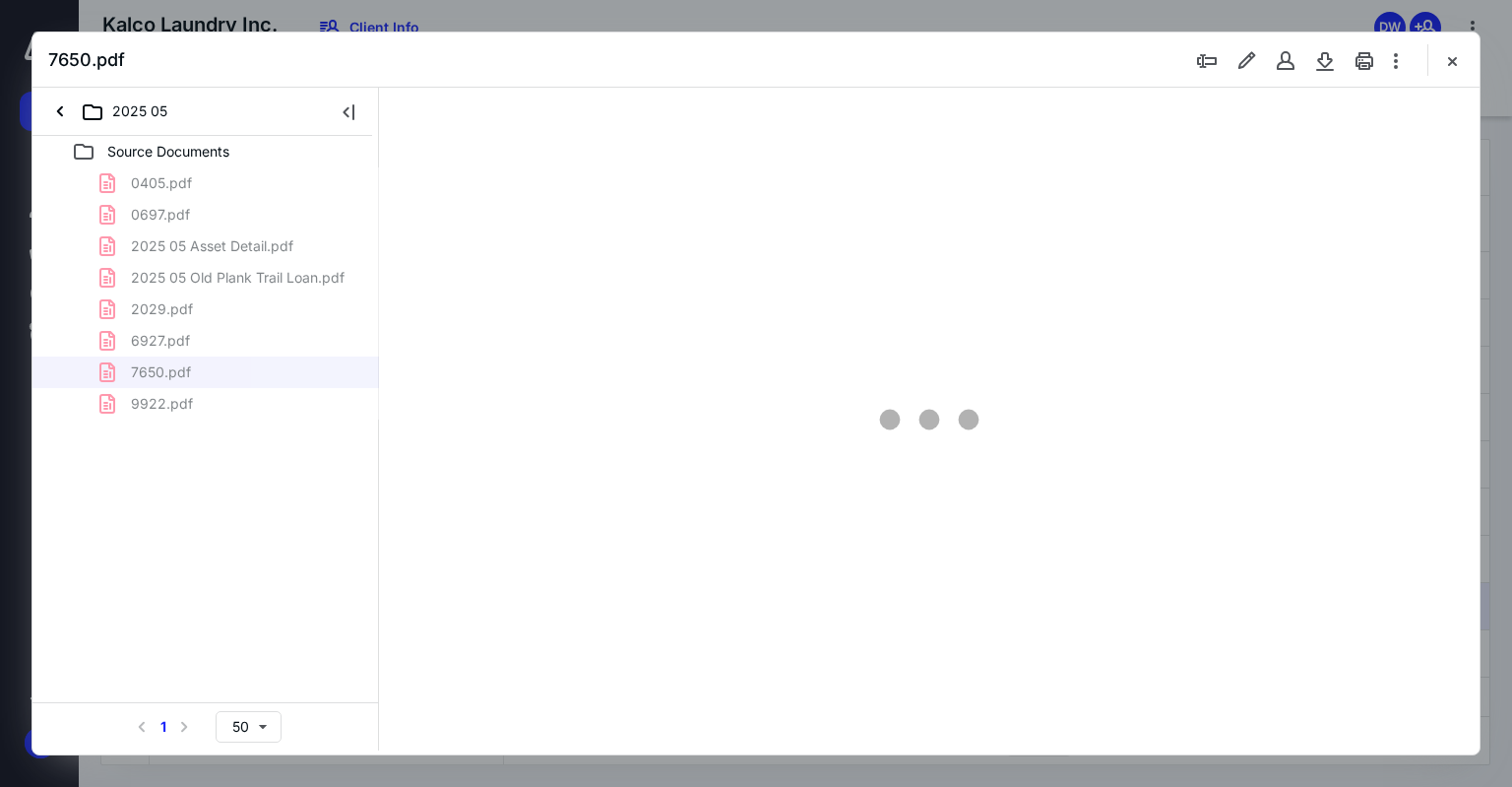 scroll, scrollTop: 0, scrollLeft: 0, axis: both 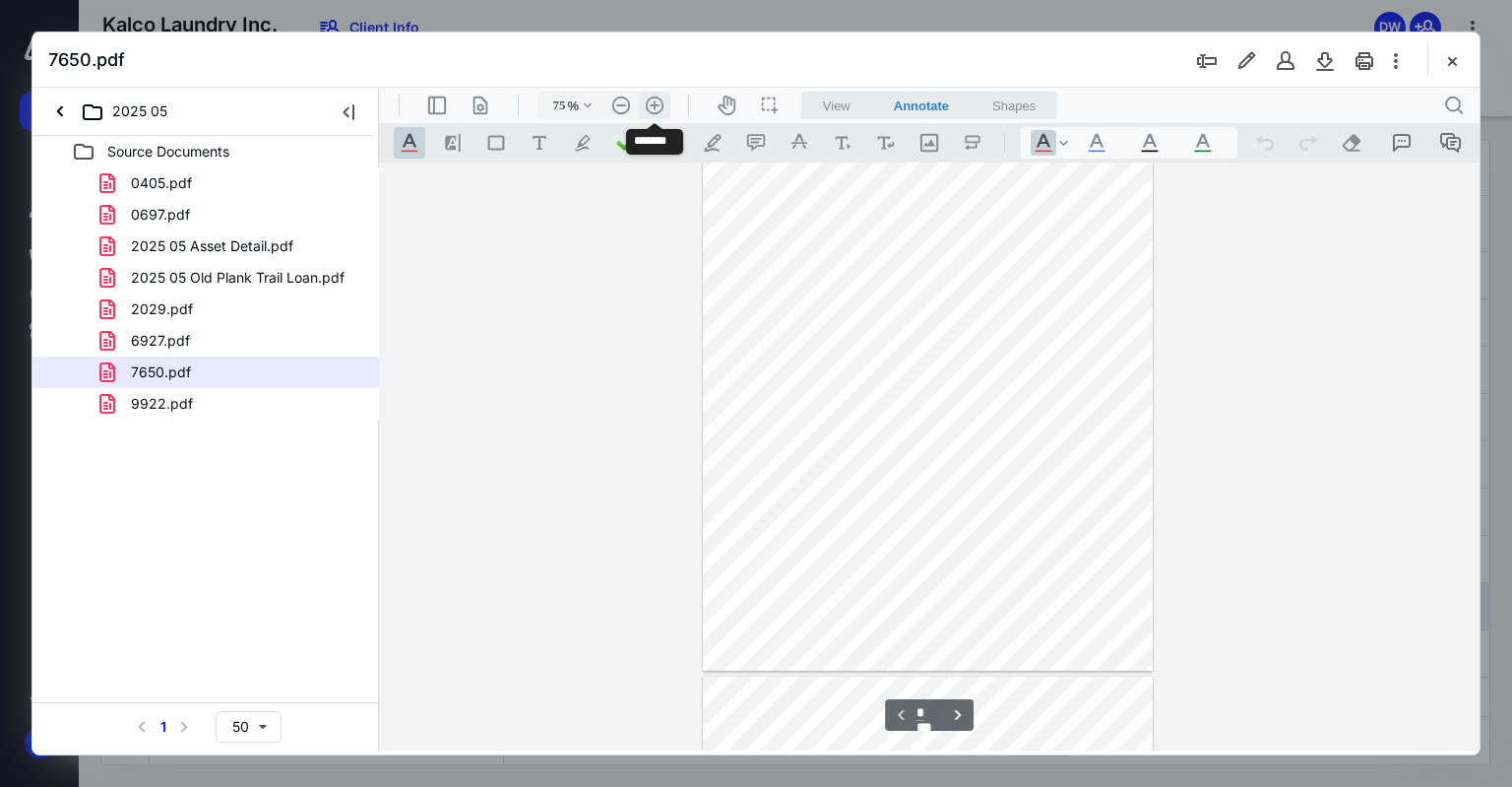 click on ".cls-1{fill:#abb0c4;} icon - header - zoom - in - line" at bounding box center [655, 105] 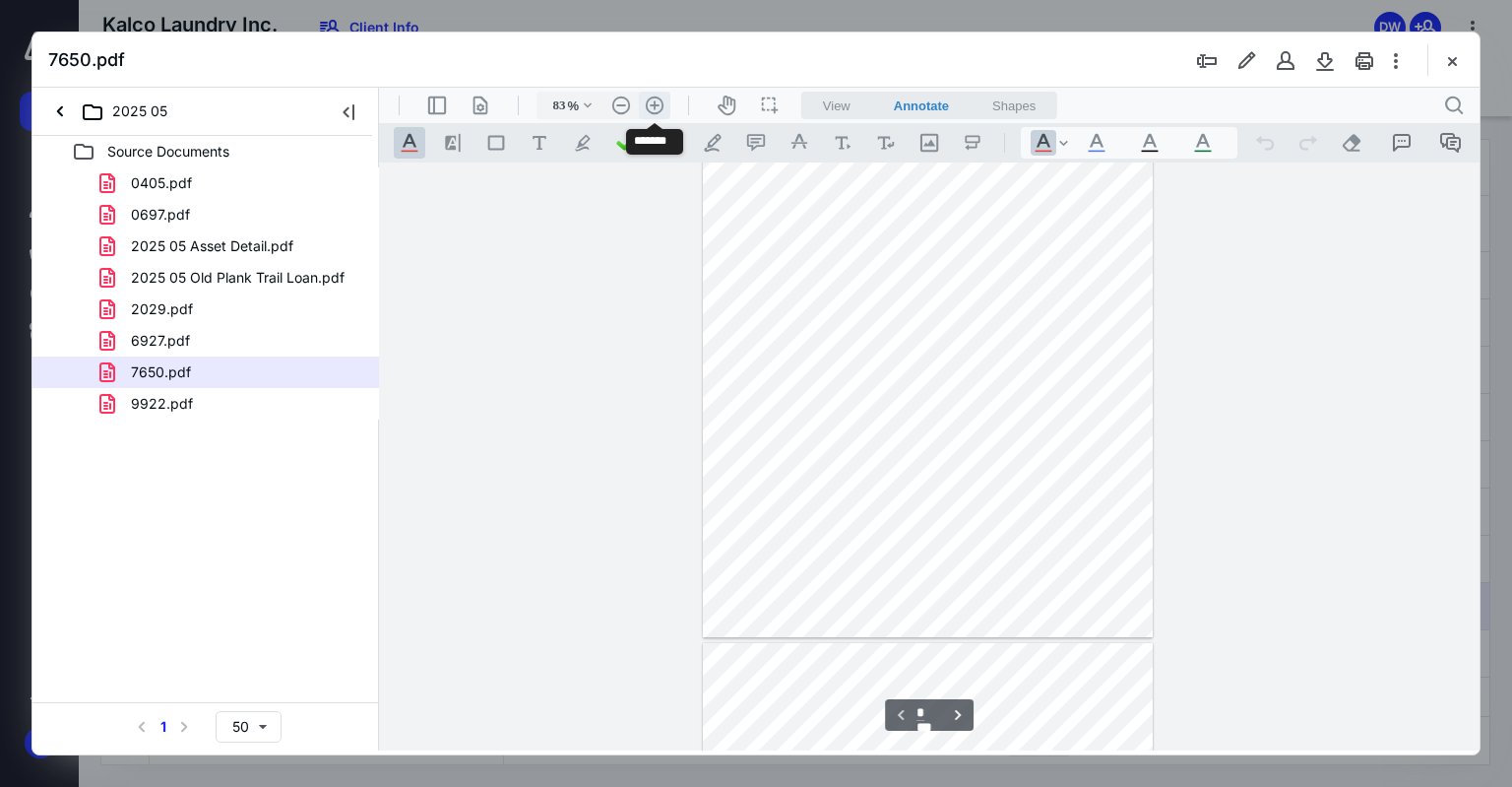 click on ".cls-1{fill:#abb0c4;} icon - header - zoom - in - line" at bounding box center (655, 105) 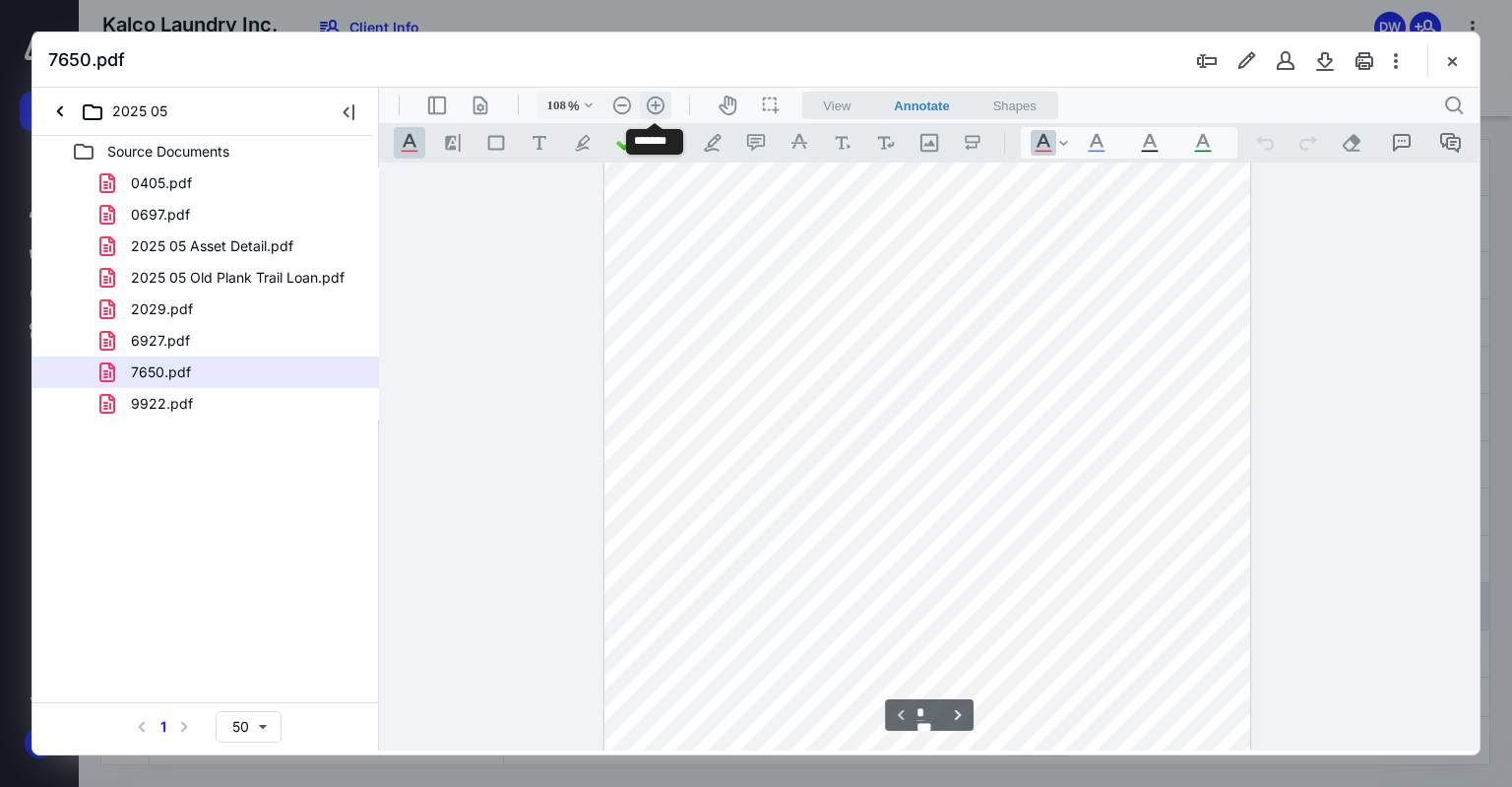 click on ".cls-1{fill:#abb0c4;} icon - header - zoom - in - line" at bounding box center [656, 105] 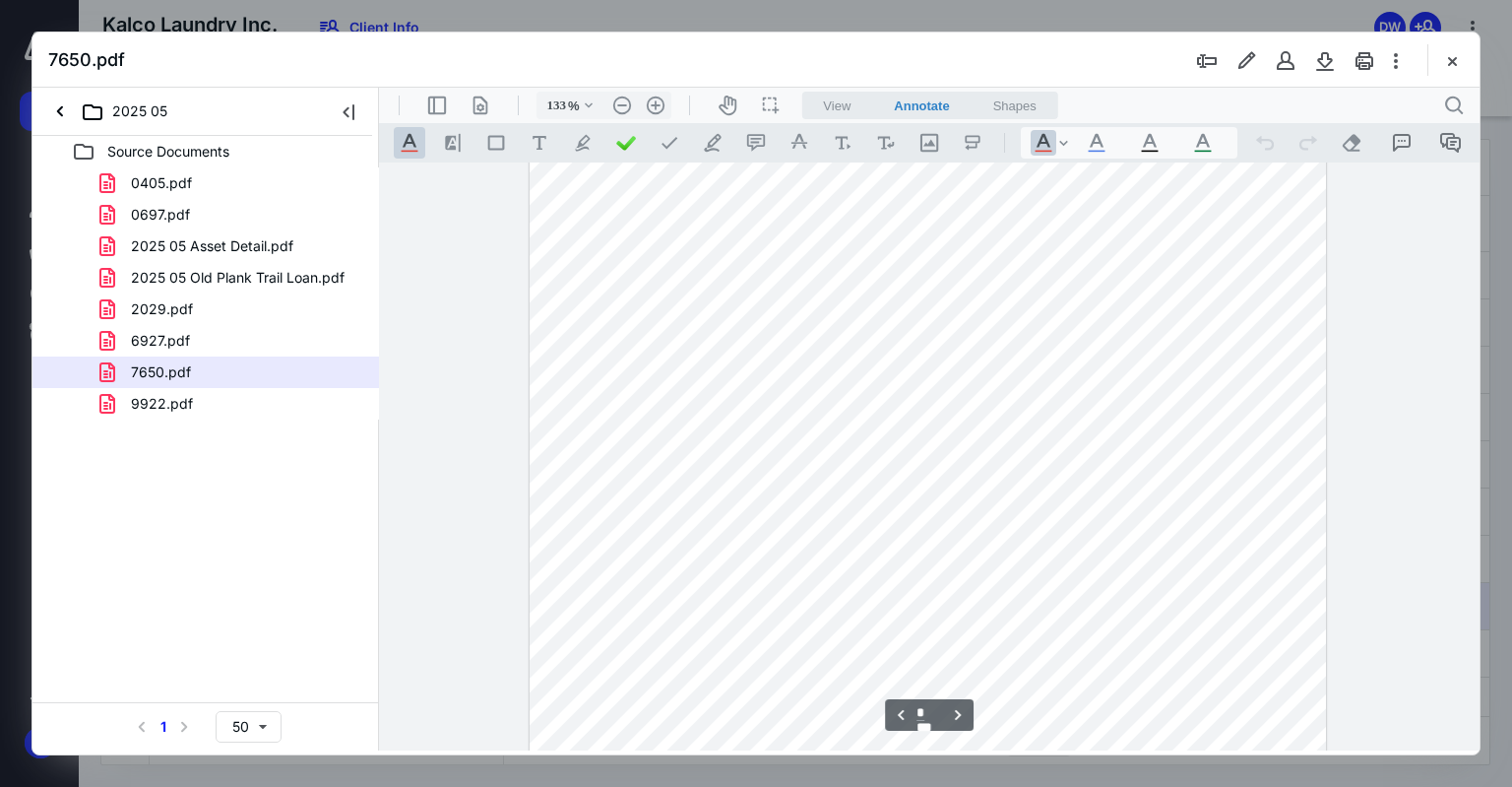 scroll, scrollTop: 2009, scrollLeft: 0, axis: vertical 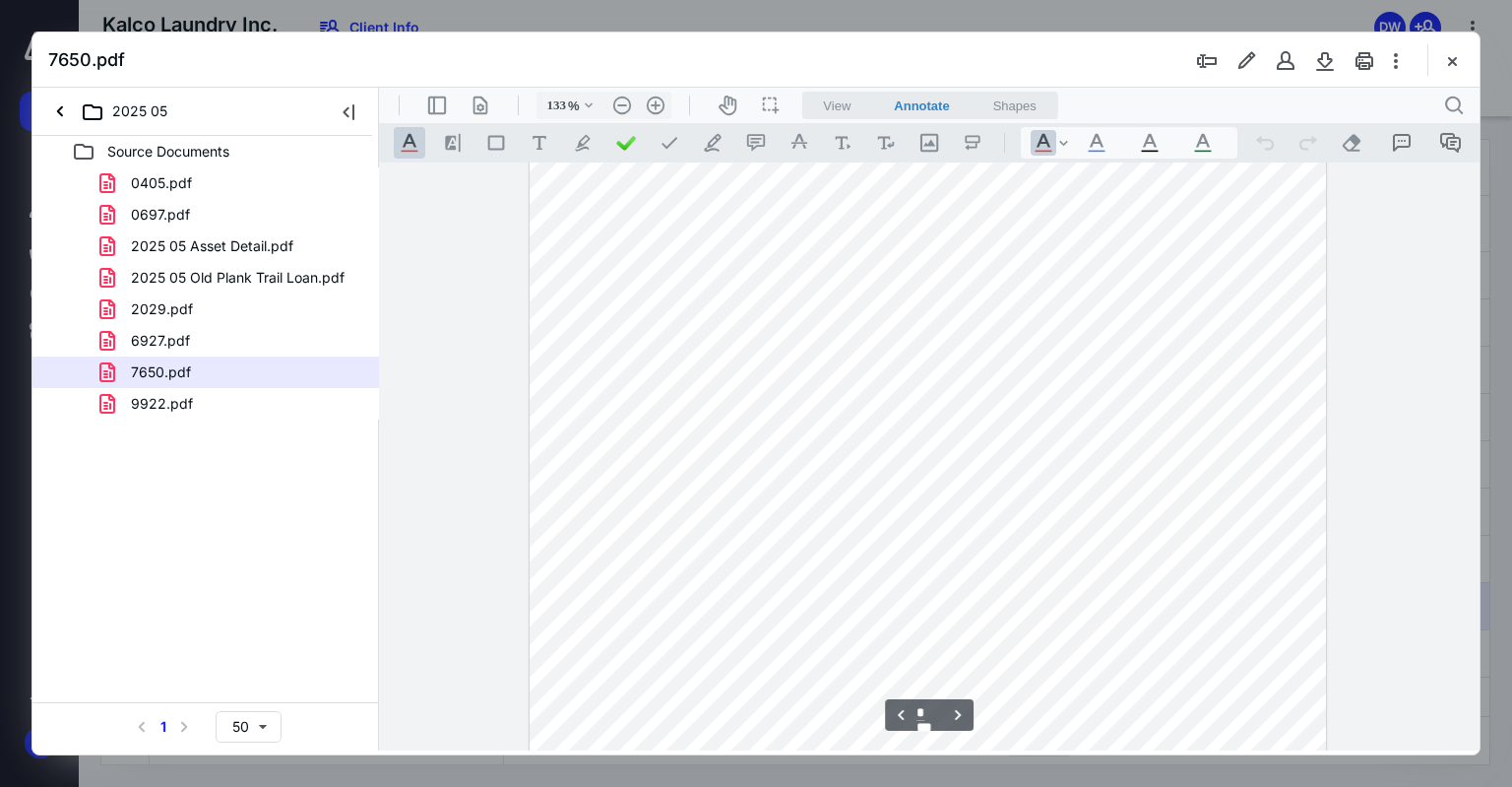 type on "*" 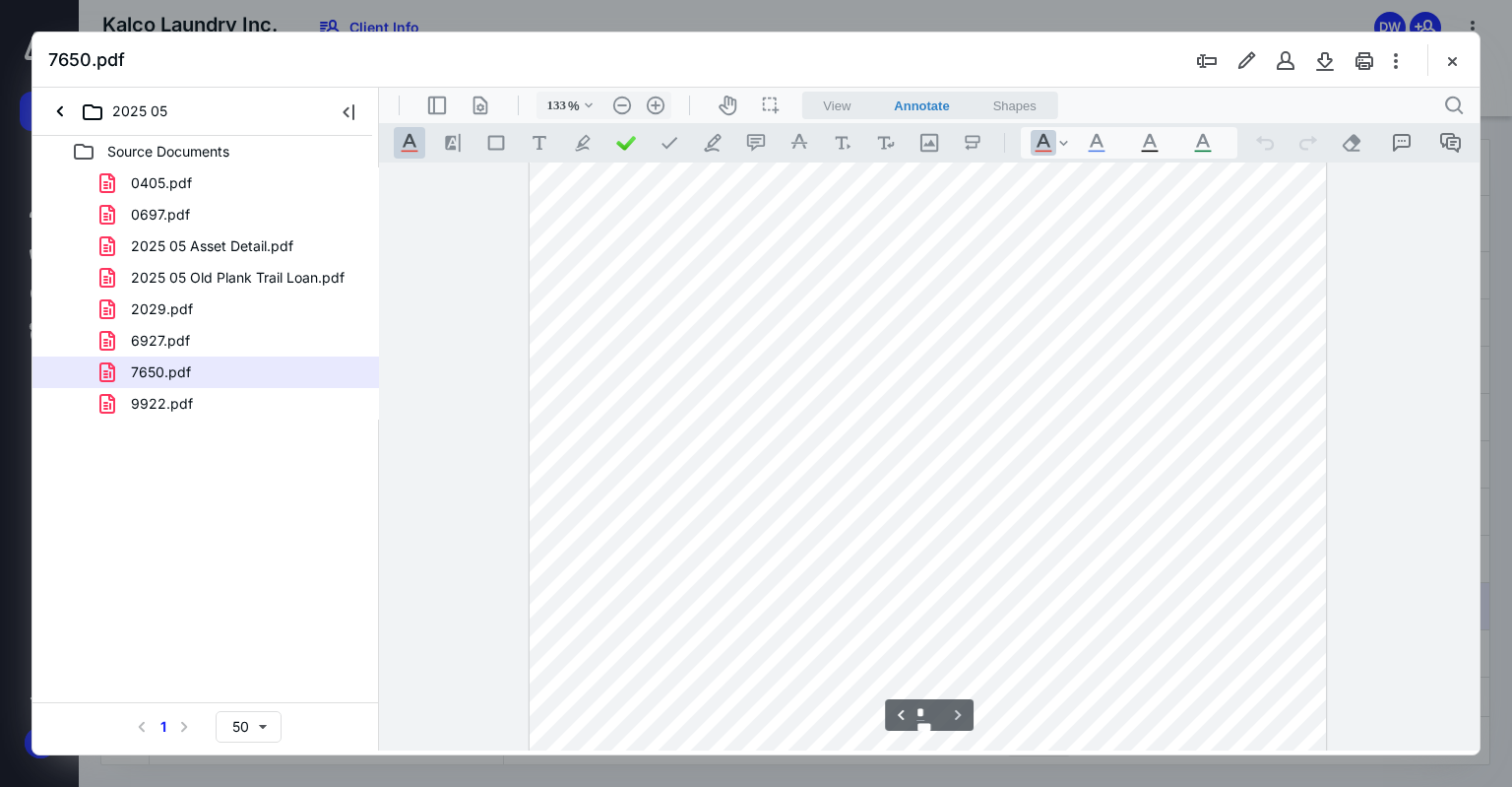 scroll, scrollTop: 3575, scrollLeft: 0, axis: vertical 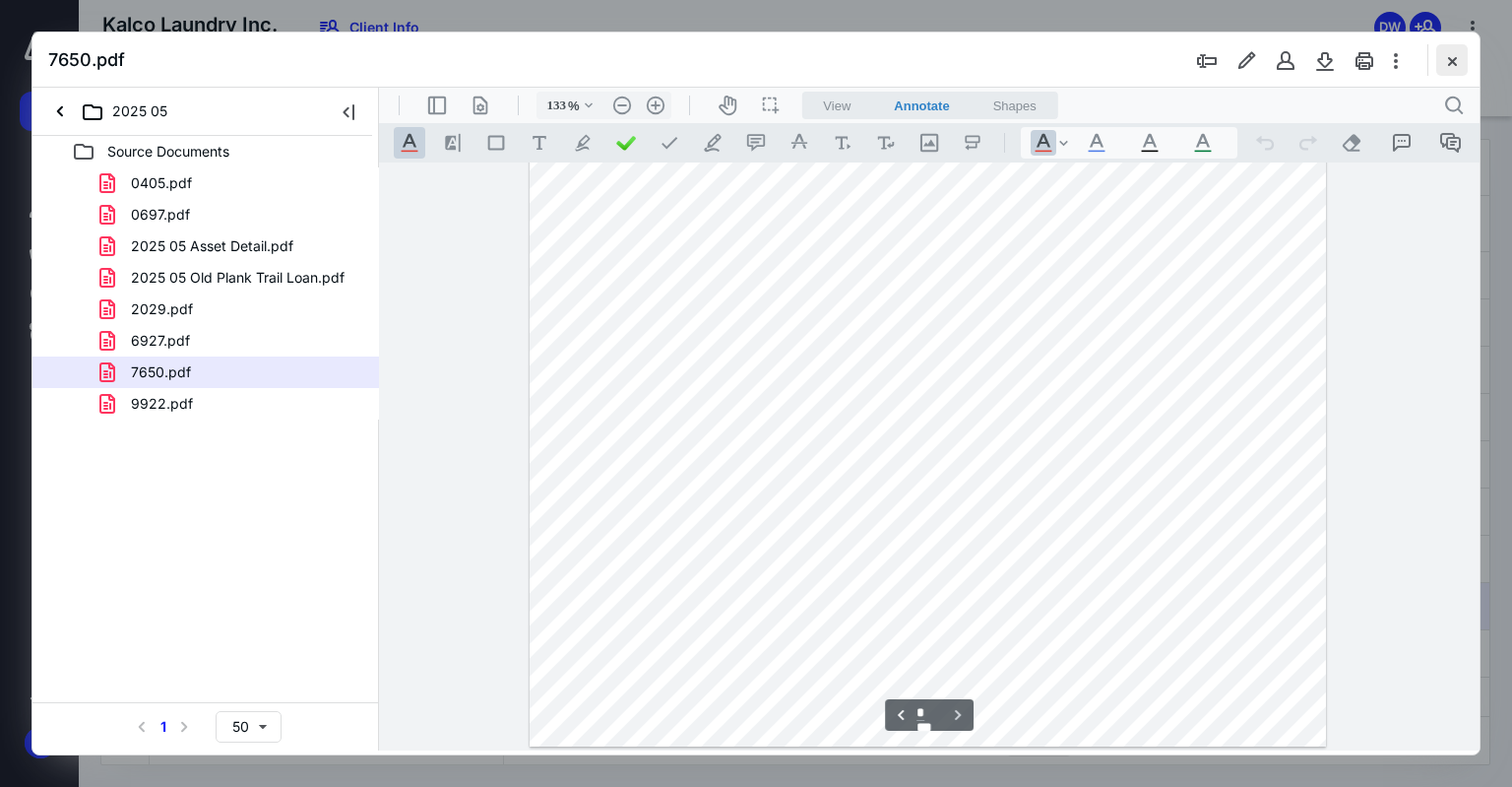 click at bounding box center [1452, 60] 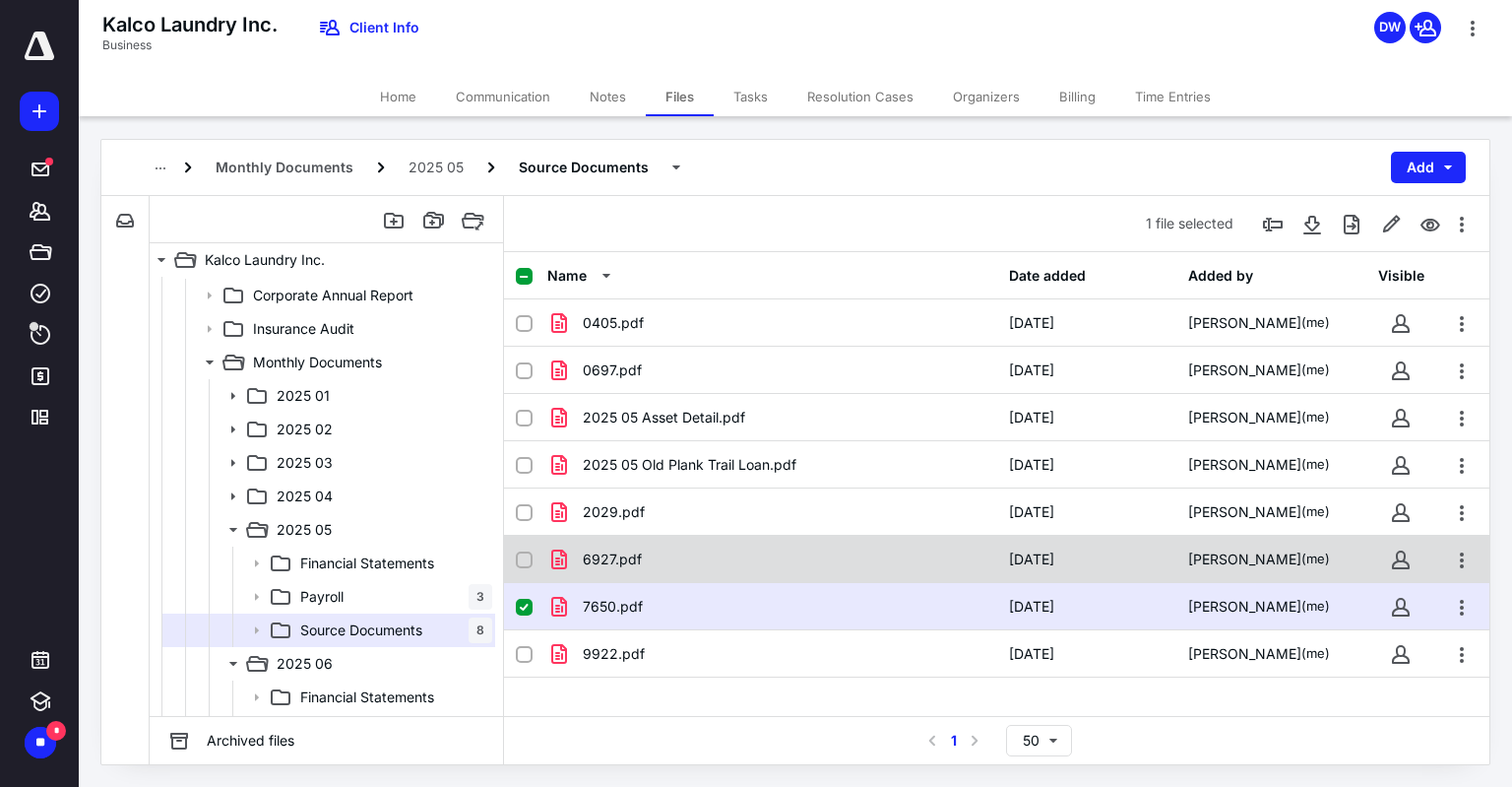 click on "6927.pdf" at bounding box center (772, 559) 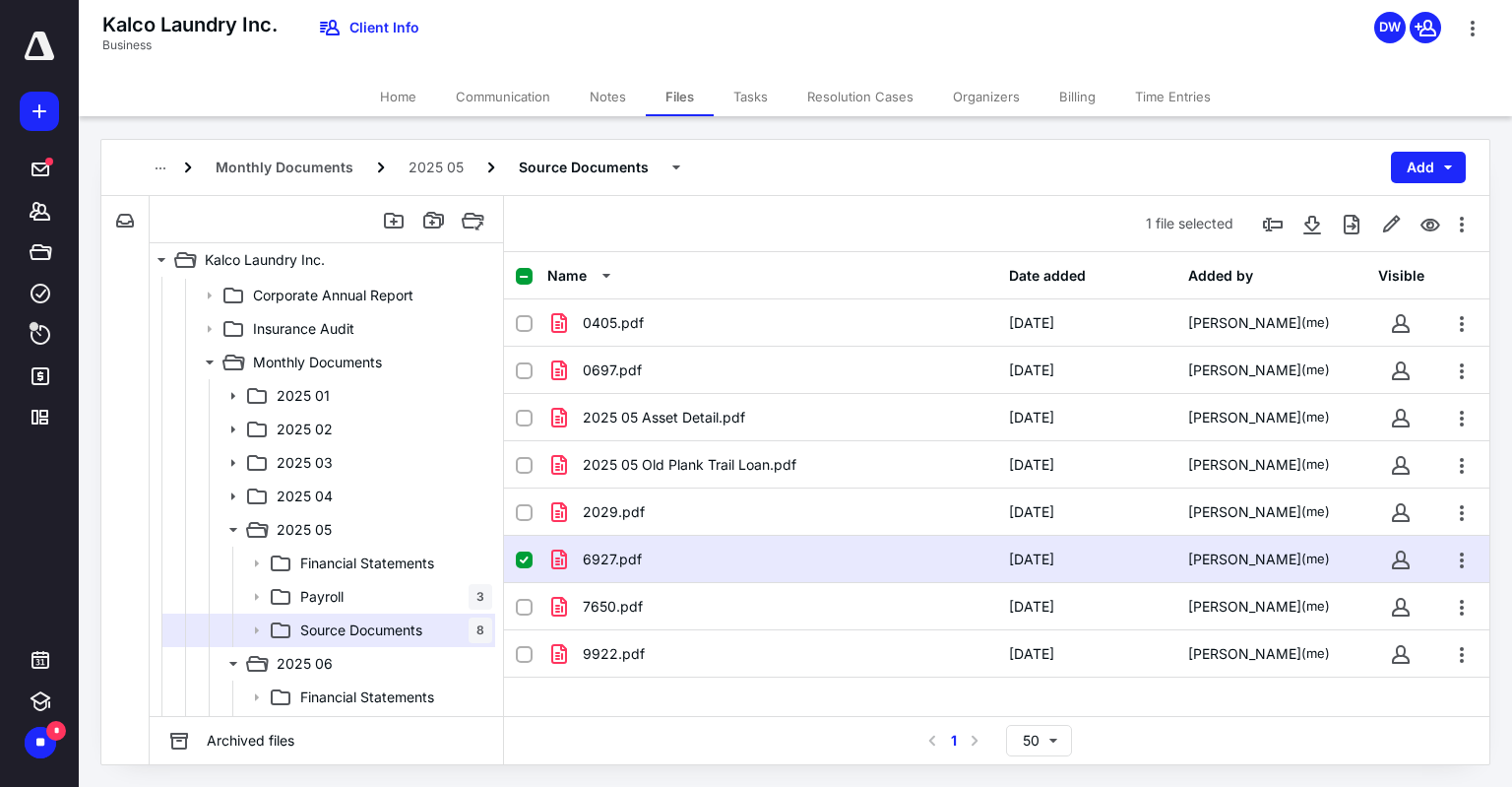 click on "6927.pdf" at bounding box center [772, 559] 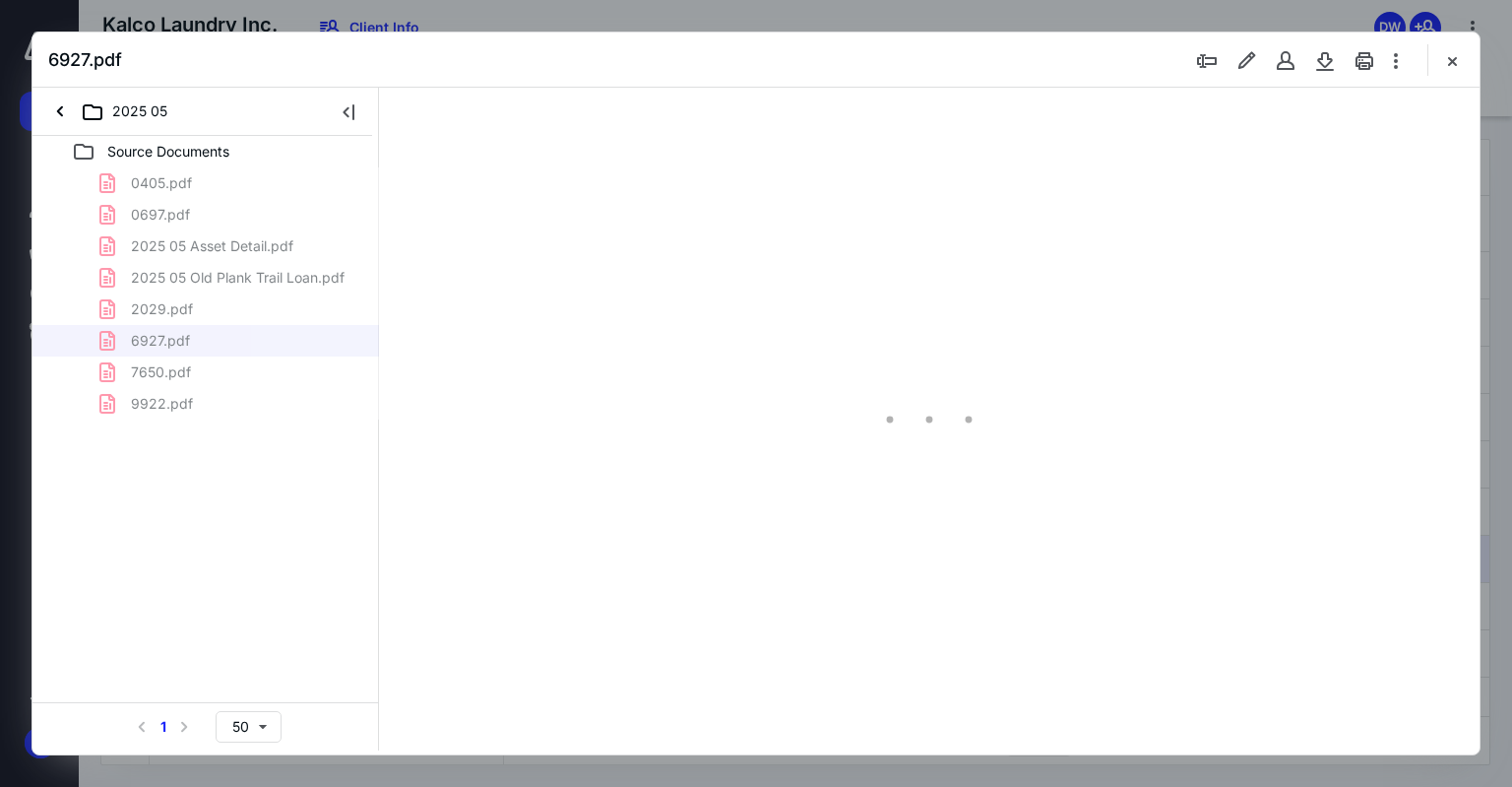 scroll, scrollTop: 0, scrollLeft: 0, axis: both 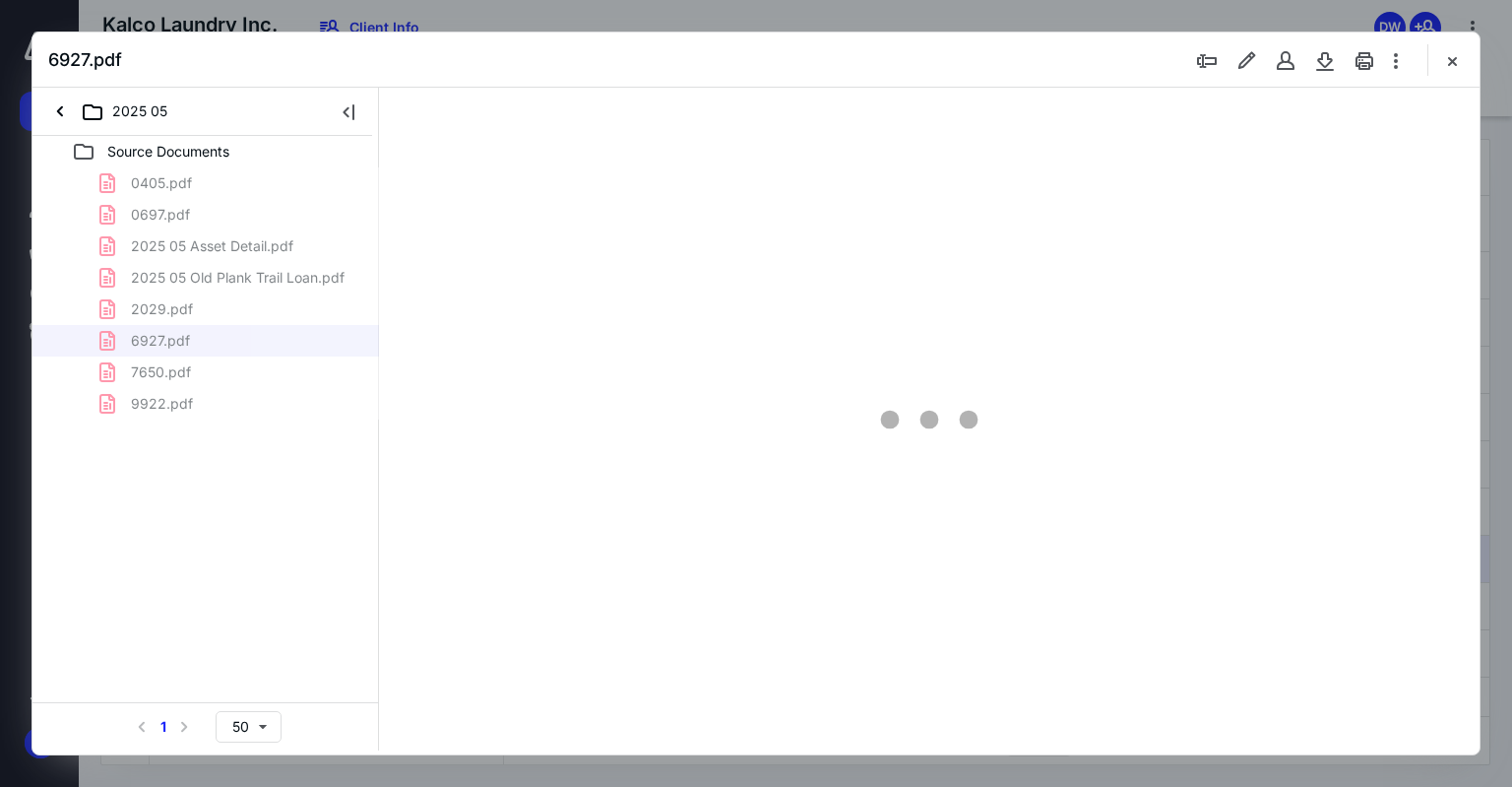 type on "75" 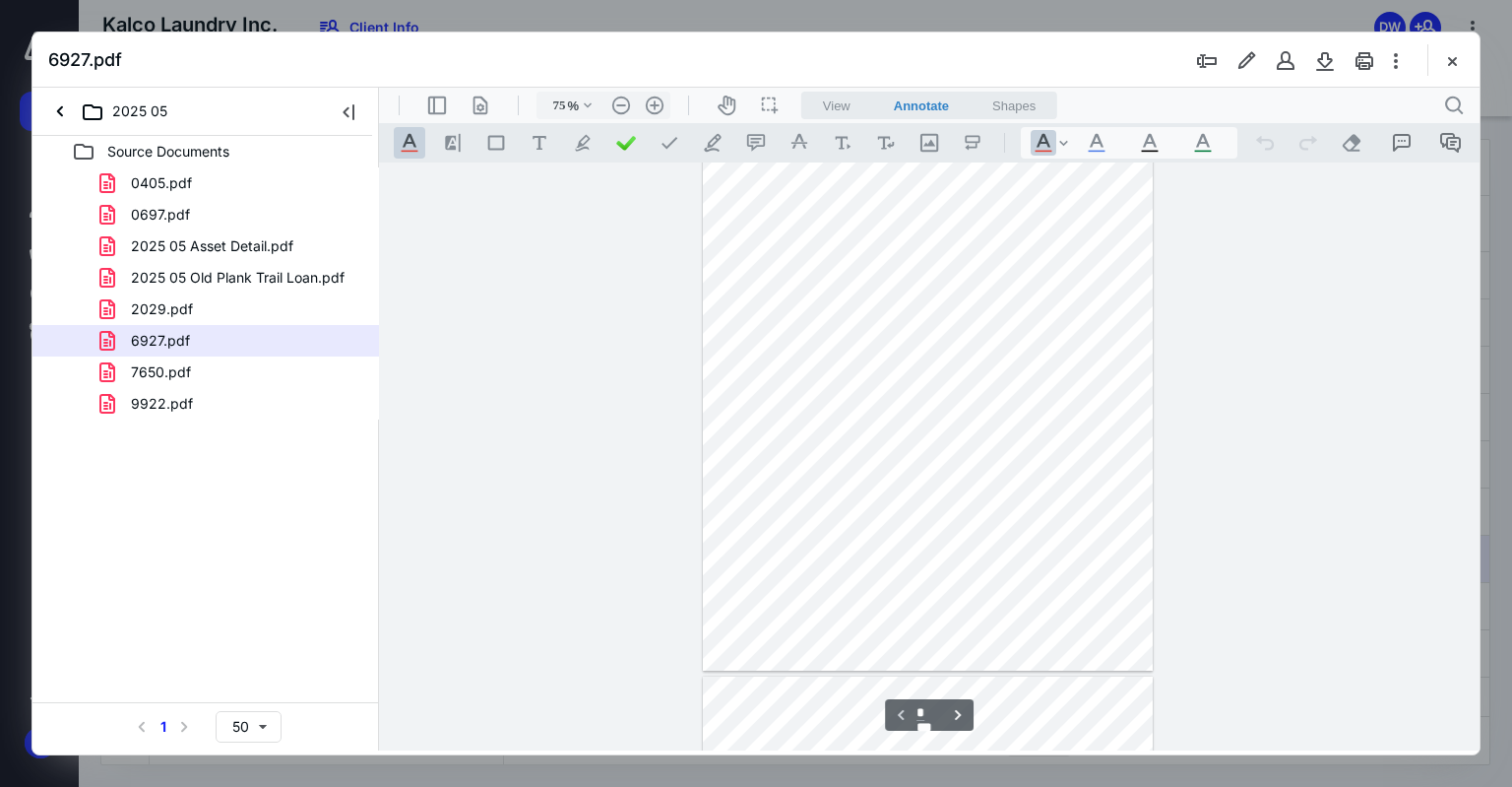scroll, scrollTop: 570, scrollLeft: 0, axis: vertical 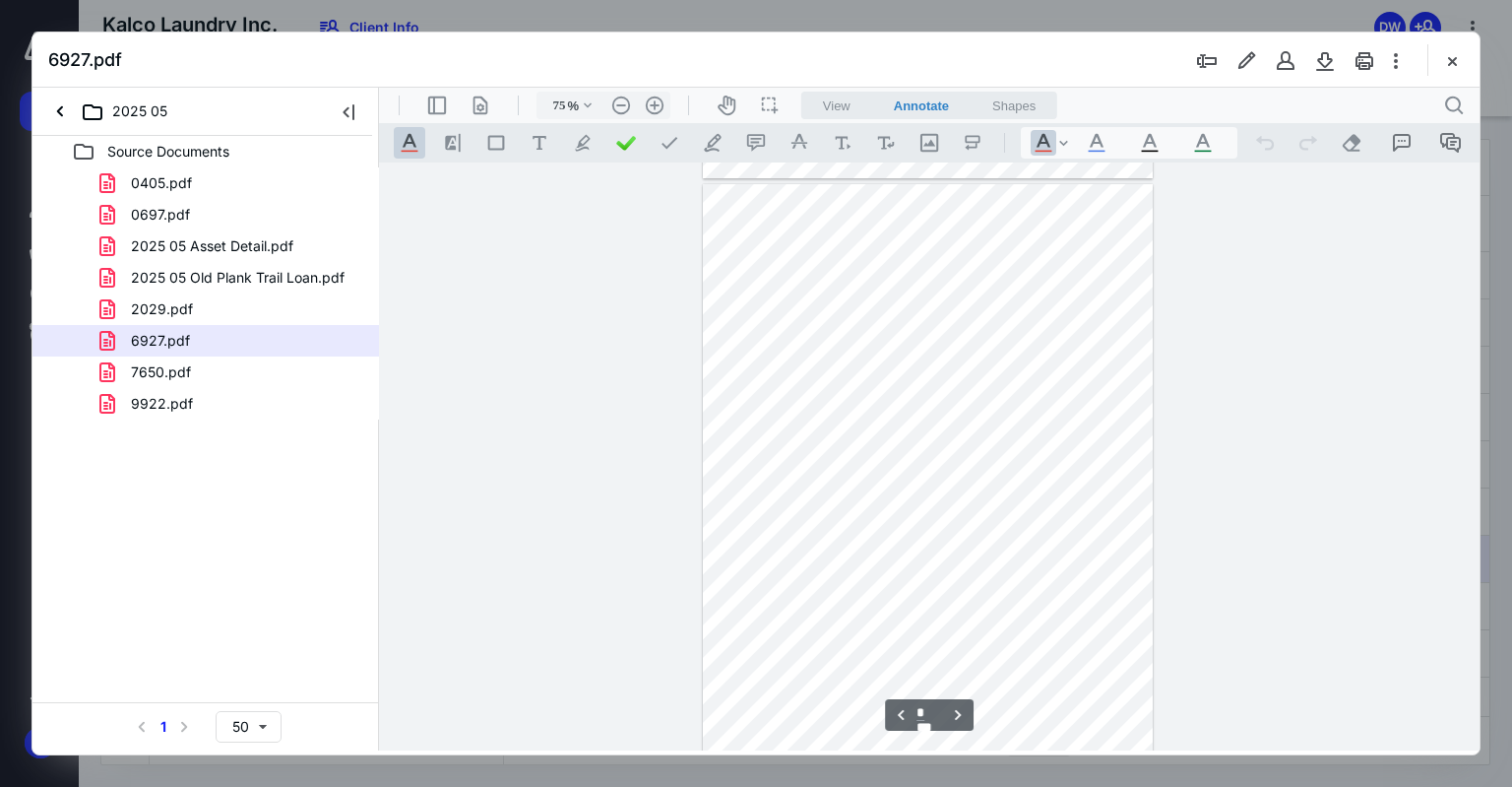 type on "*" 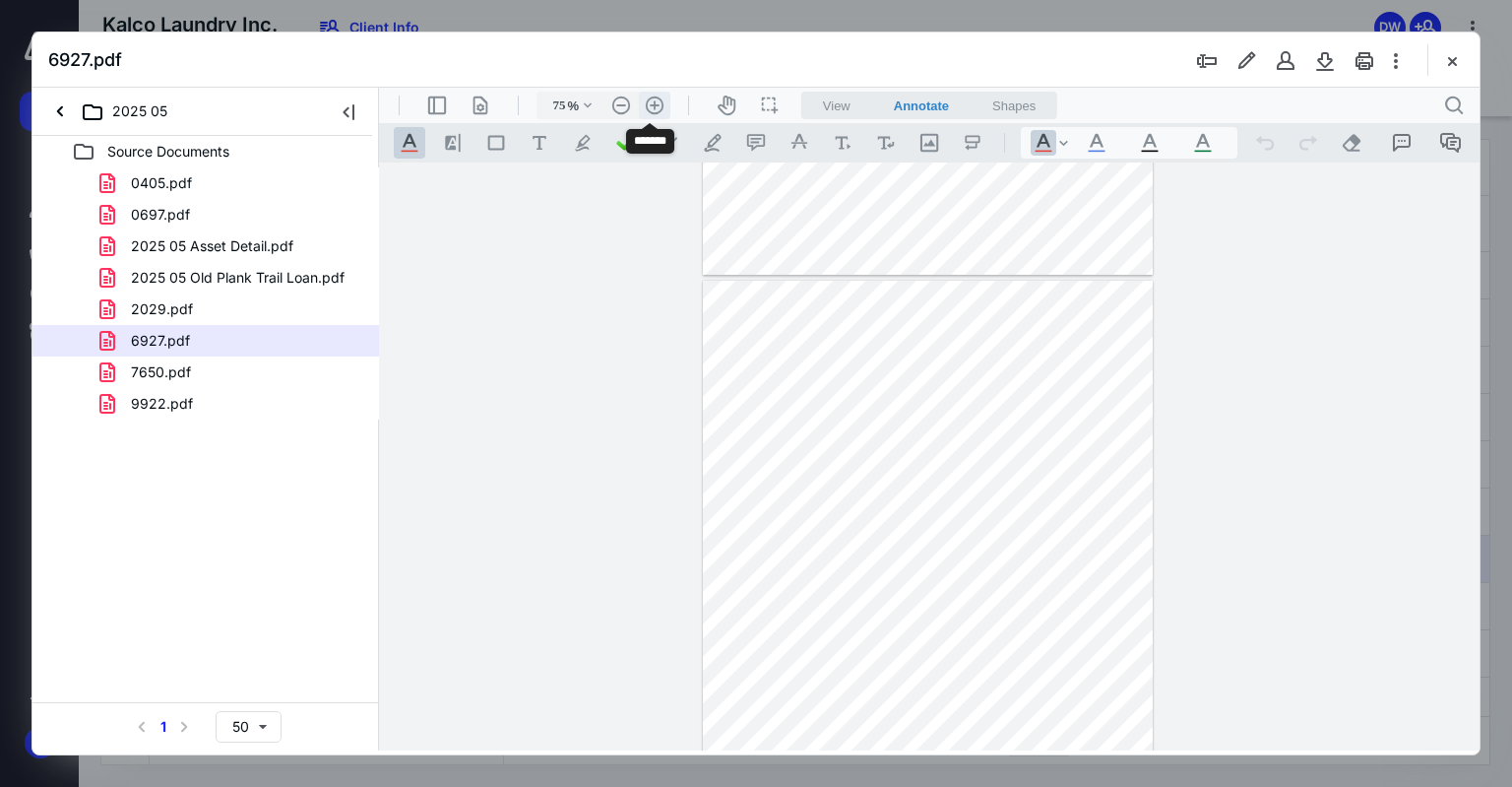 click on ".cls-1{fill:#abb0c4;} icon - header - zoom - in - line" at bounding box center [655, 105] 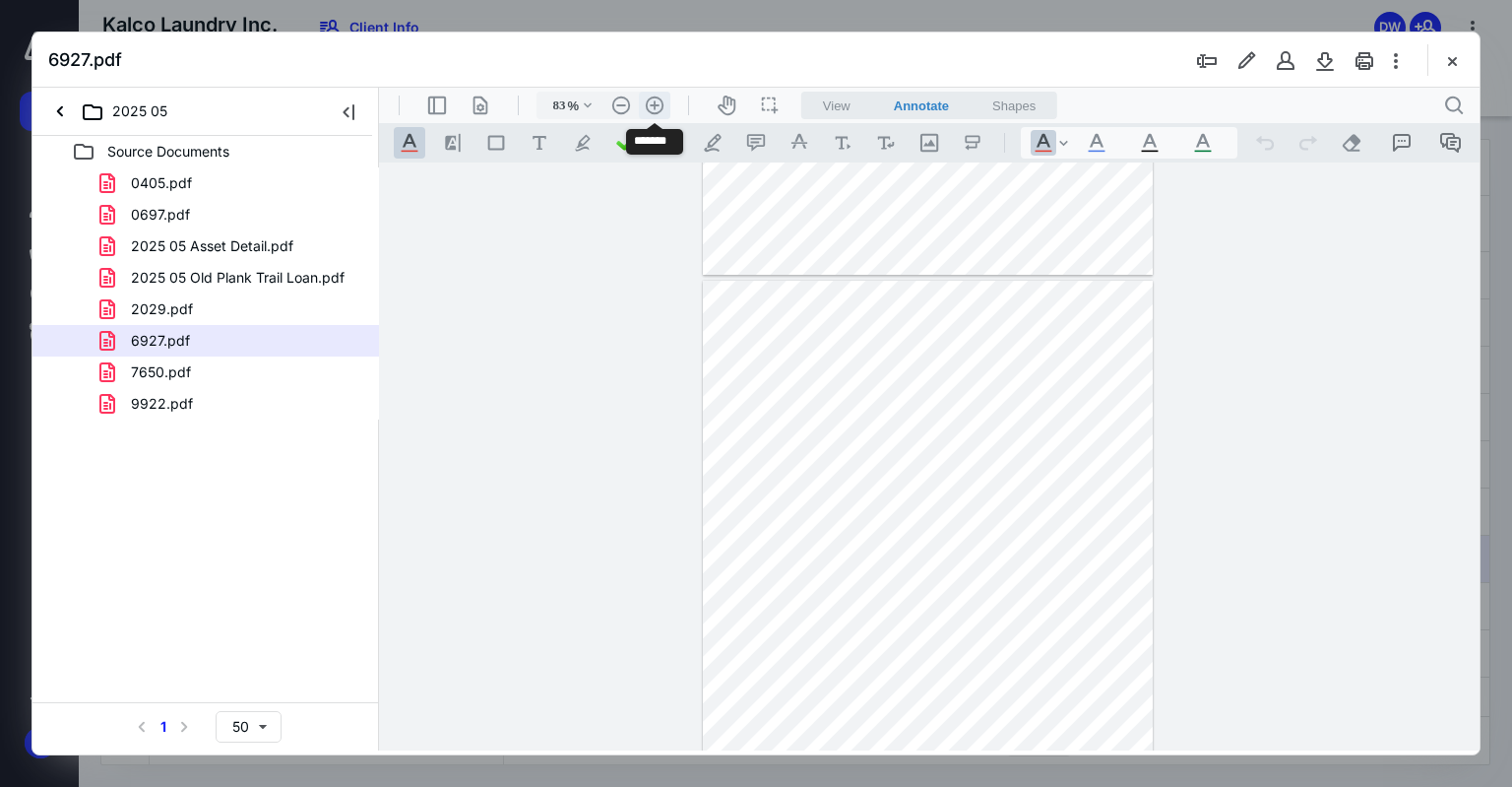 click on ".cls-1{fill:#abb0c4;} icon - header - zoom - in - line" at bounding box center [655, 105] 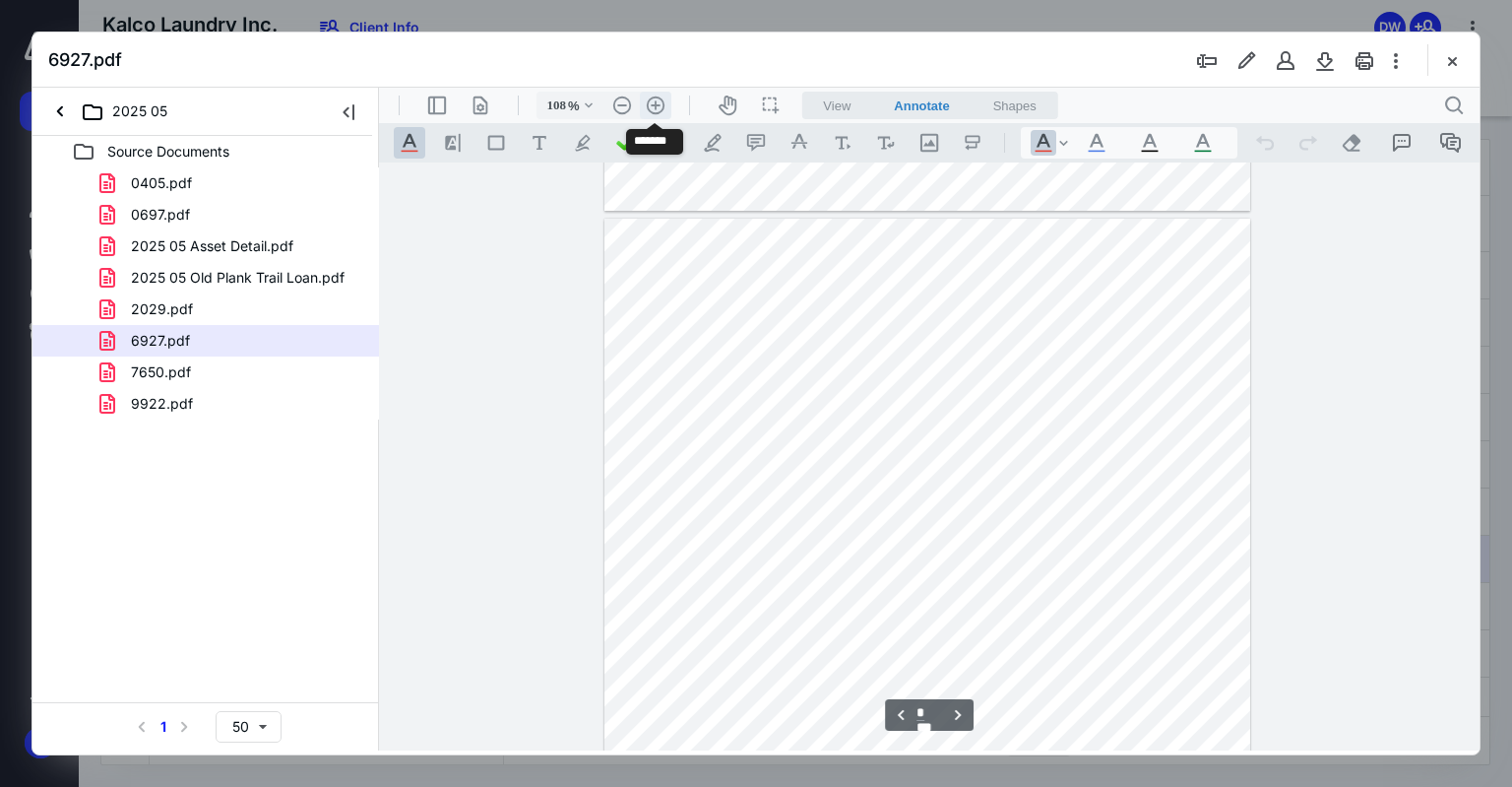 click on ".cls-1{fill:#abb0c4;} icon - header - zoom - in - line" at bounding box center [656, 105] 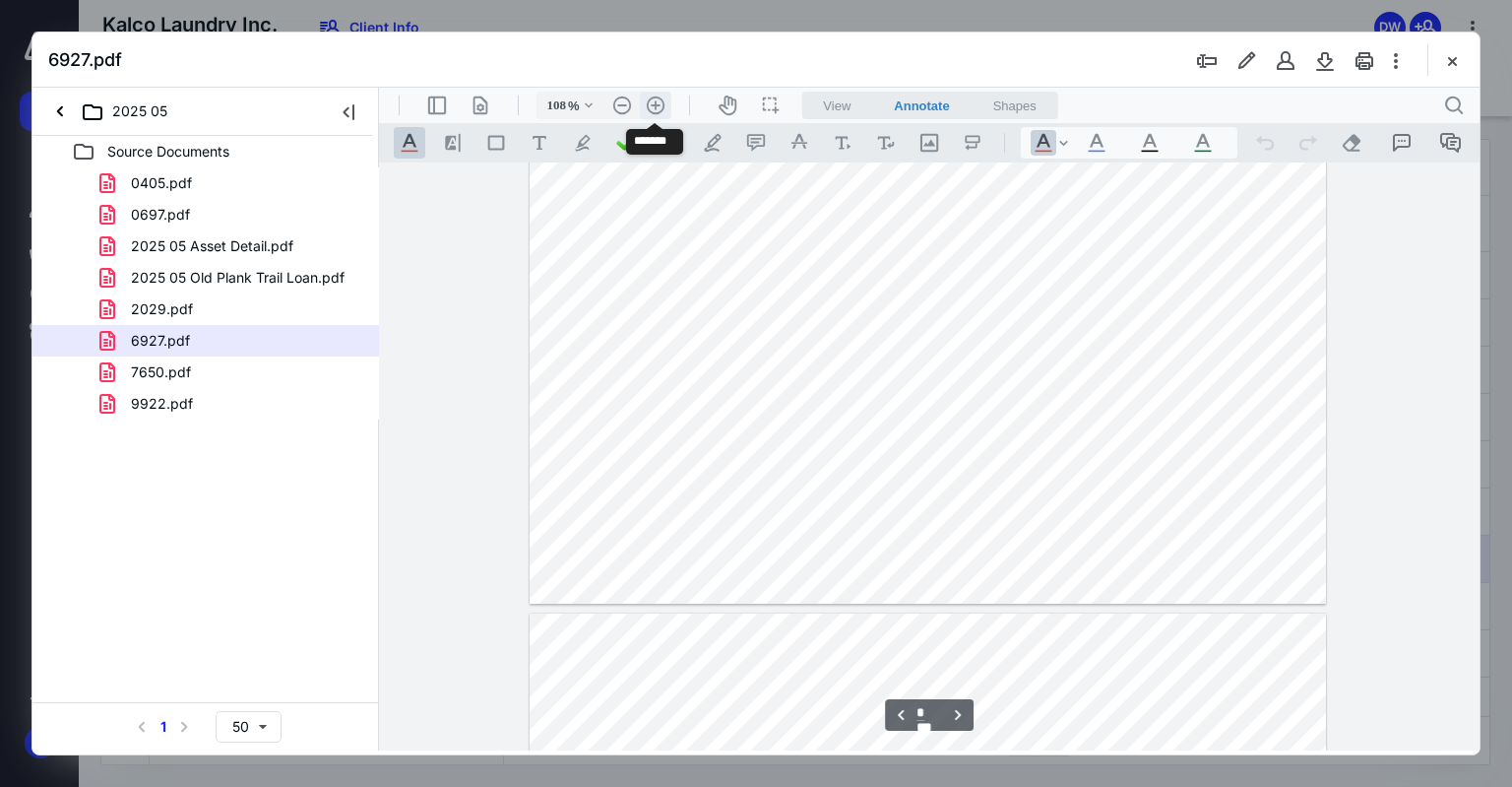 type on "133" 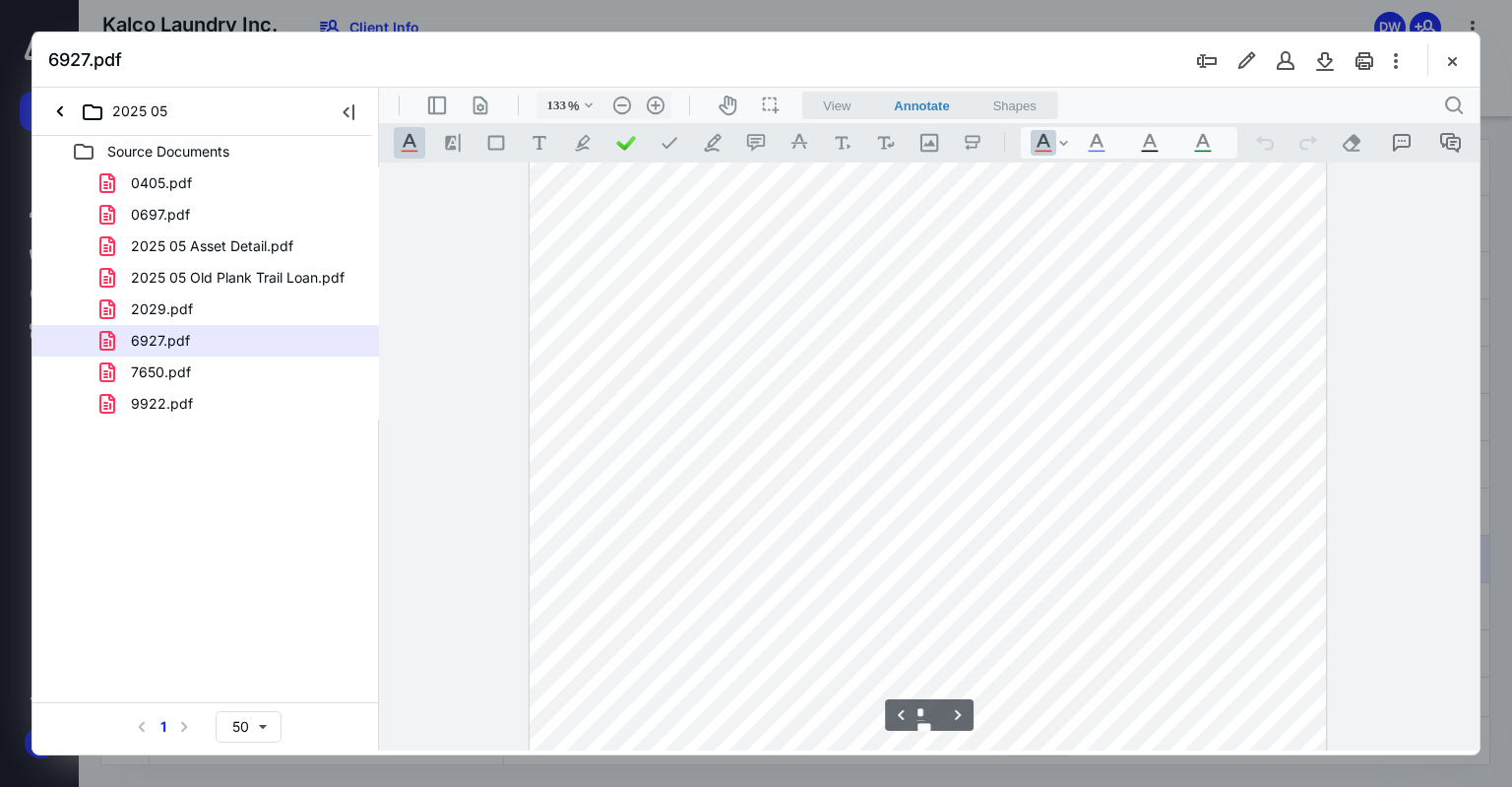 scroll, scrollTop: 2668, scrollLeft: 0, axis: vertical 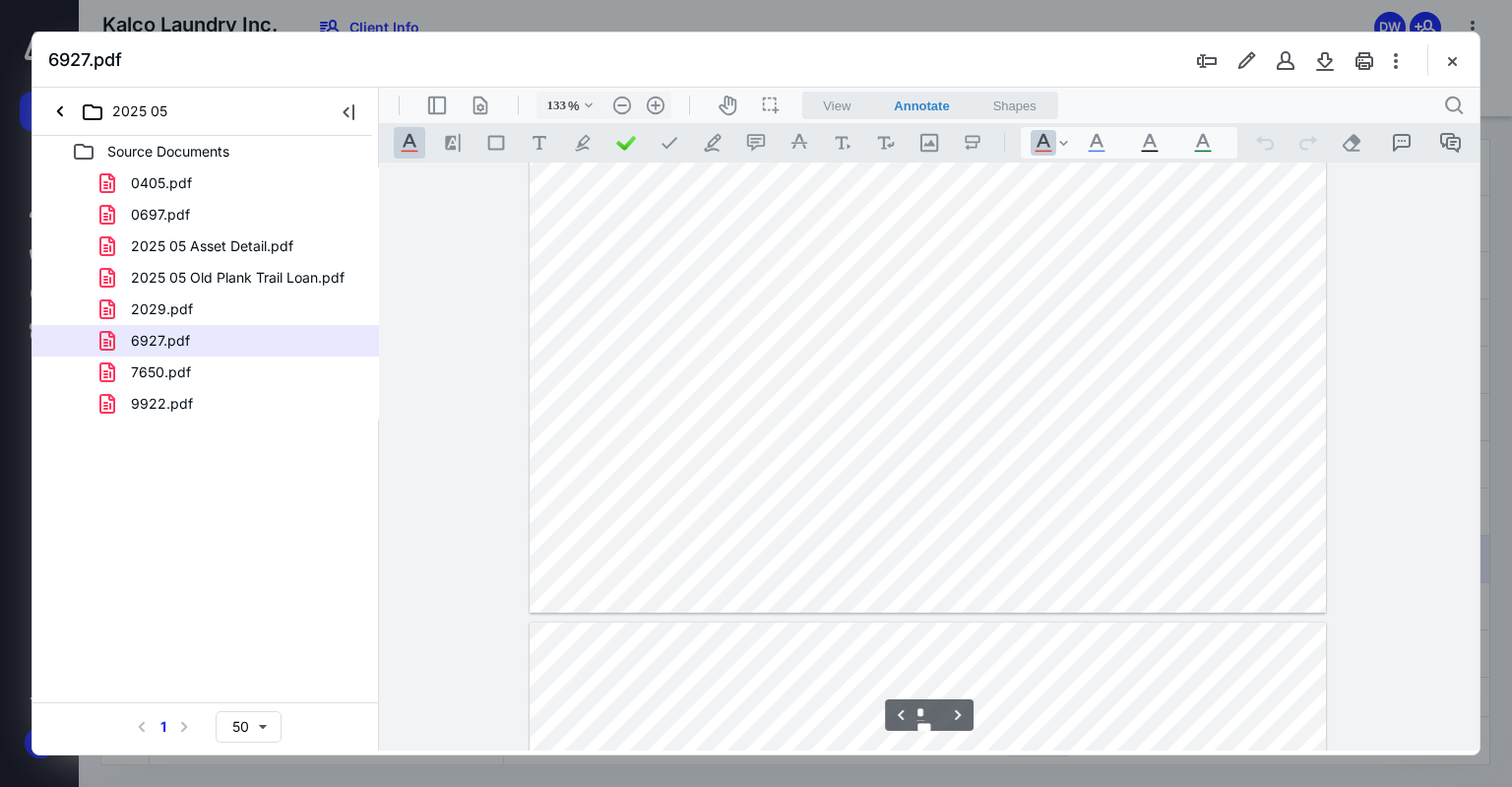 type on "*" 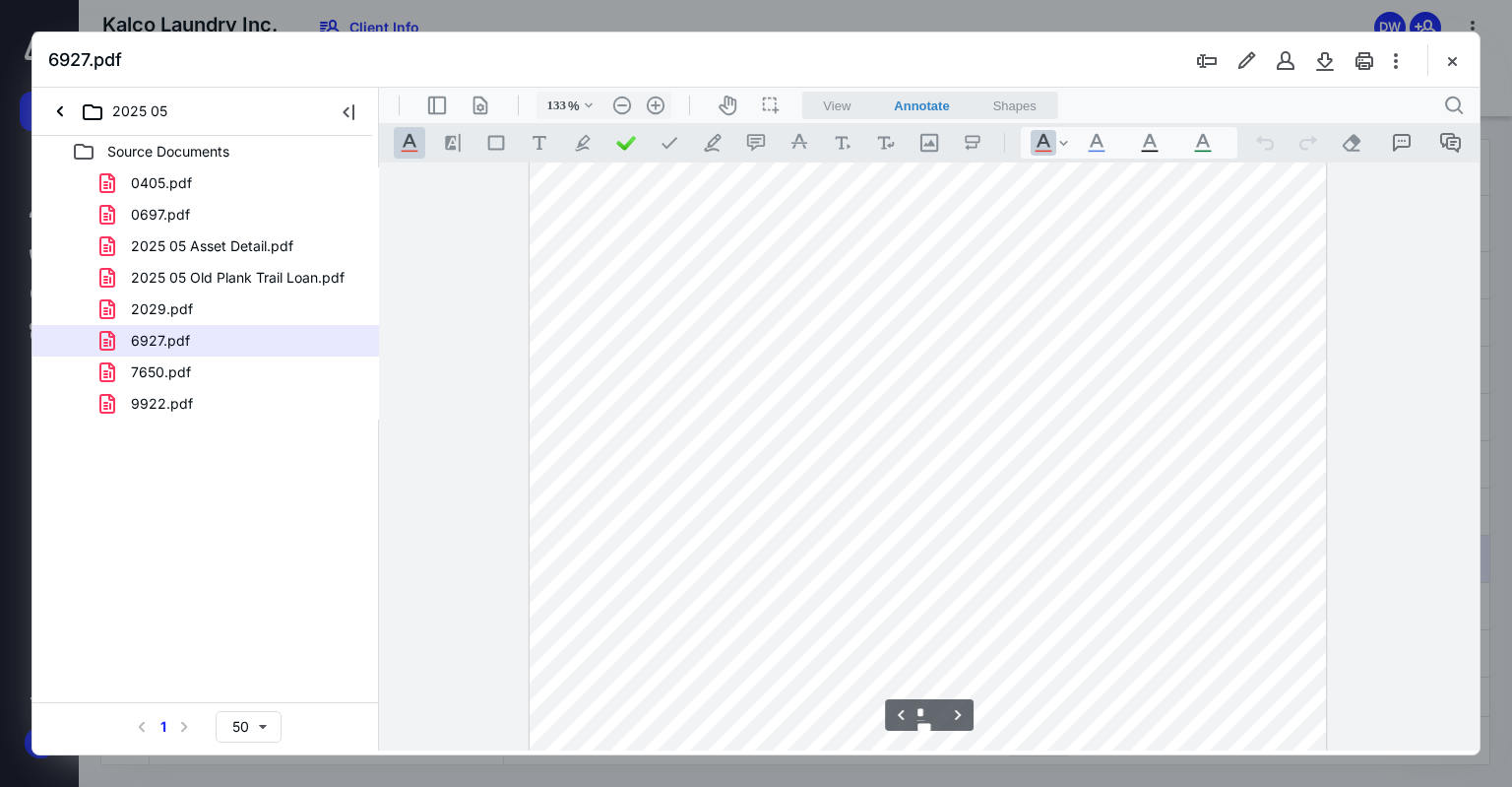 scroll, scrollTop: 3358, scrollLeft: 0, axis: vertical 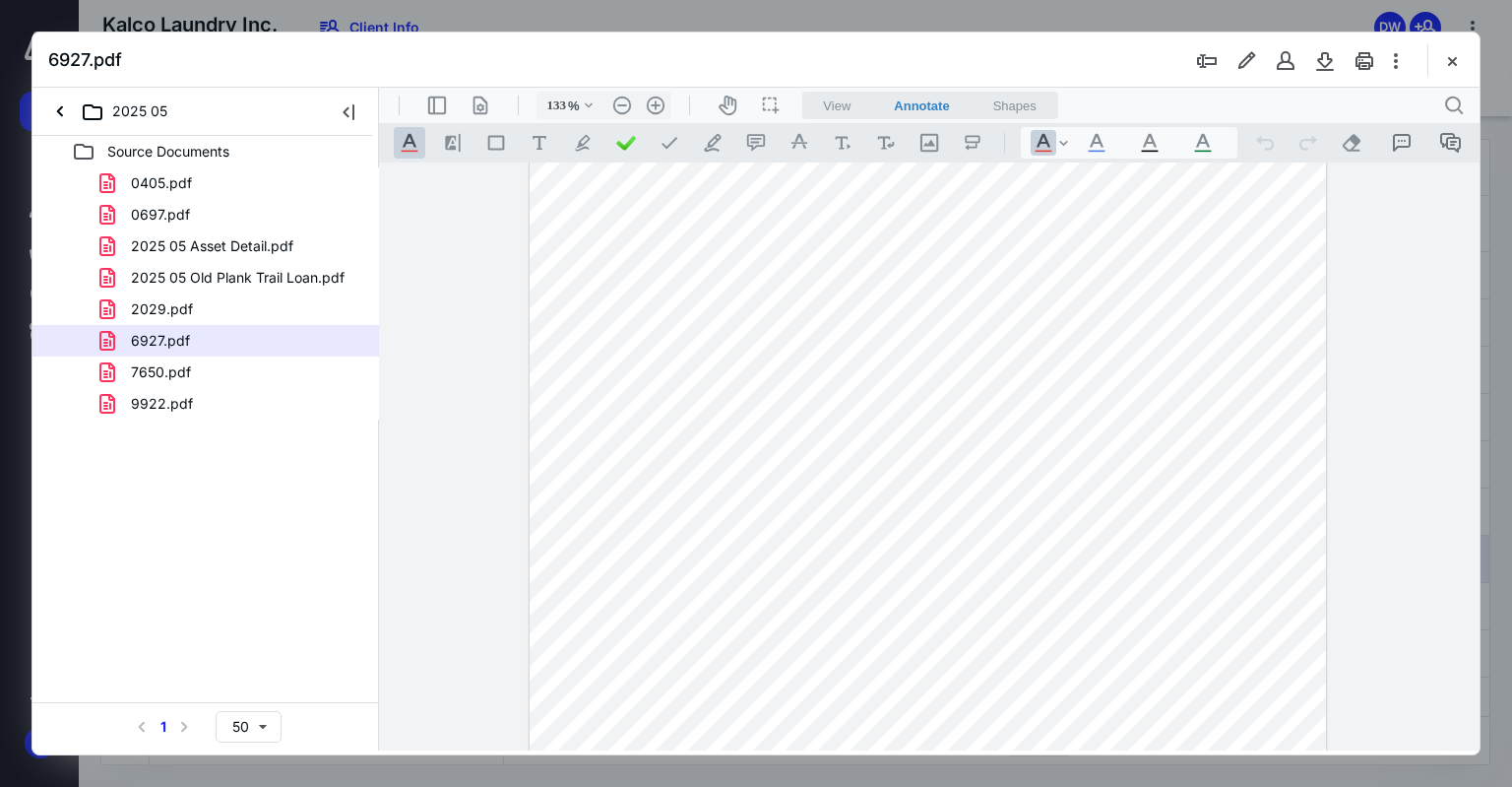 drag, startPoint x: 1452, startPoint y: 58, endPoint x: 1315, endPoint y: 98, distance: 142.72001 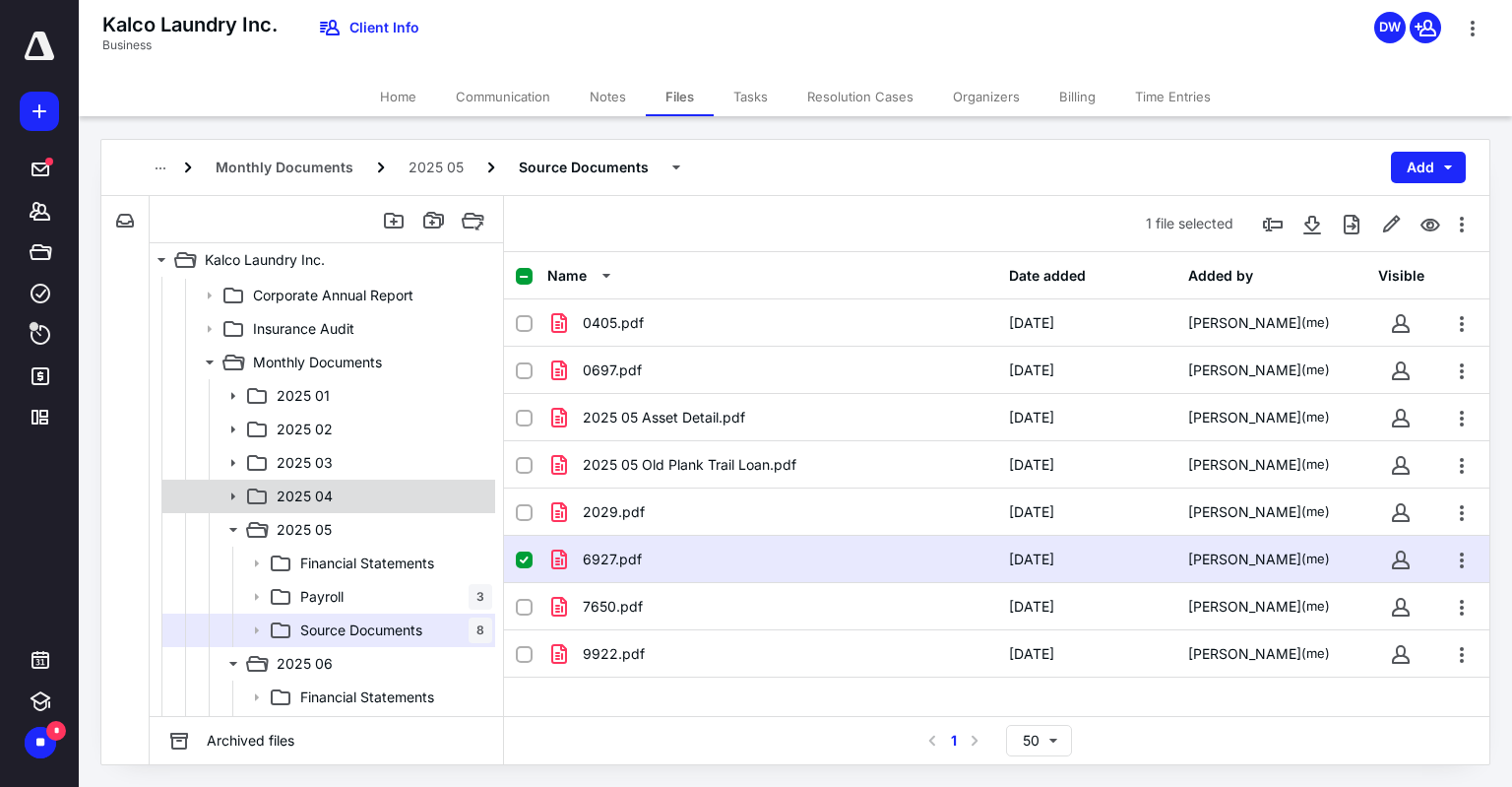 click on "2025 04" at bounding box center (380, 496) 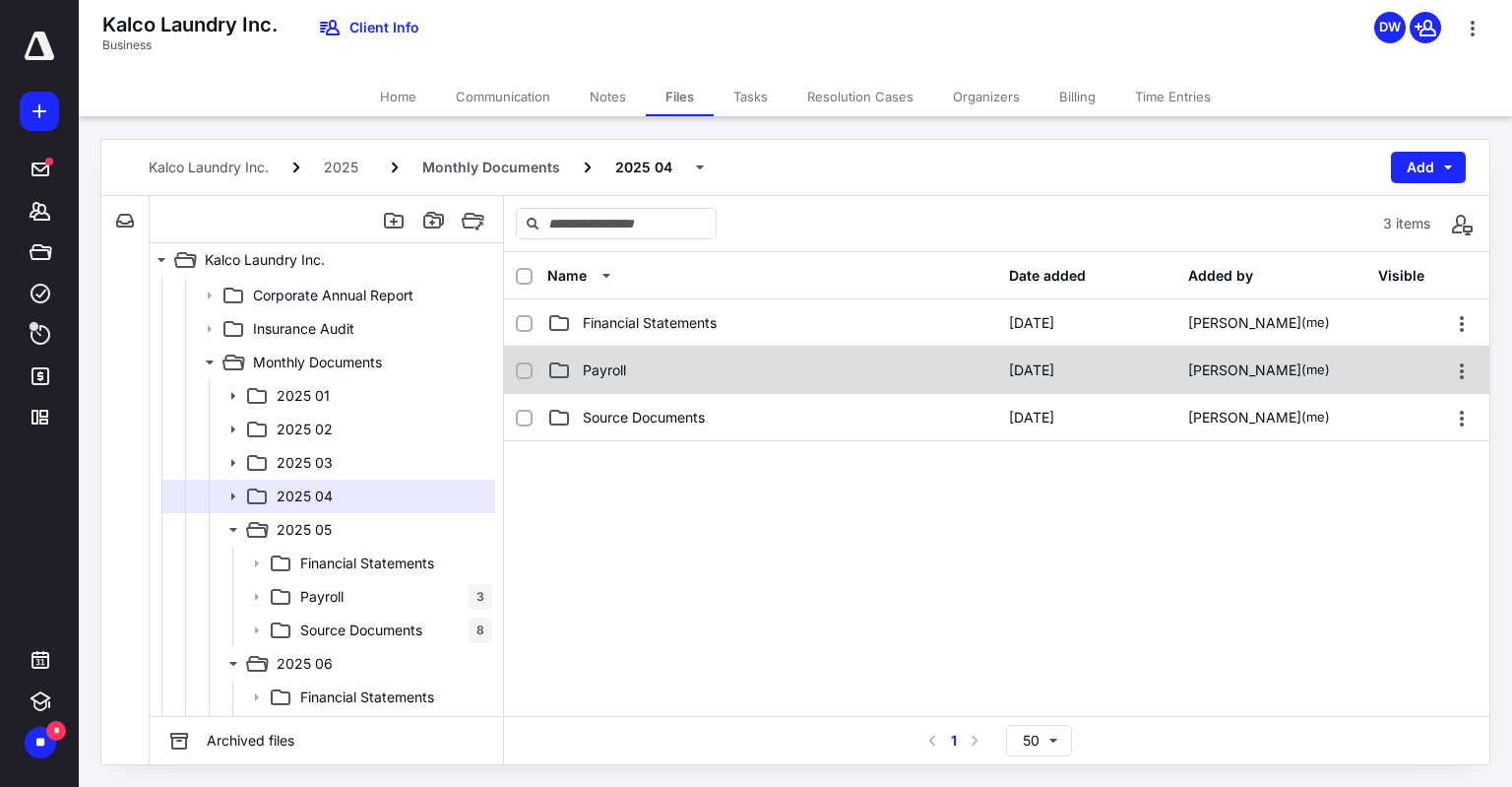 click on "Payroll" at bounding box center [772, 370] 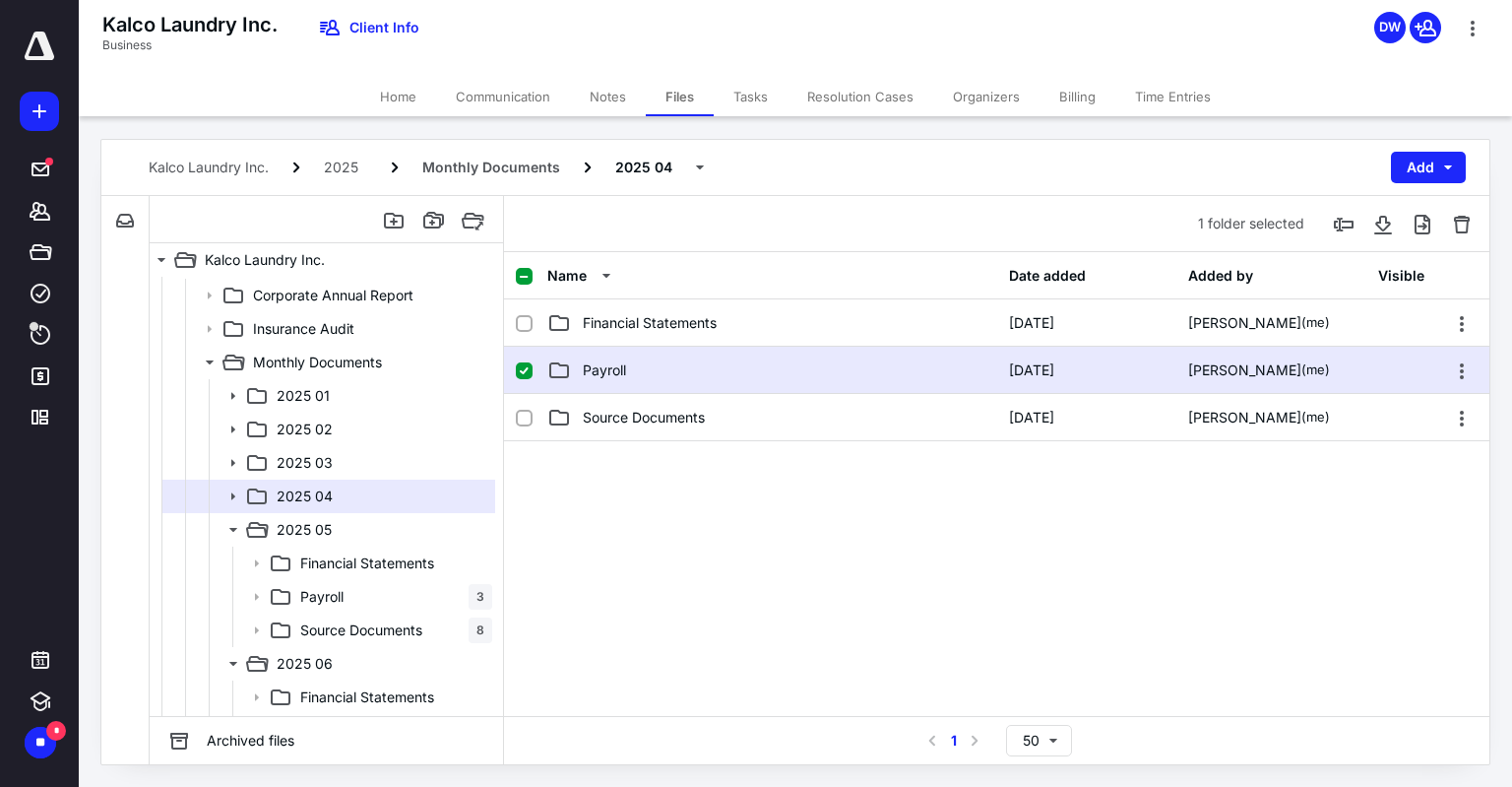 click on "Payroll" at bounding box center (772, 370) 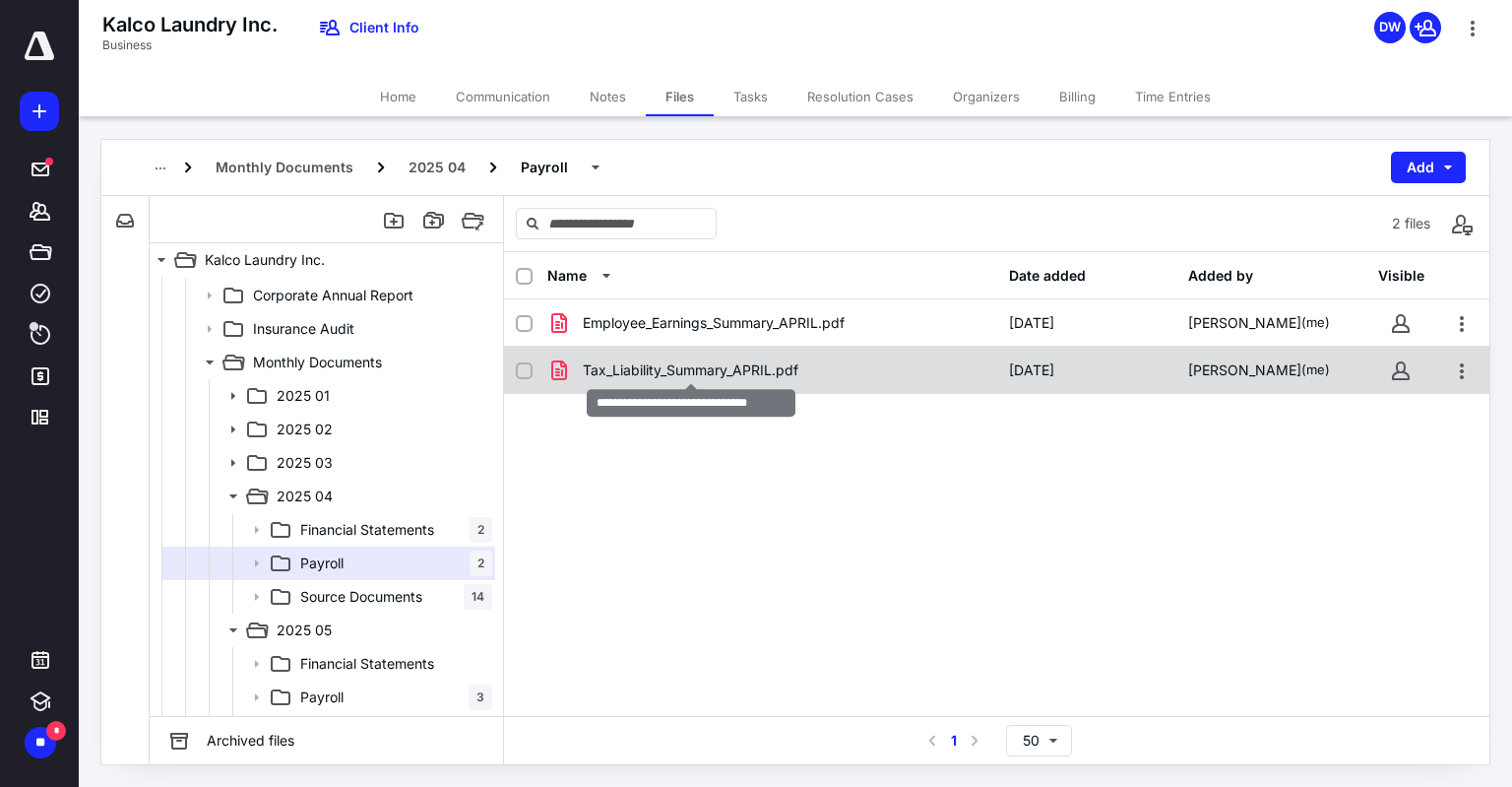 click on "Tax_Liability_Summary_APRIL.pdf" at bounding box center (690, 370) 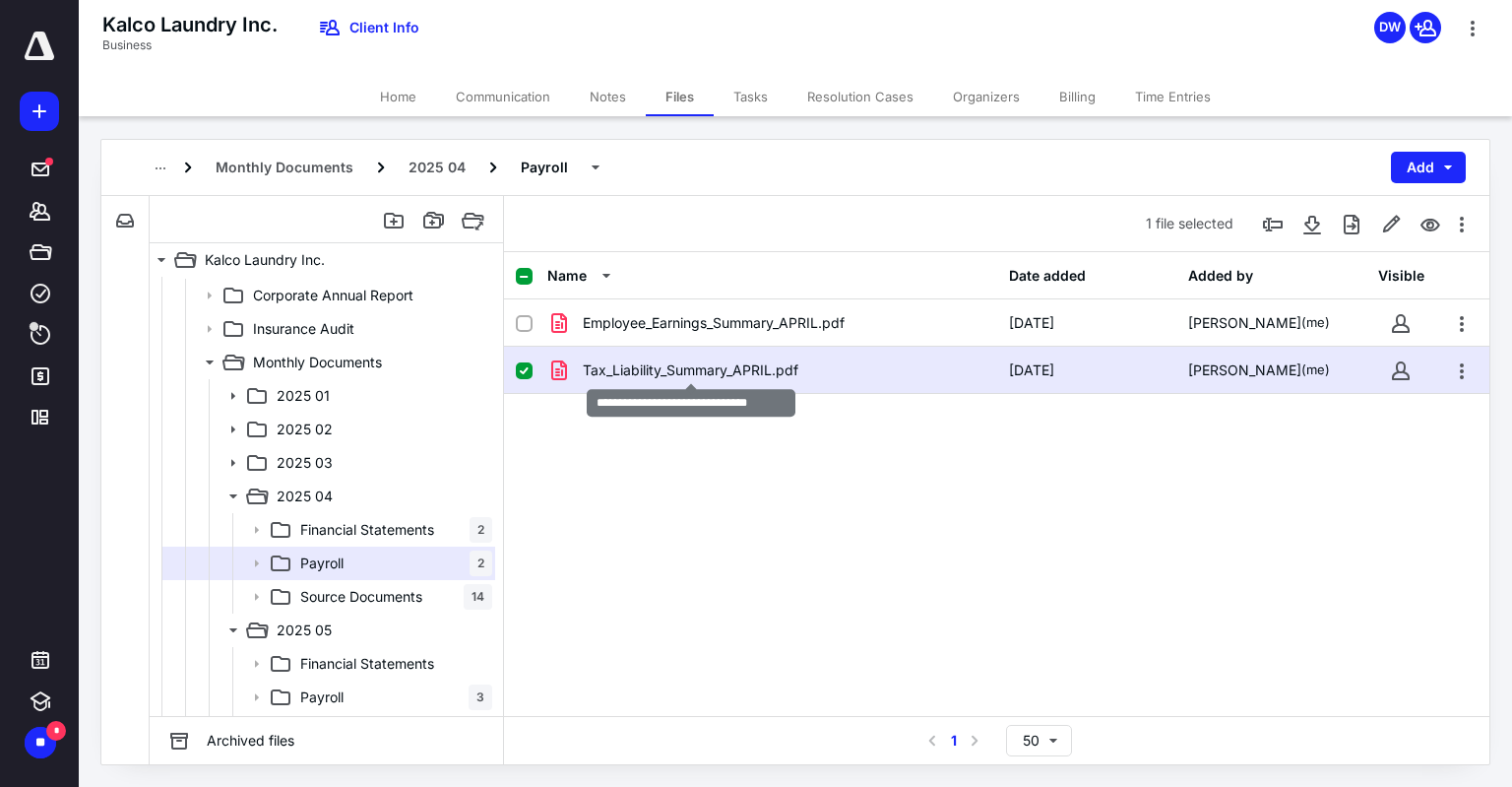click on "Tax_Liability_Summary_APRIL.pdf" at bounding box center (690, 370) 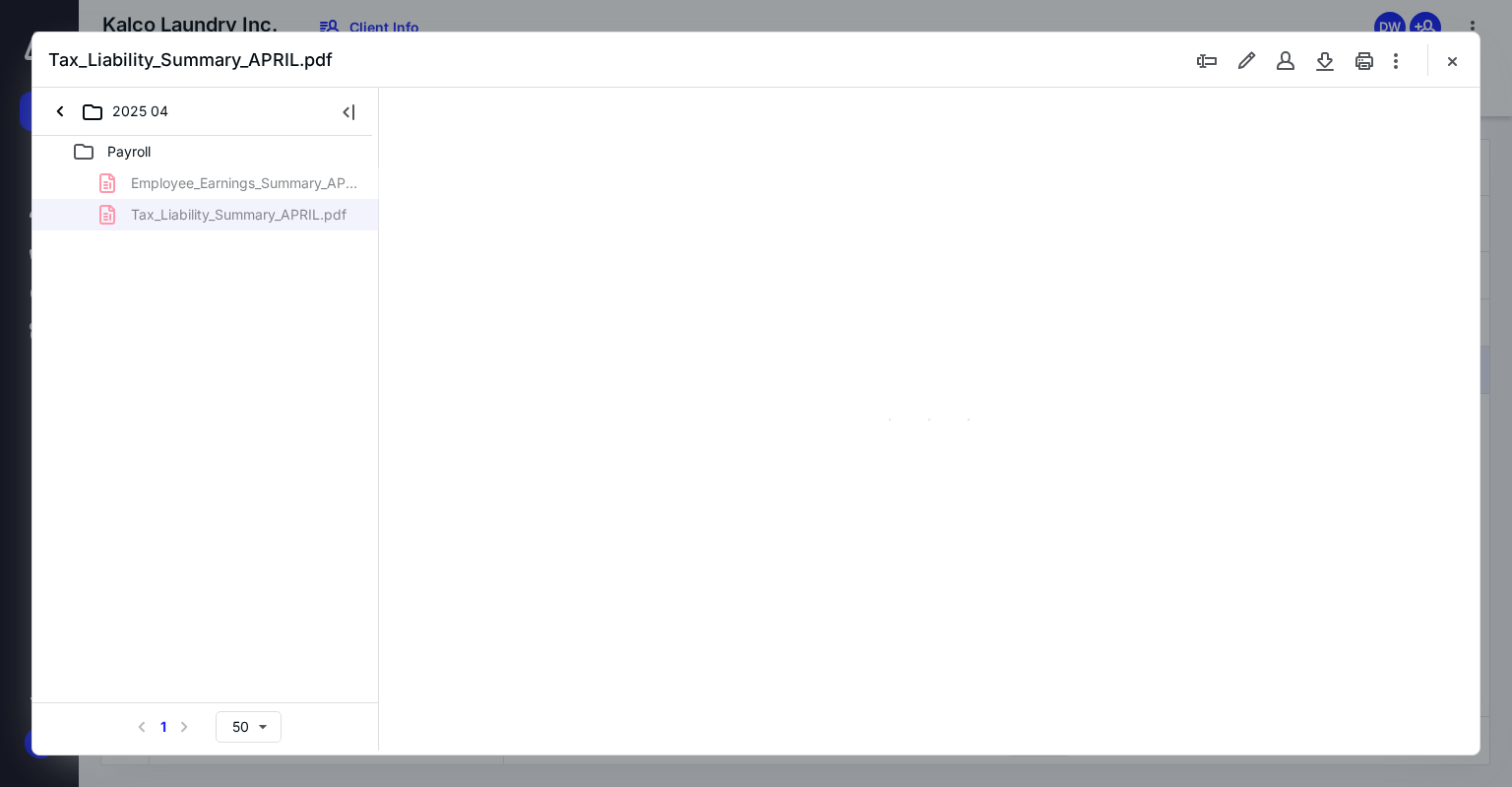 scroll, scrollTop: 0, scrollLeft: 0, axis: both 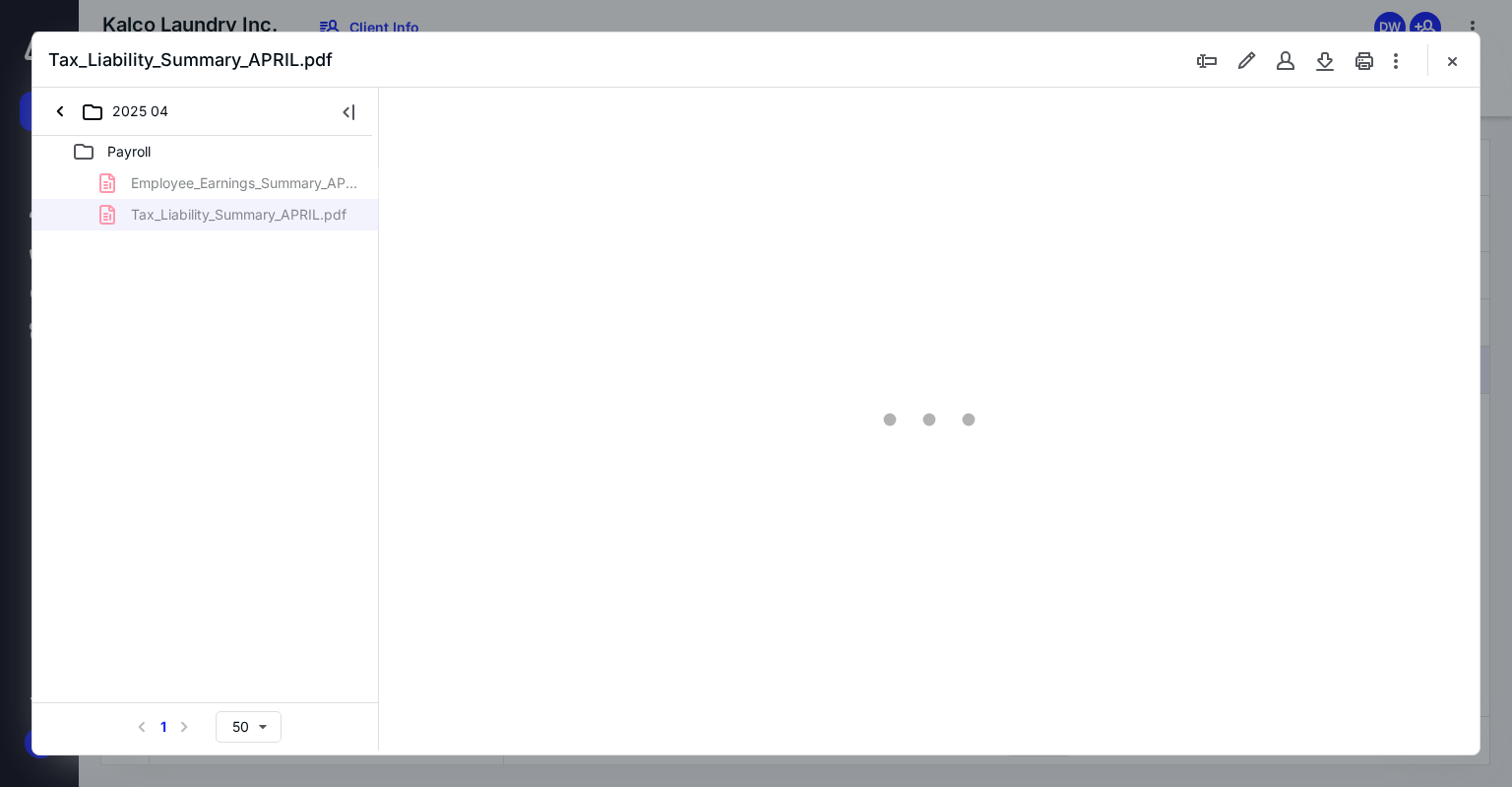 type on "97" 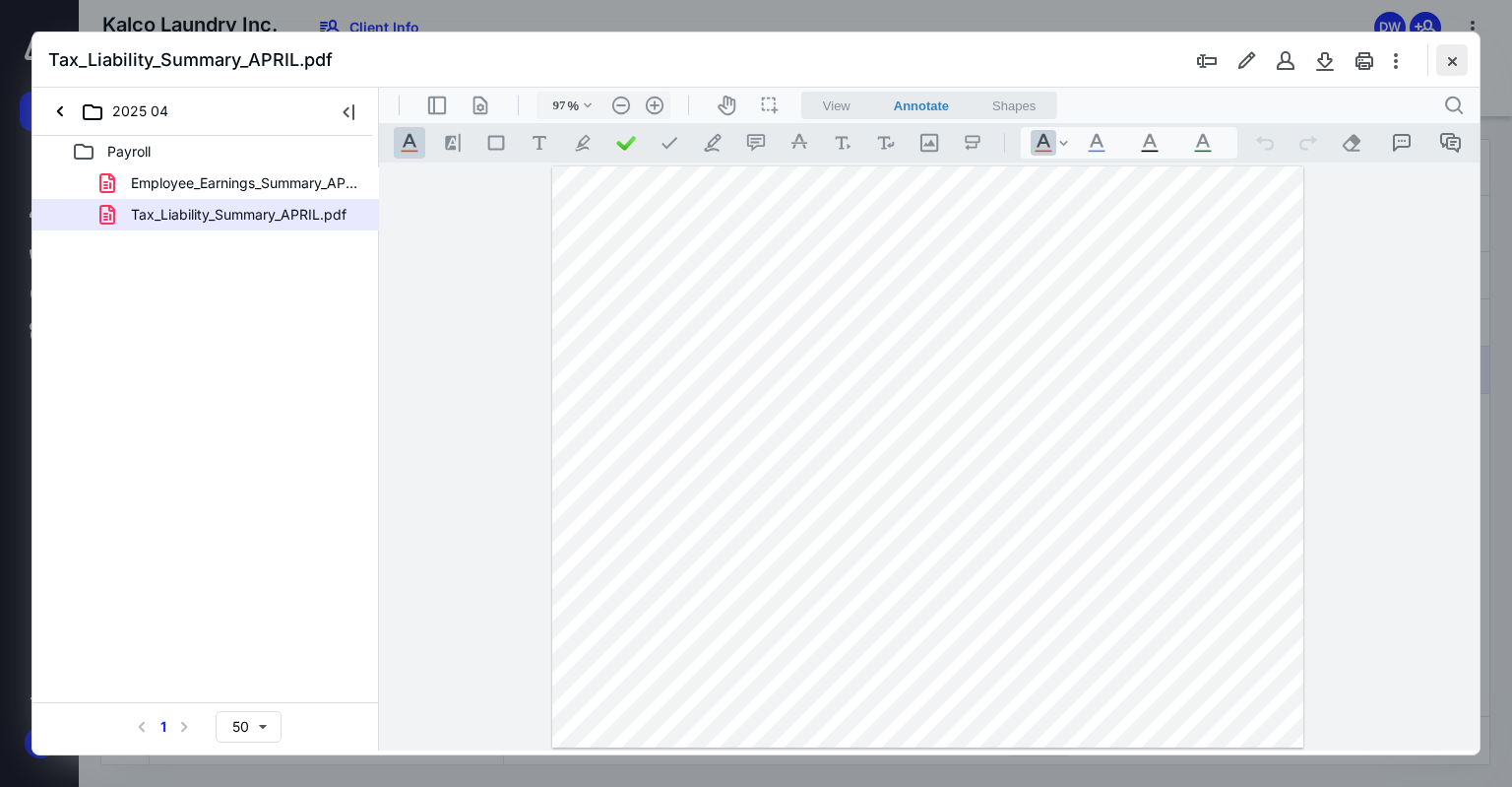 click at bounding box center [1452, 60] 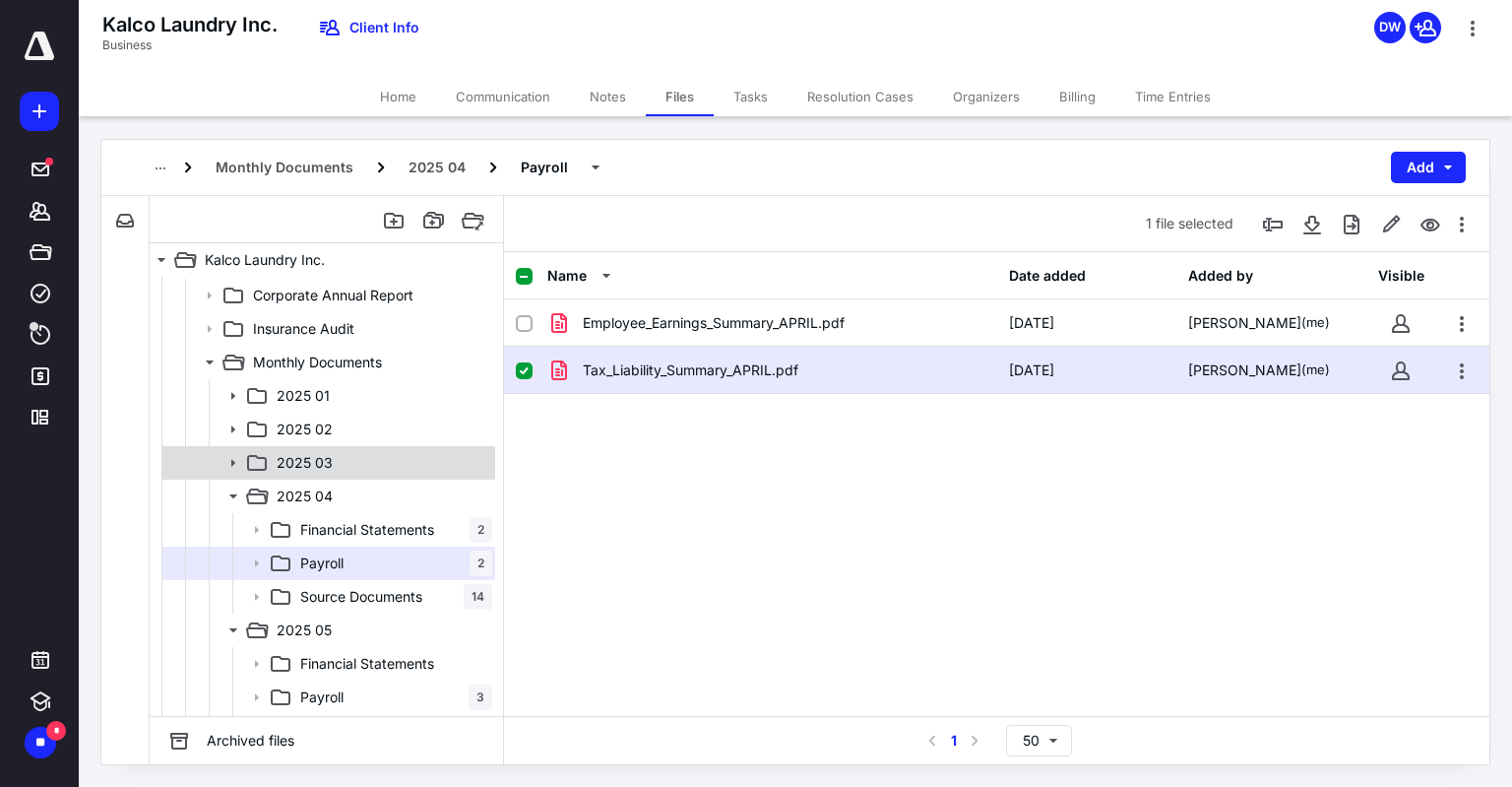 click on "2025 03" at bounding box center (380, 463) 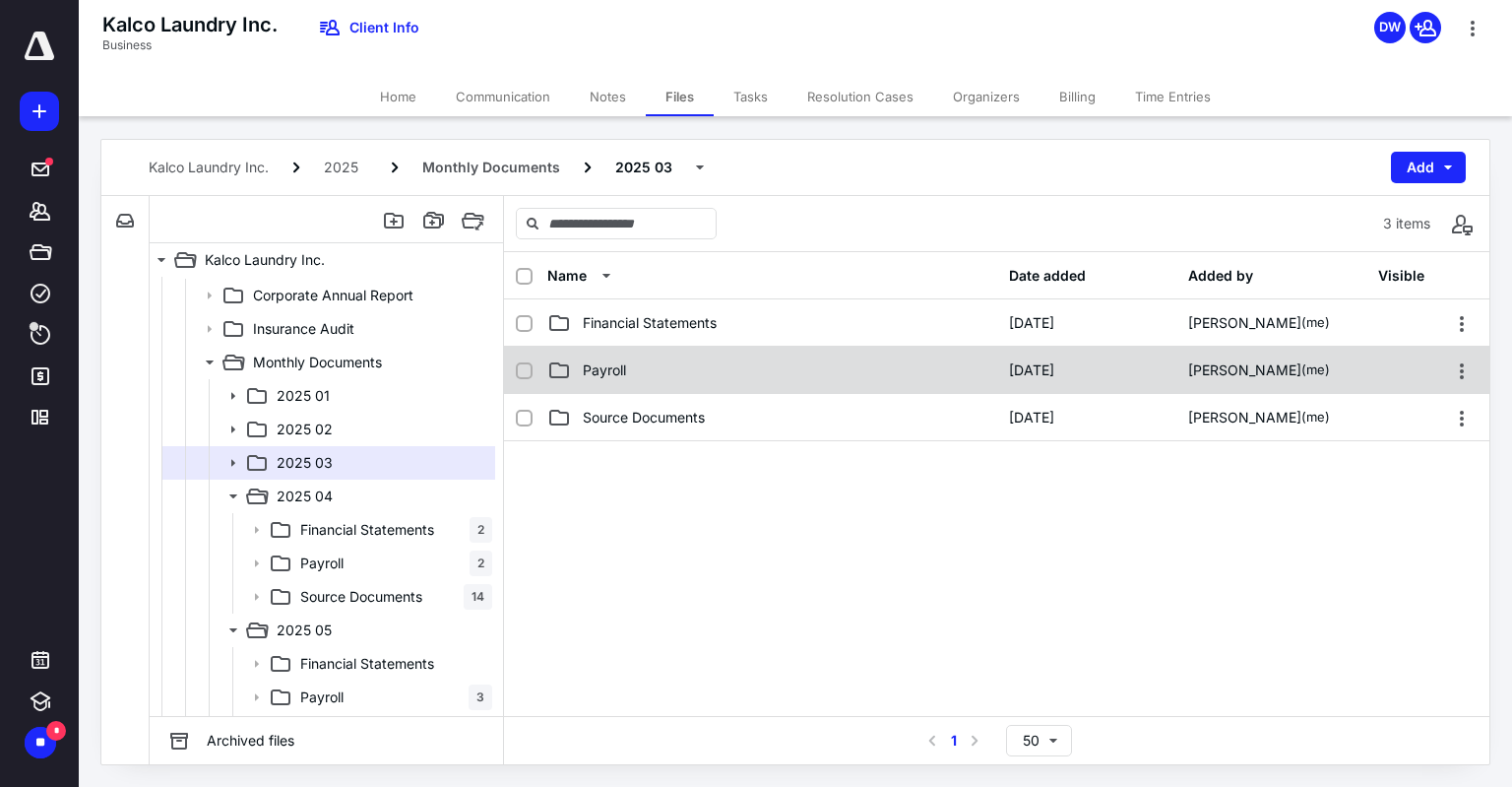 click on "Payroll" at bounding box center [772, 370] 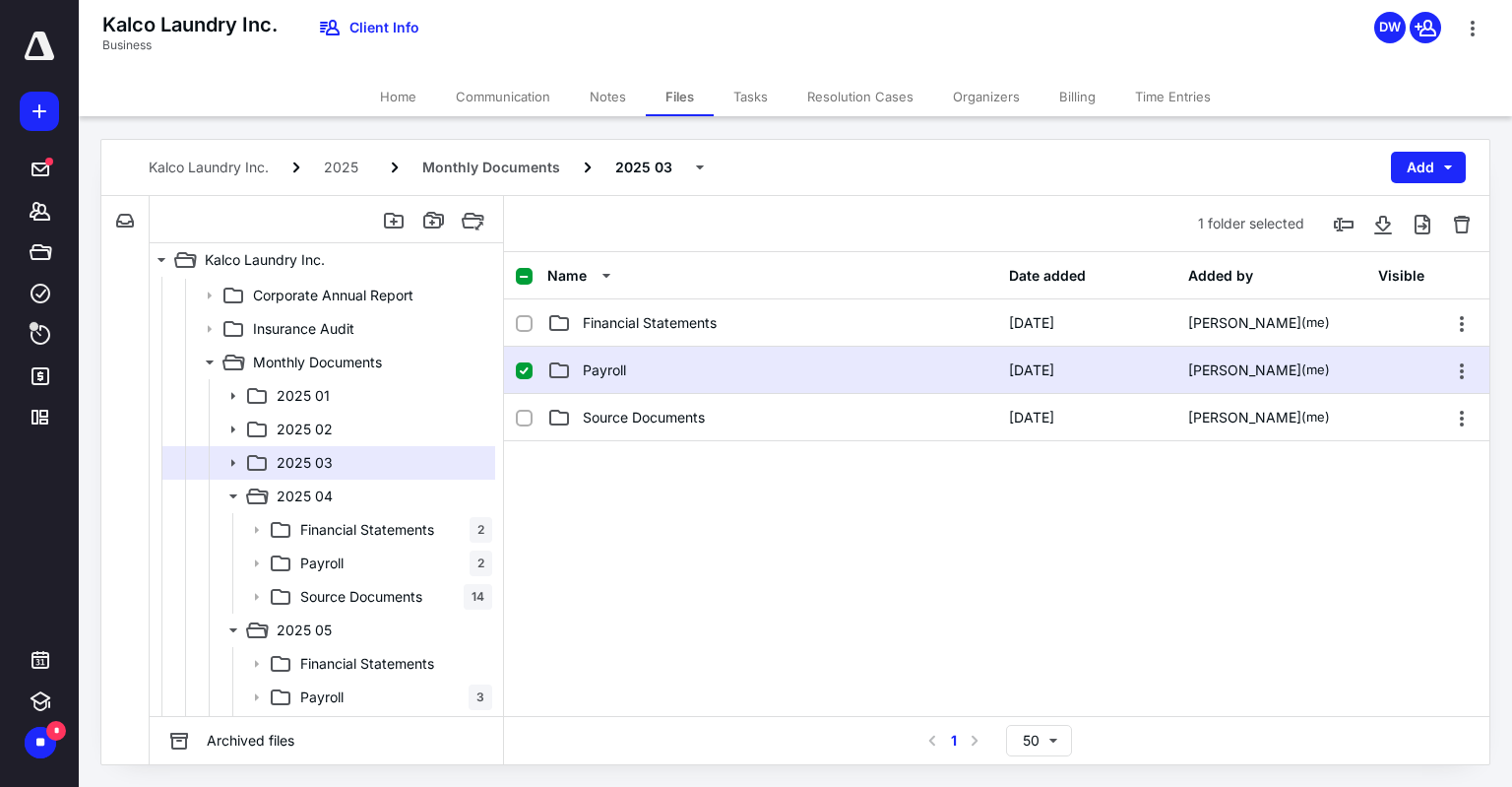 click on "Payroll" at bounding box center [772, 370] 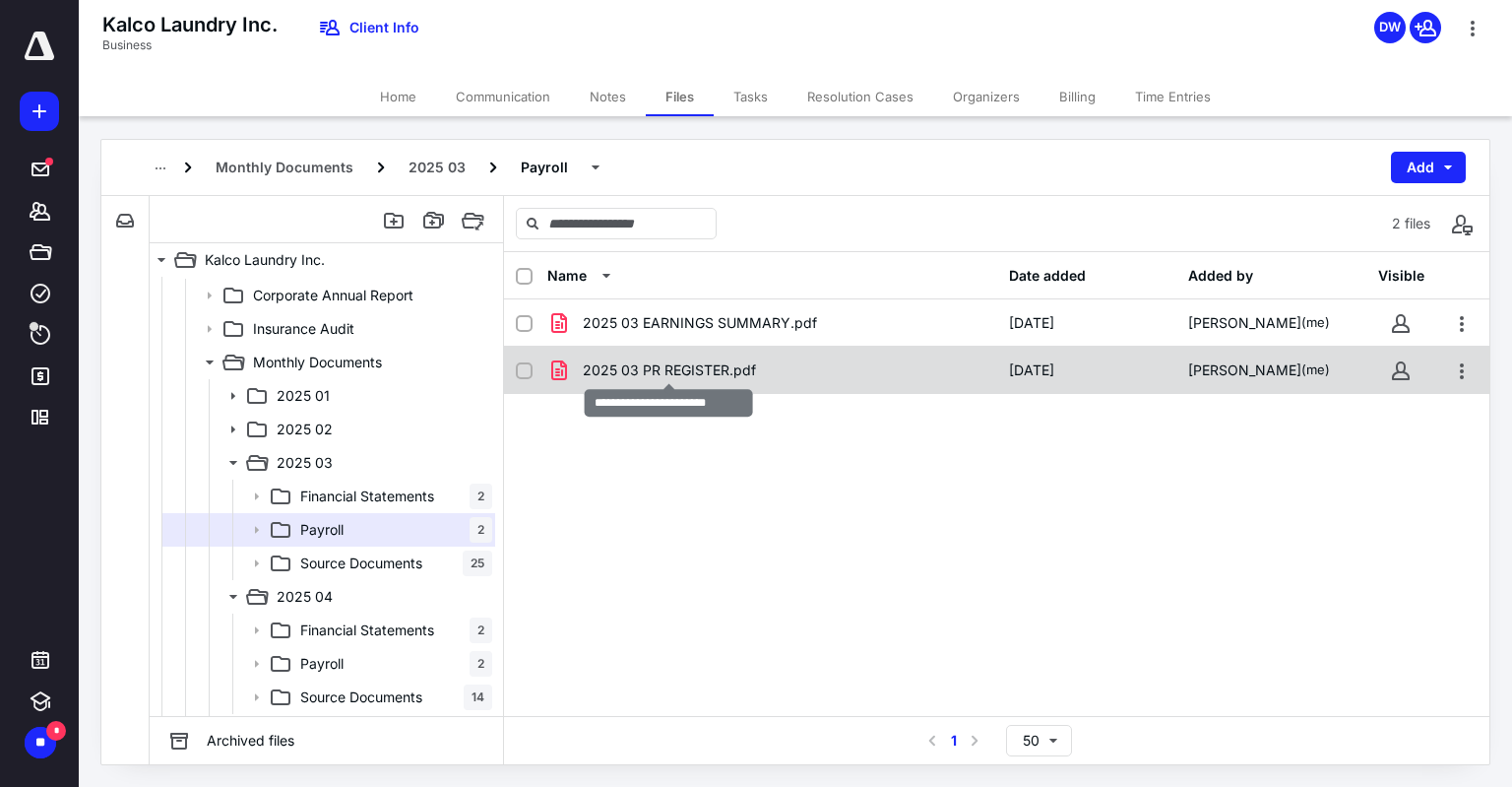 click on "2025 03 PR REGISTER.pdf" at bounding box center (669, 370) 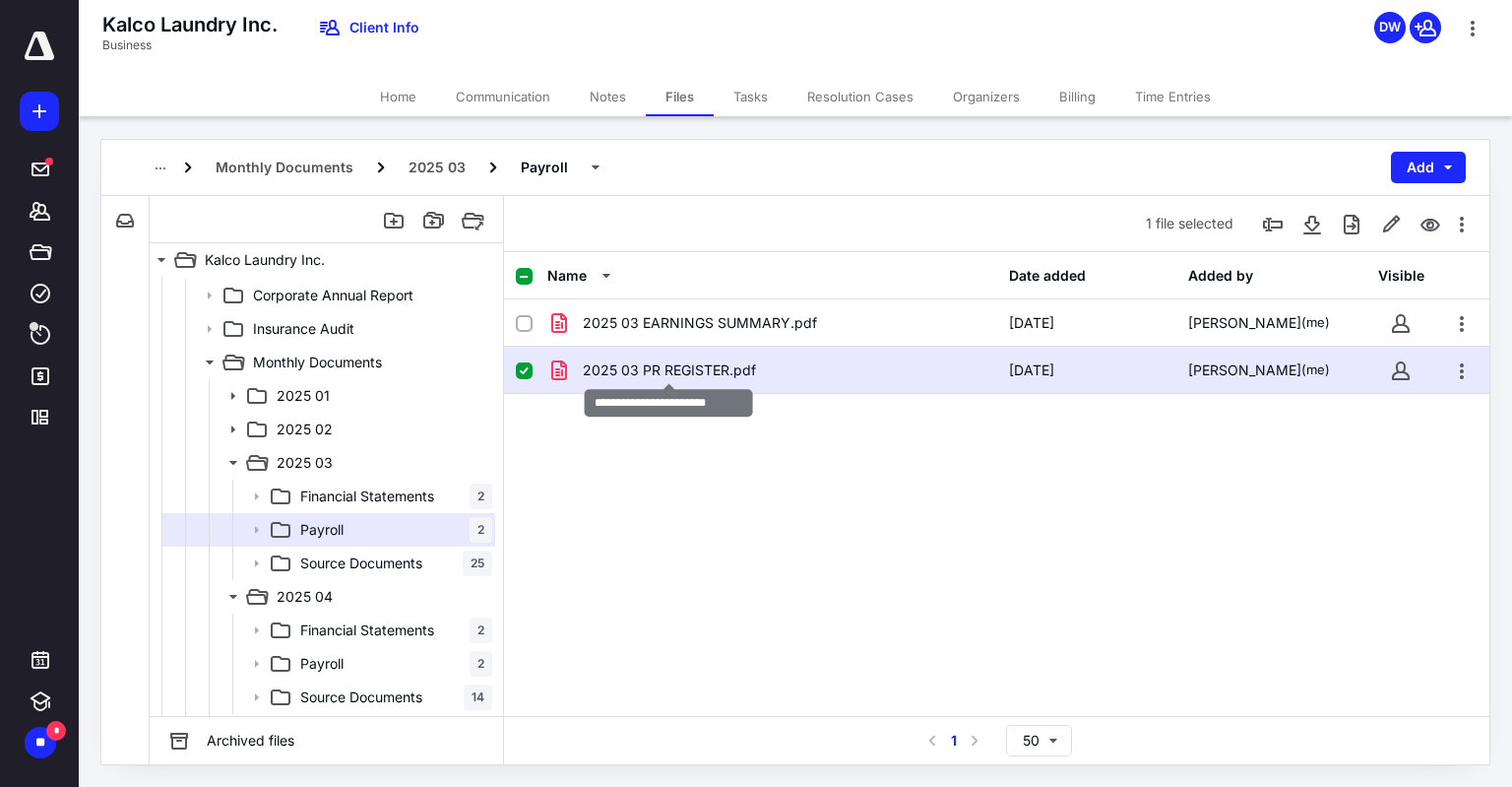 click on "2025 03 PR REGISTER.pdf" at bounding box center [669, 370] 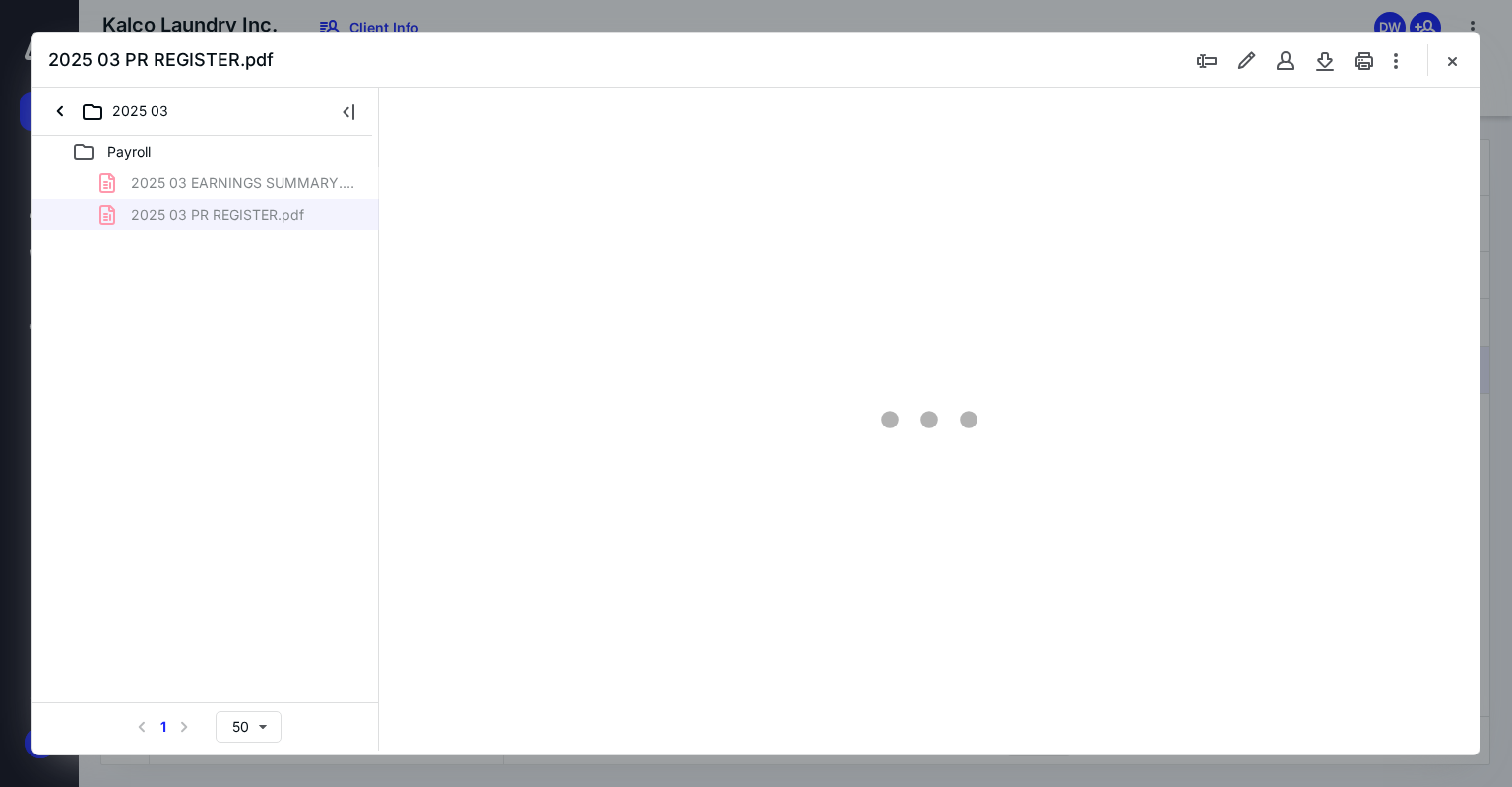 scroll, scrollTop: 0, scrollLeft: 0, axis: both 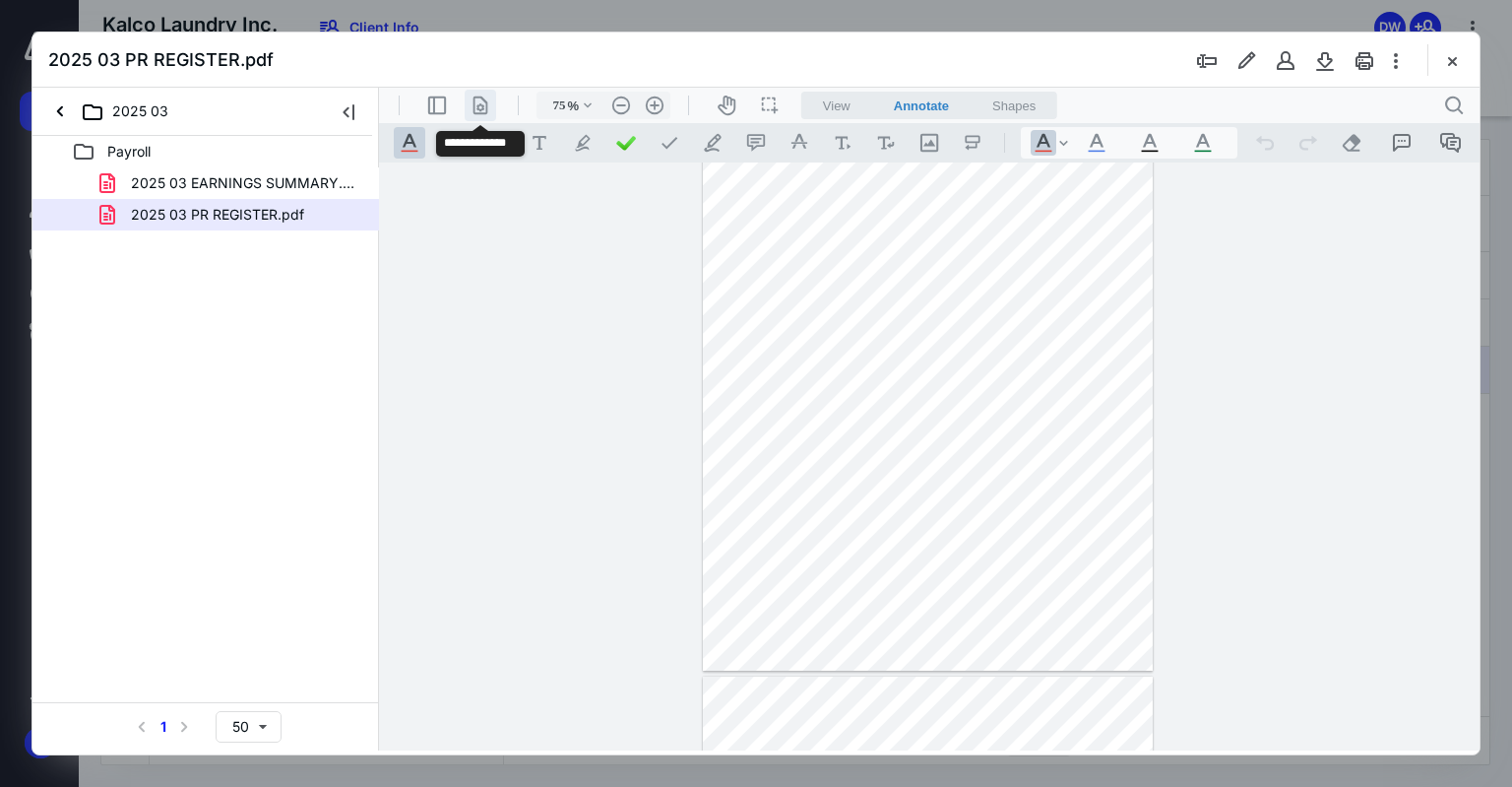 click on ".cls-1{fill:#abb0c4;} icon - header - page manipulation - line" at bounding box center [480, 105] 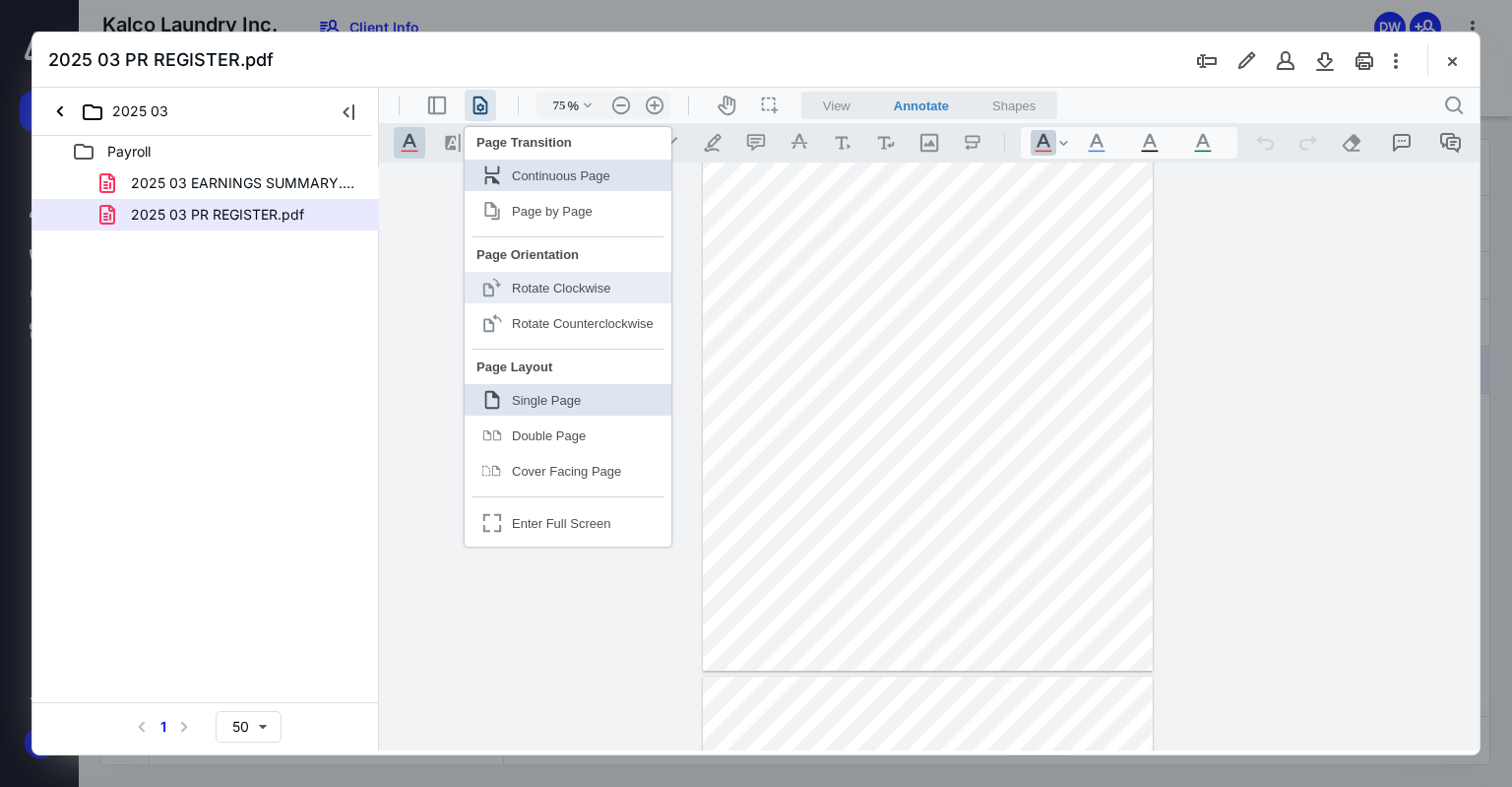 click on "Rotate Clockwise" at bounding box center [561, 288] 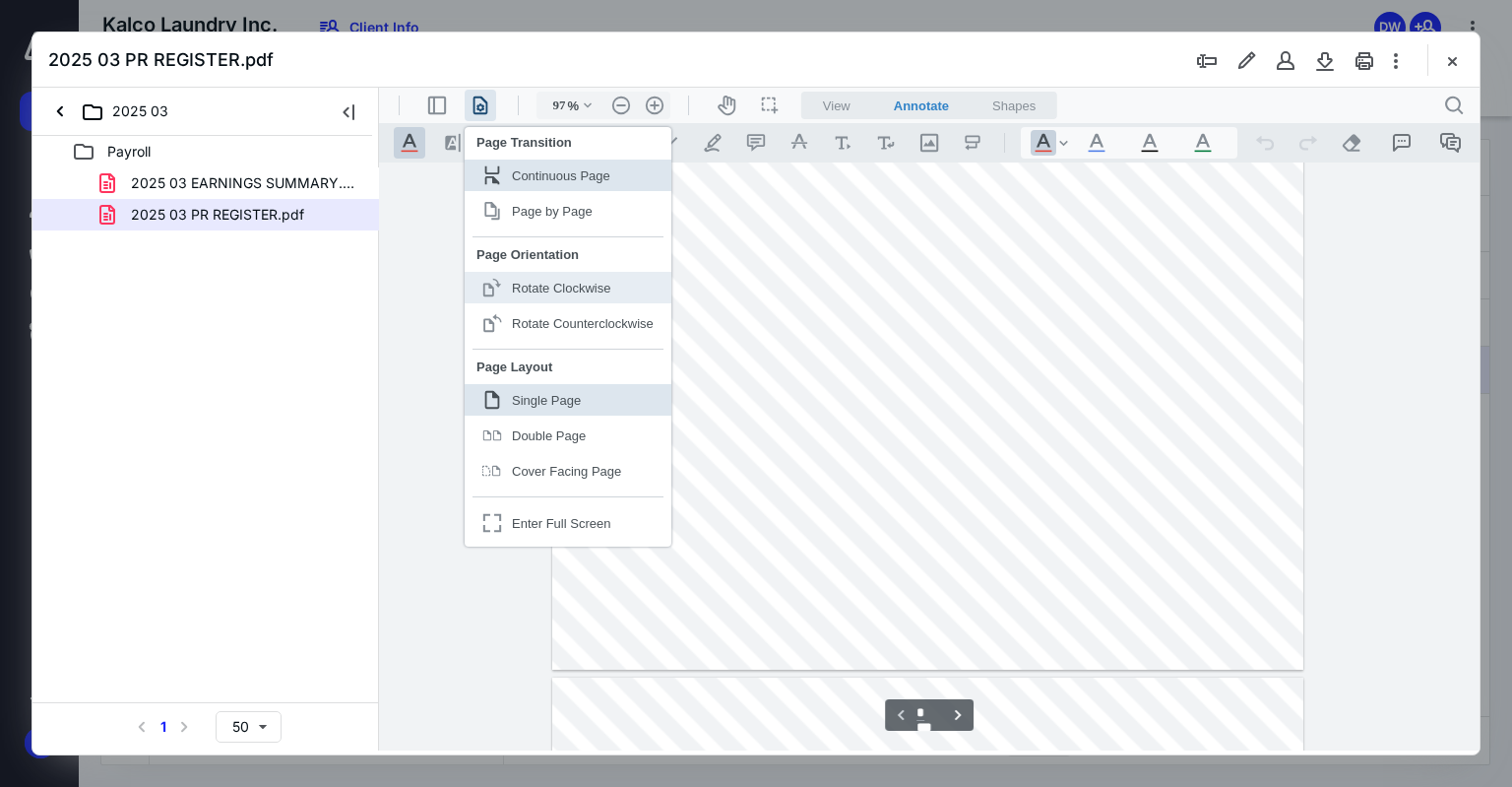 scroll, scrollTop: 79, scrollLeft: 0, axis: vertical 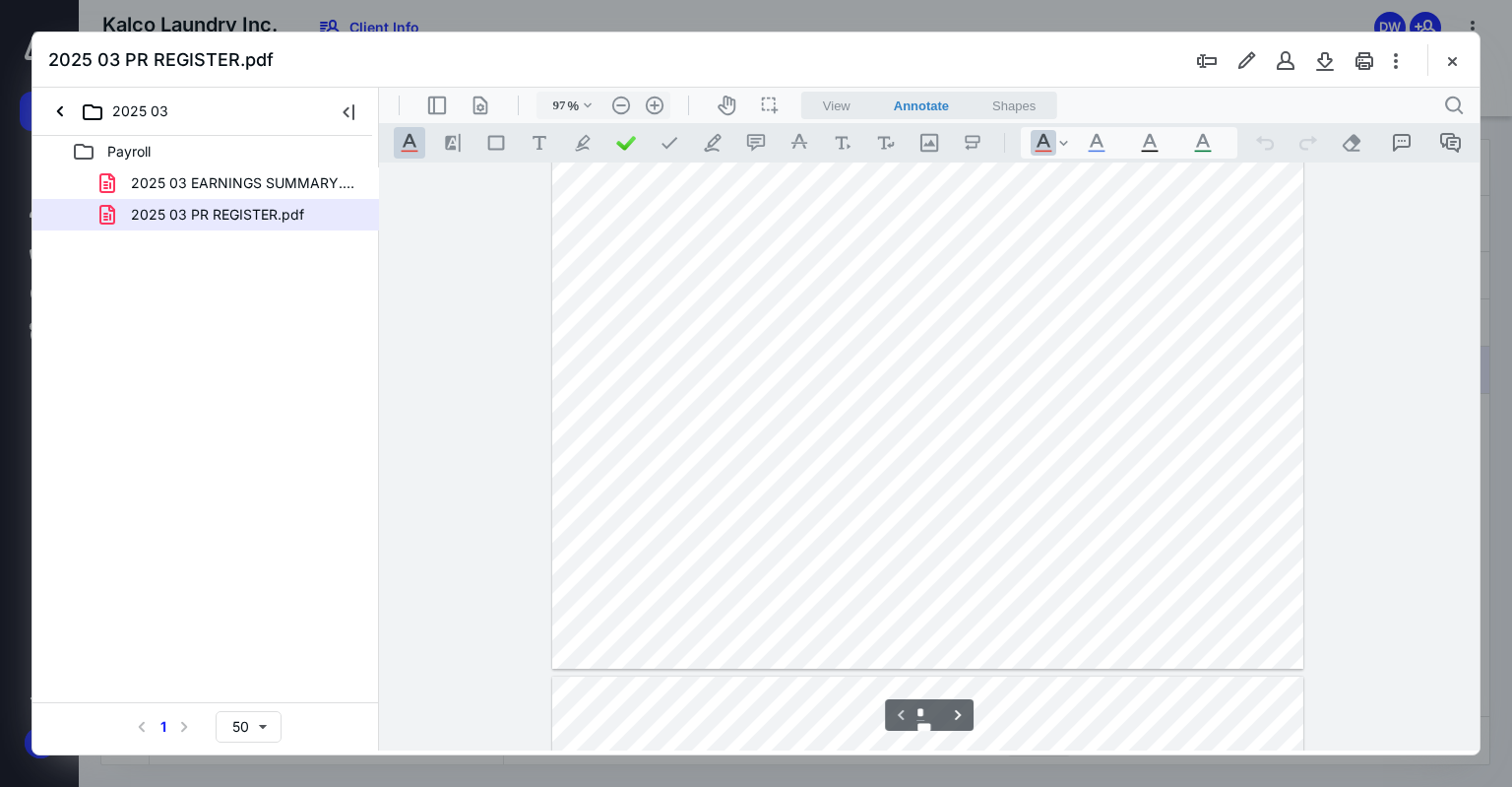 click at bounding box center (928, 378) 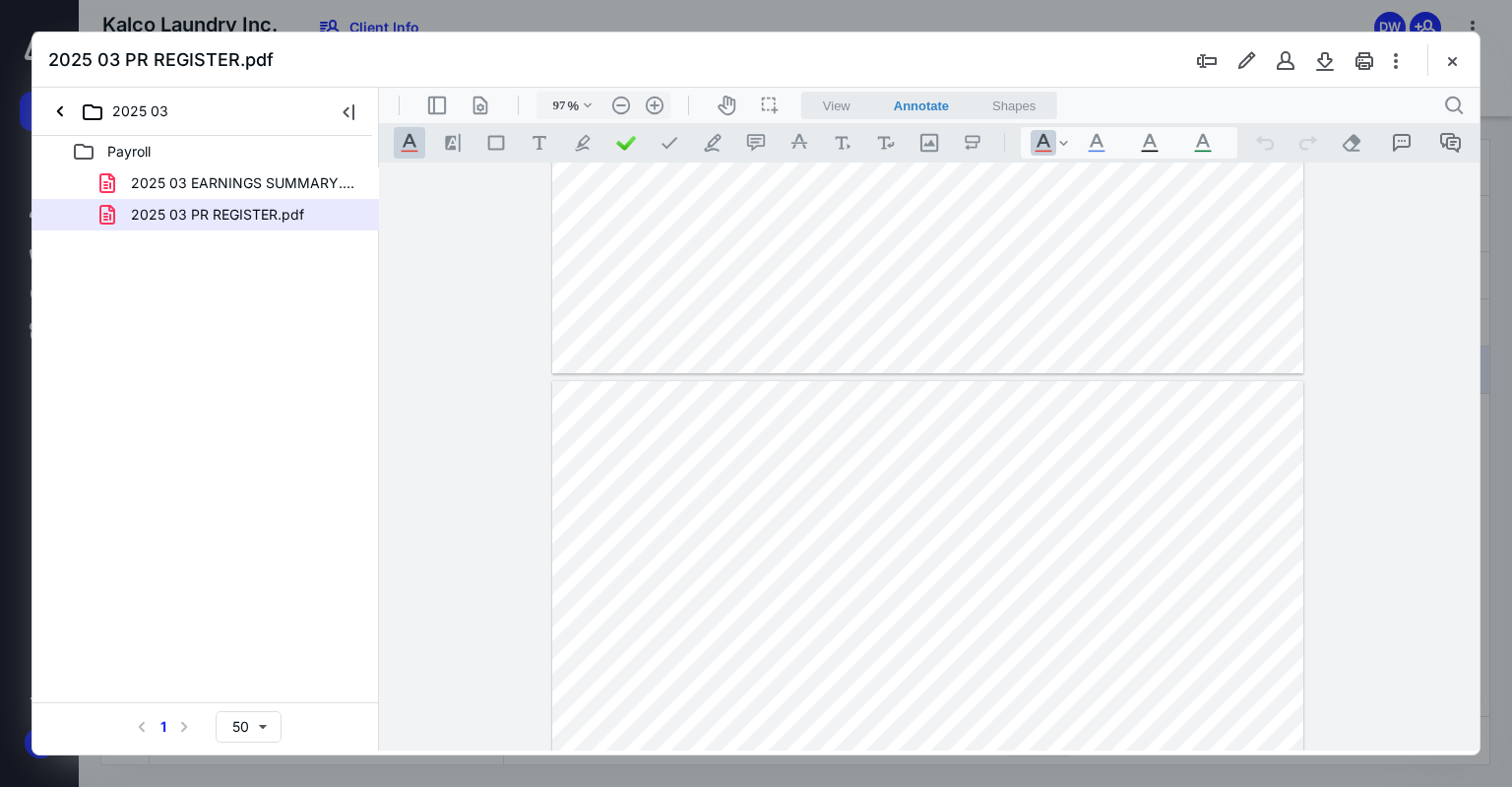 type on "*" 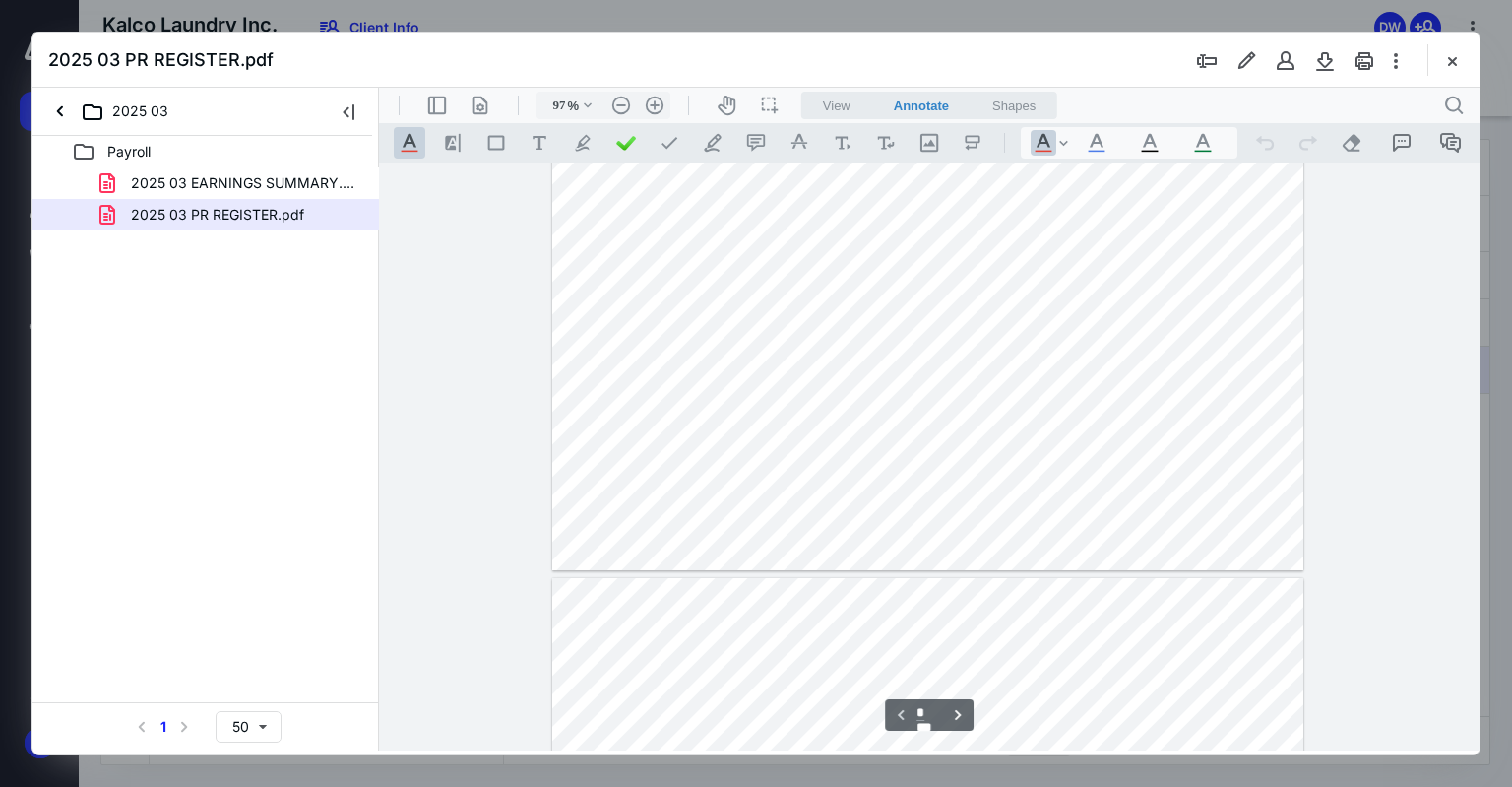 scroll, scrollTop: 0, scrollLeft: 0, axis: both 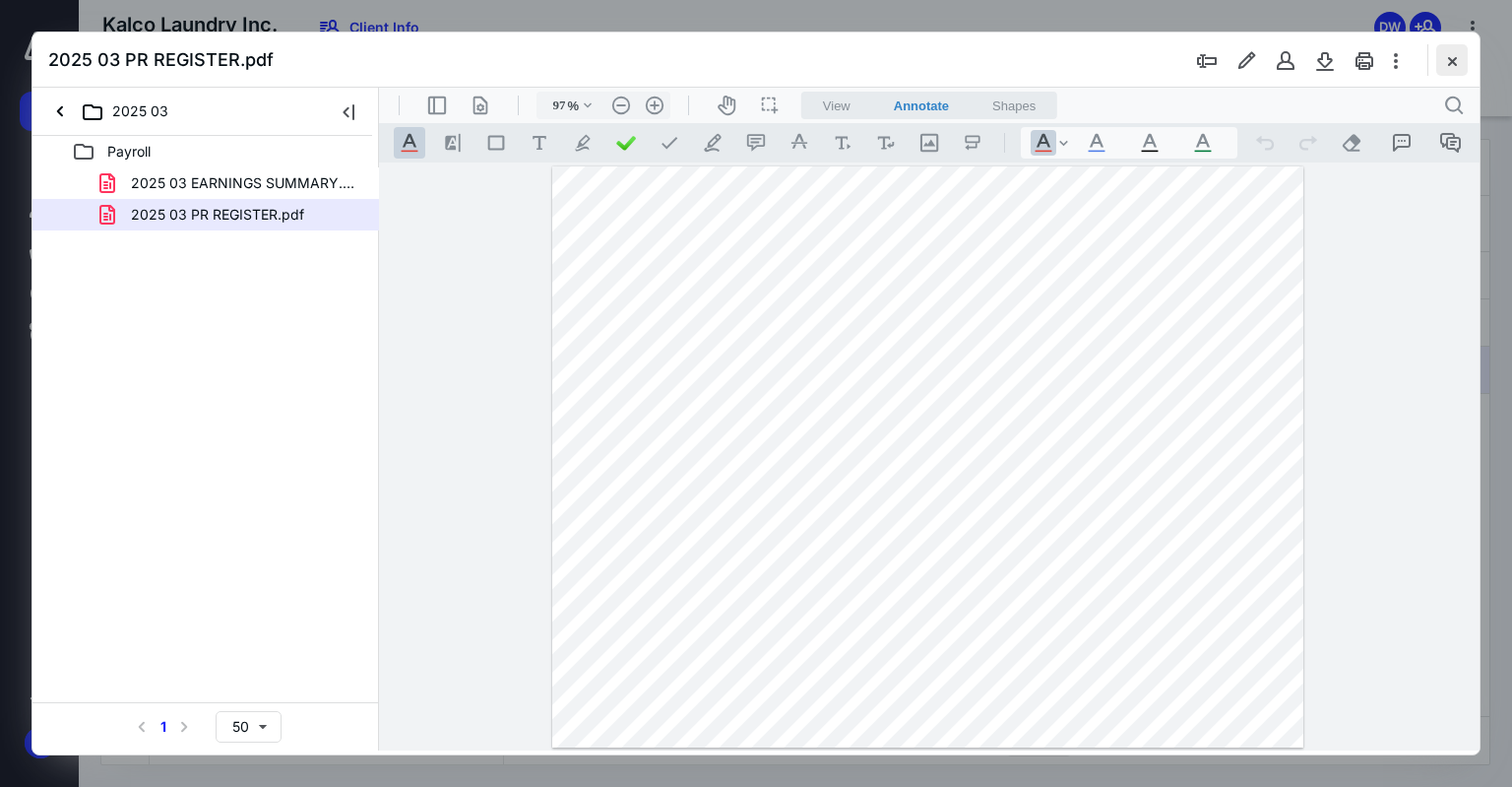 click at bounding box center [1452, 60] 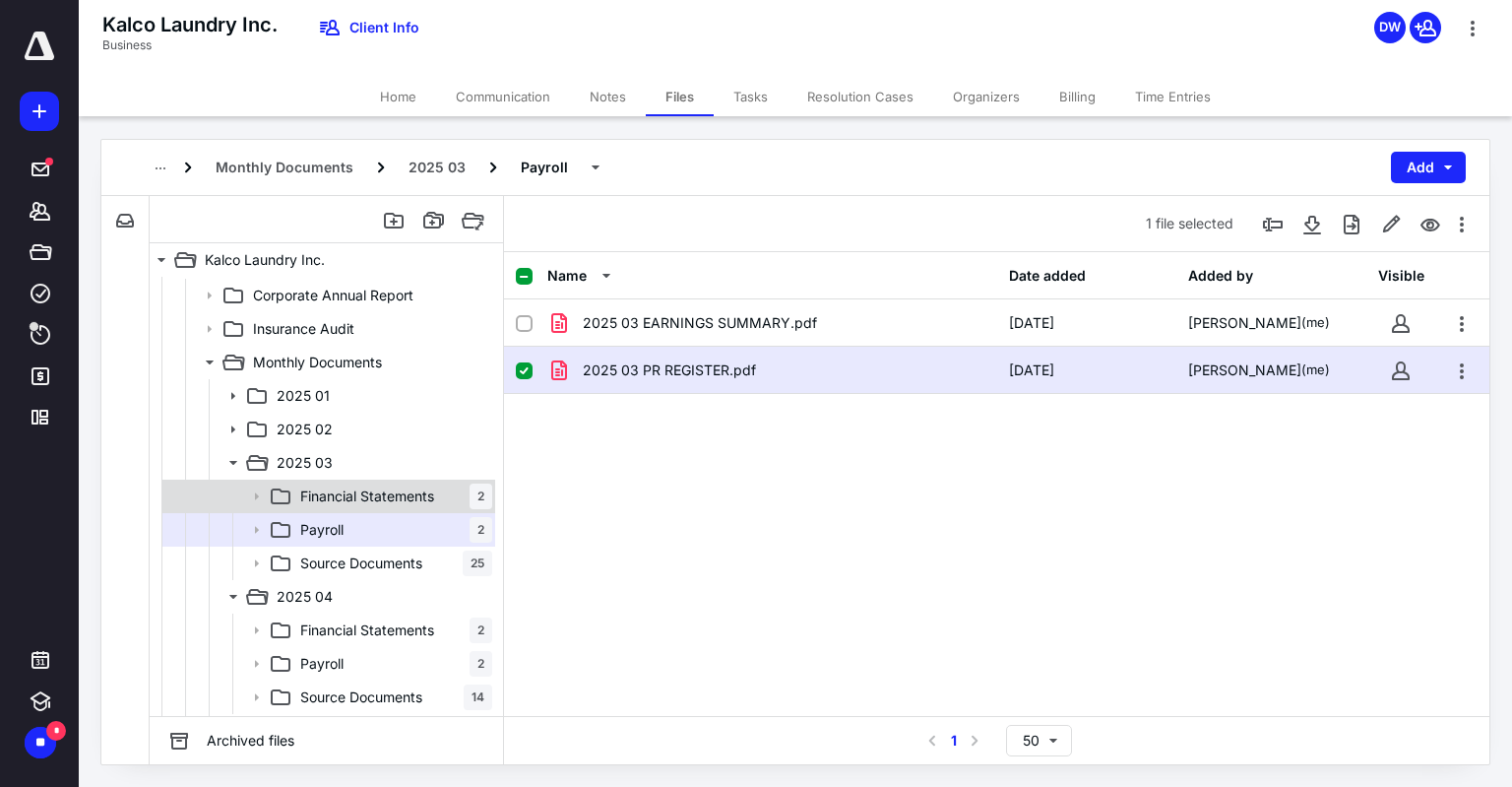 click on "Financial Statements 2" at bounding box center (392, 496) 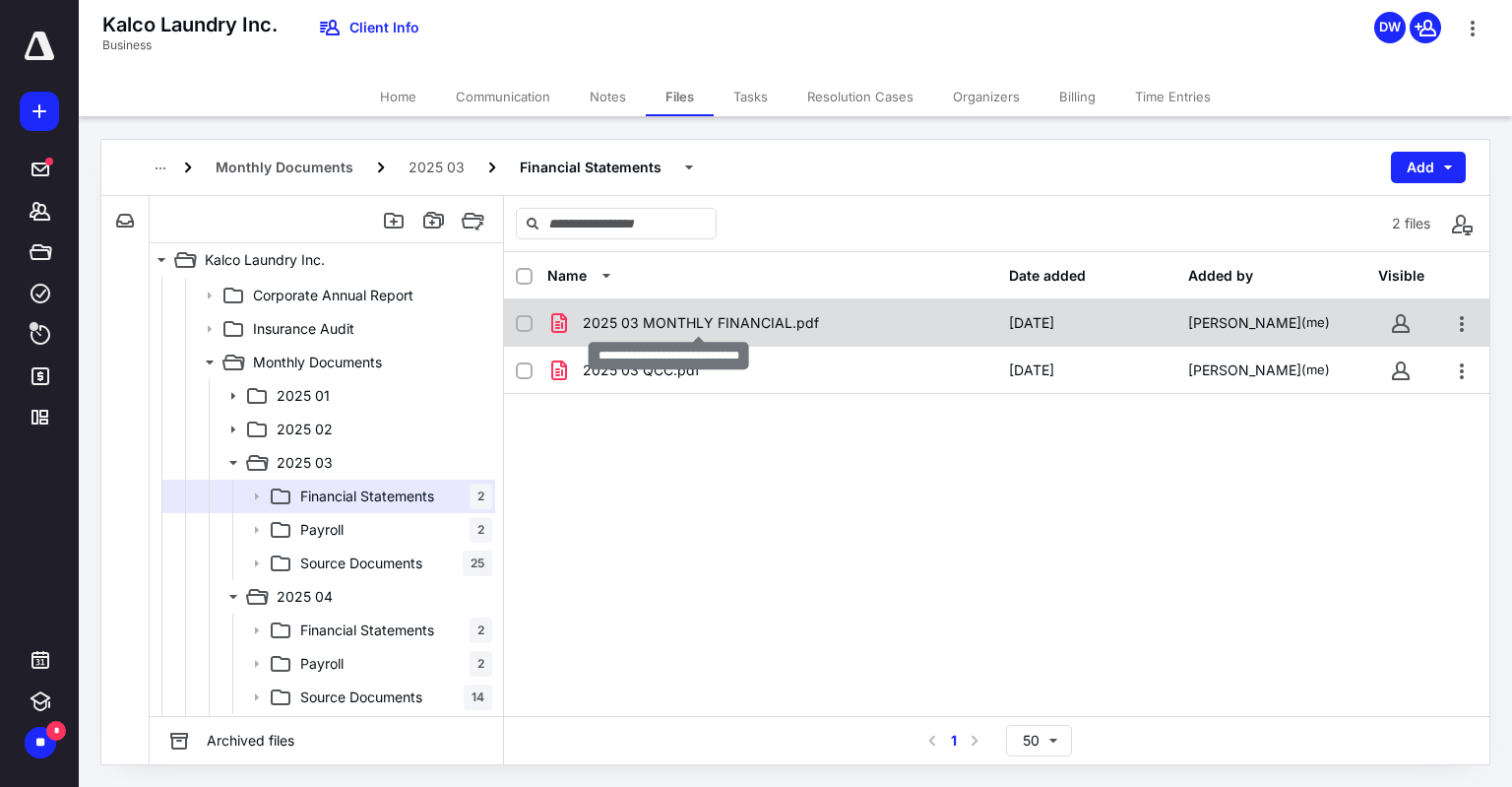 click on "2025 03 MONTHLY FINANCIAL.pdf" at bounding box center [701, 323] 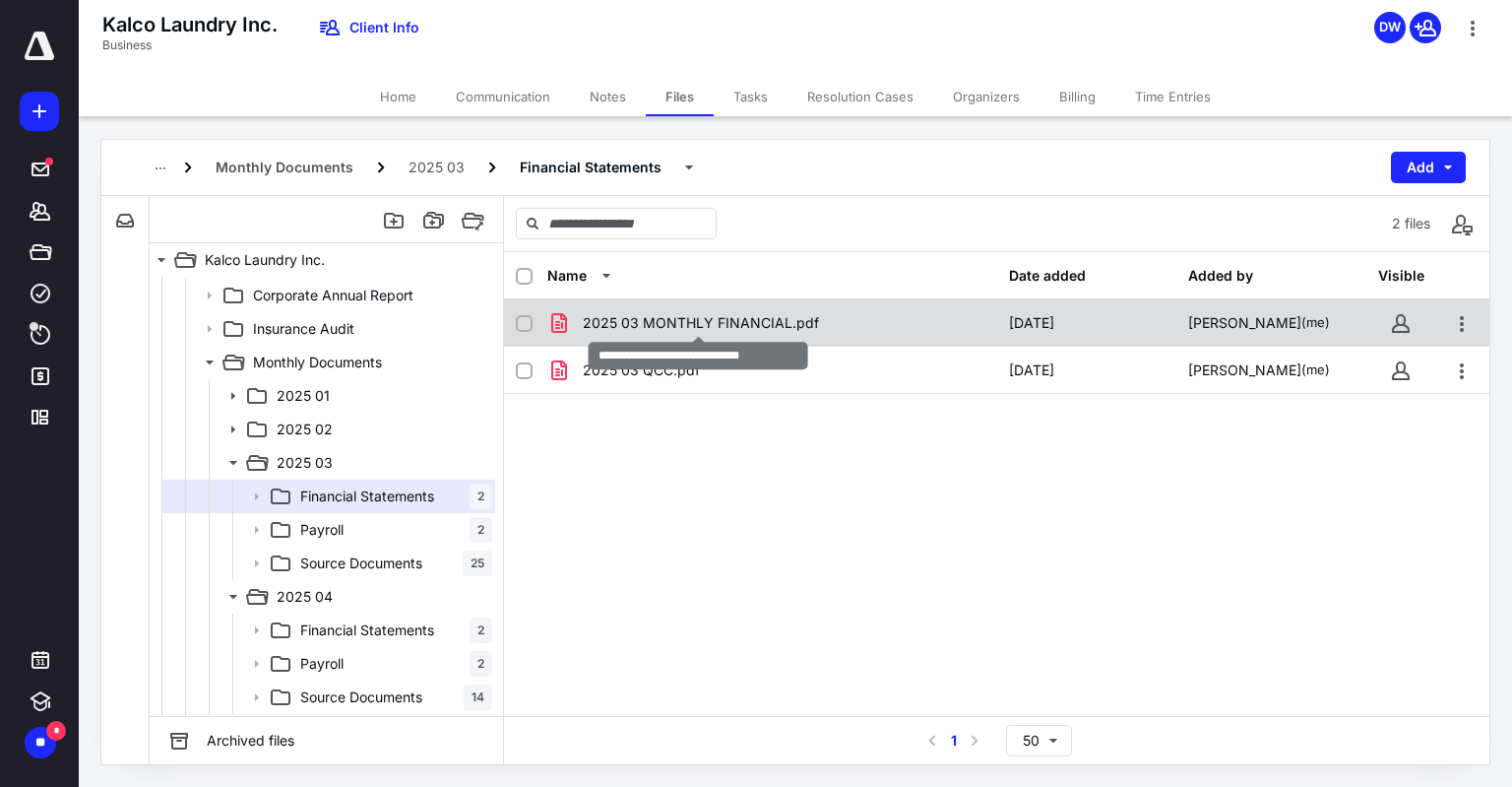 click on "2025 03 MONTHLY FINANCIAL.pdf" at bounding box center [701, 323] 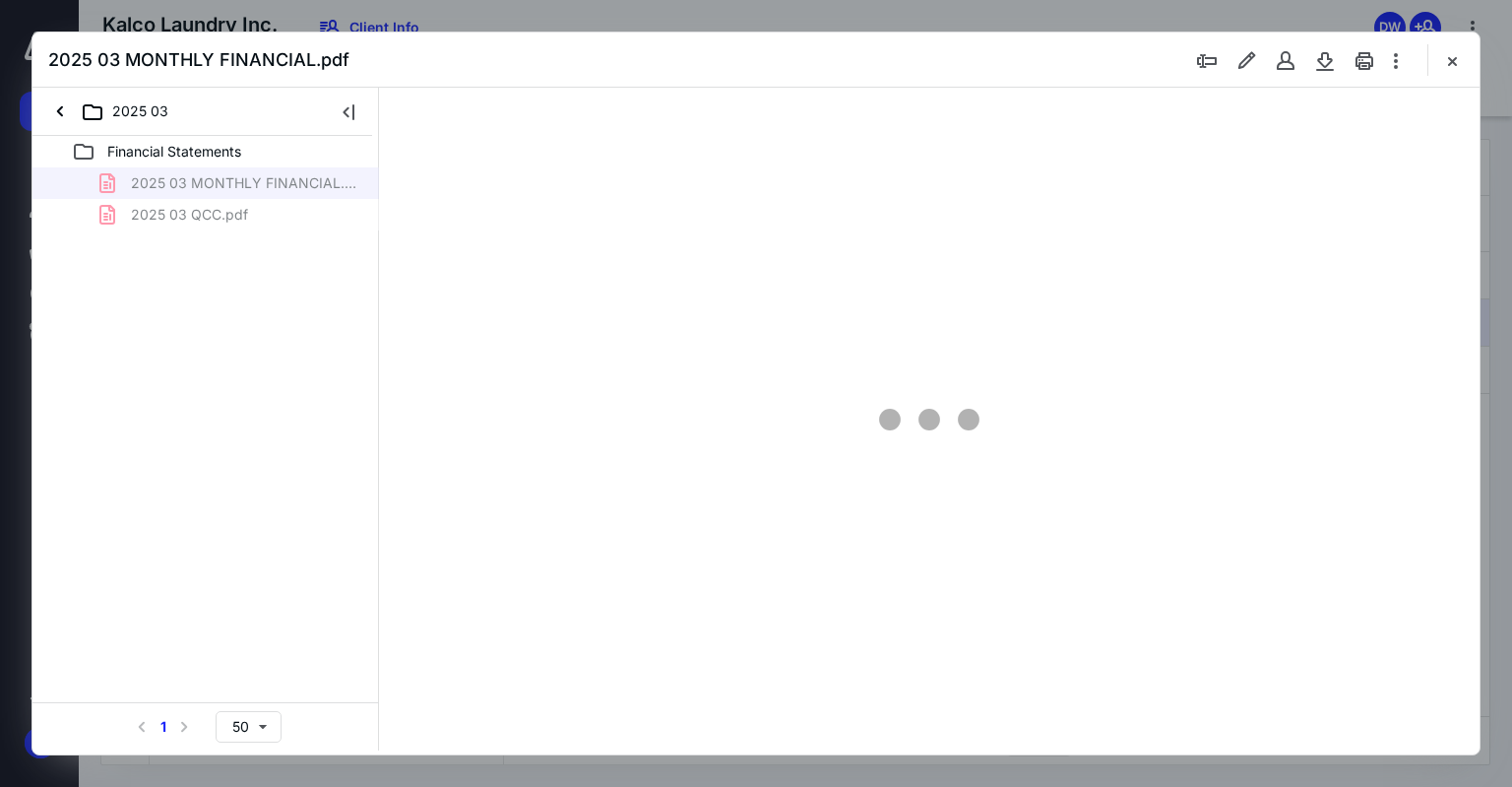 scroll, scrollTop: 0, scrollLeft: 0, axis: both 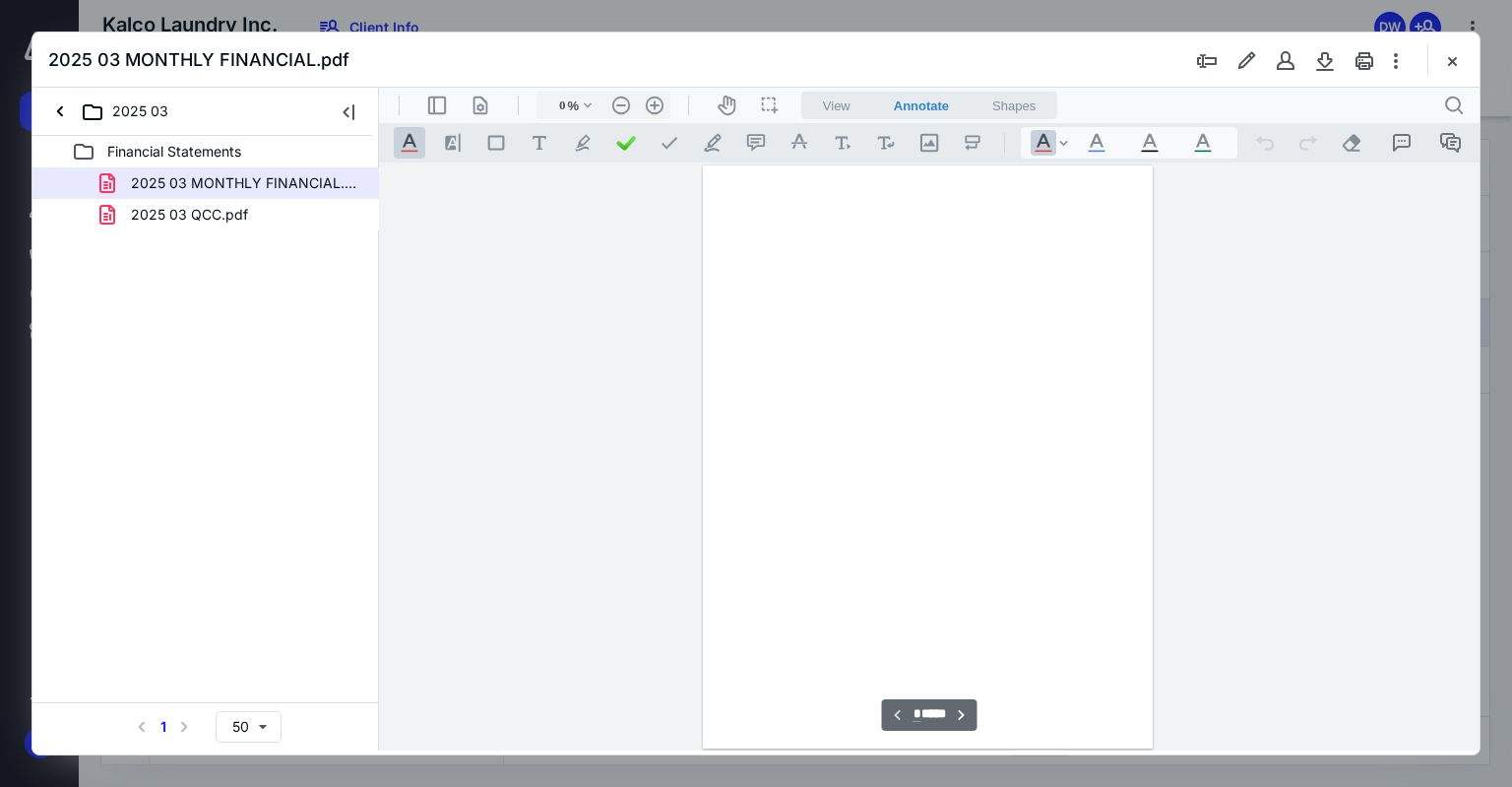 type on "75" 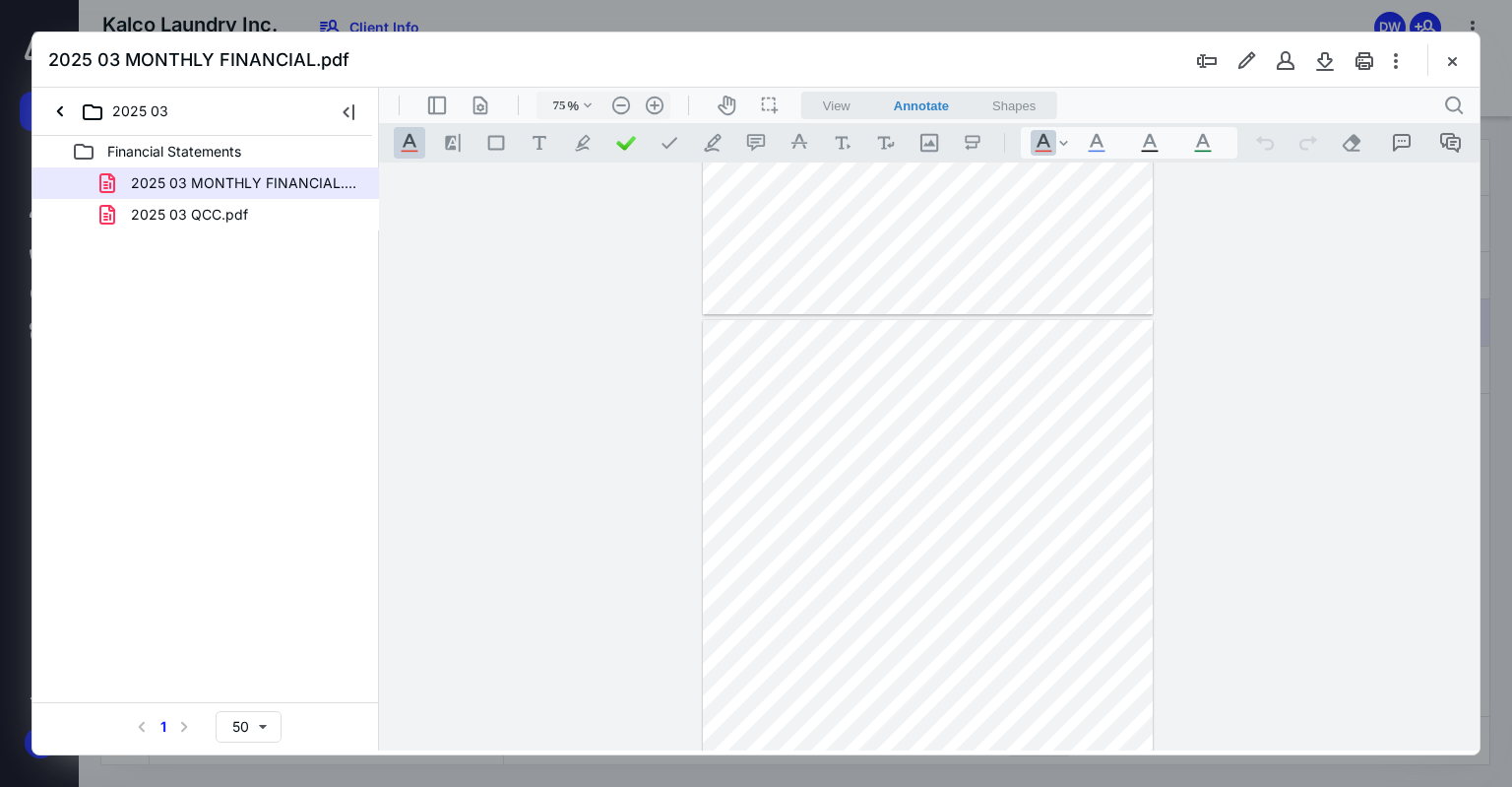scroll, scrollTop: 18792, scrollLeft: 0, axis: vertical 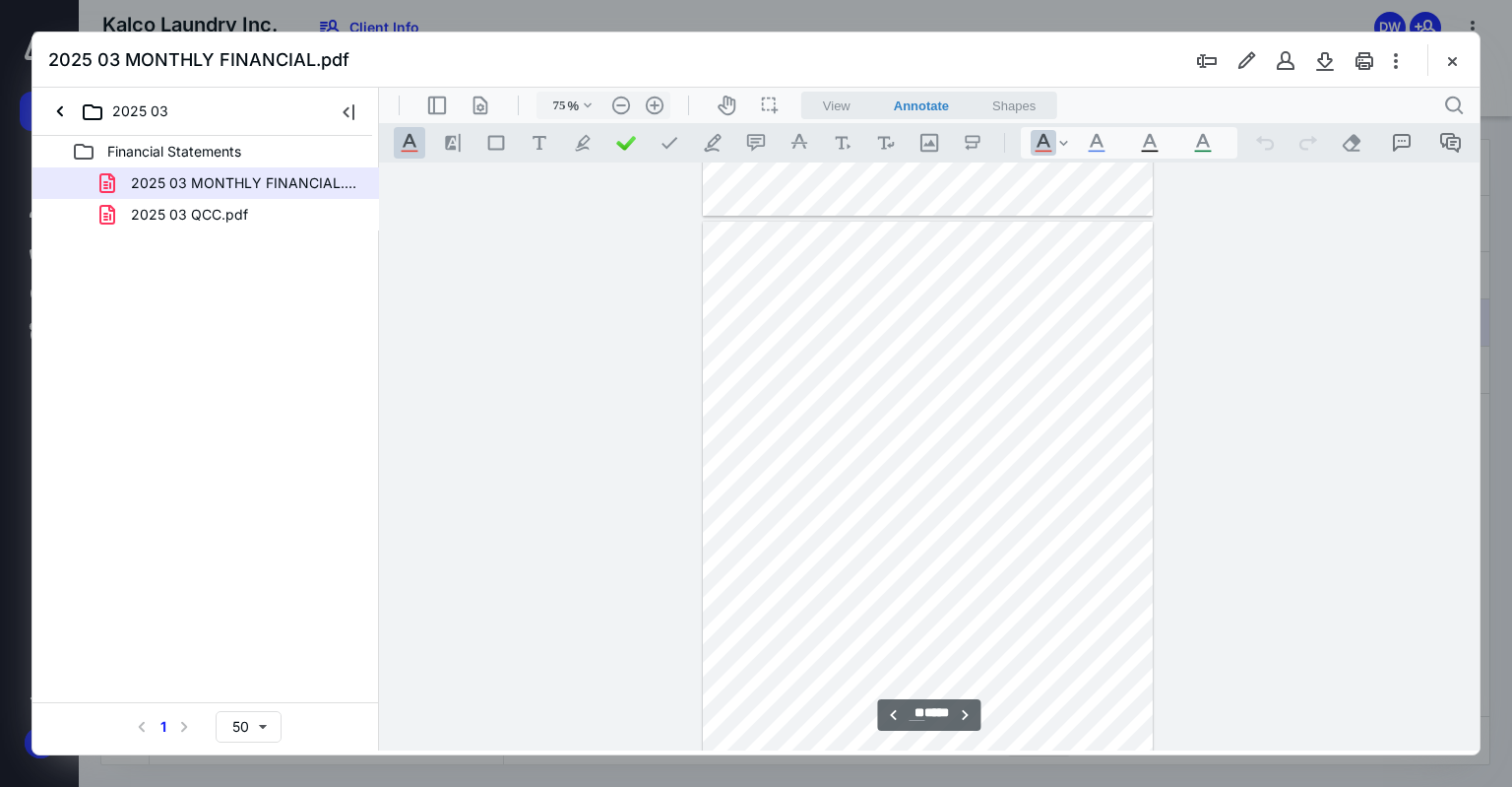 type on "**" 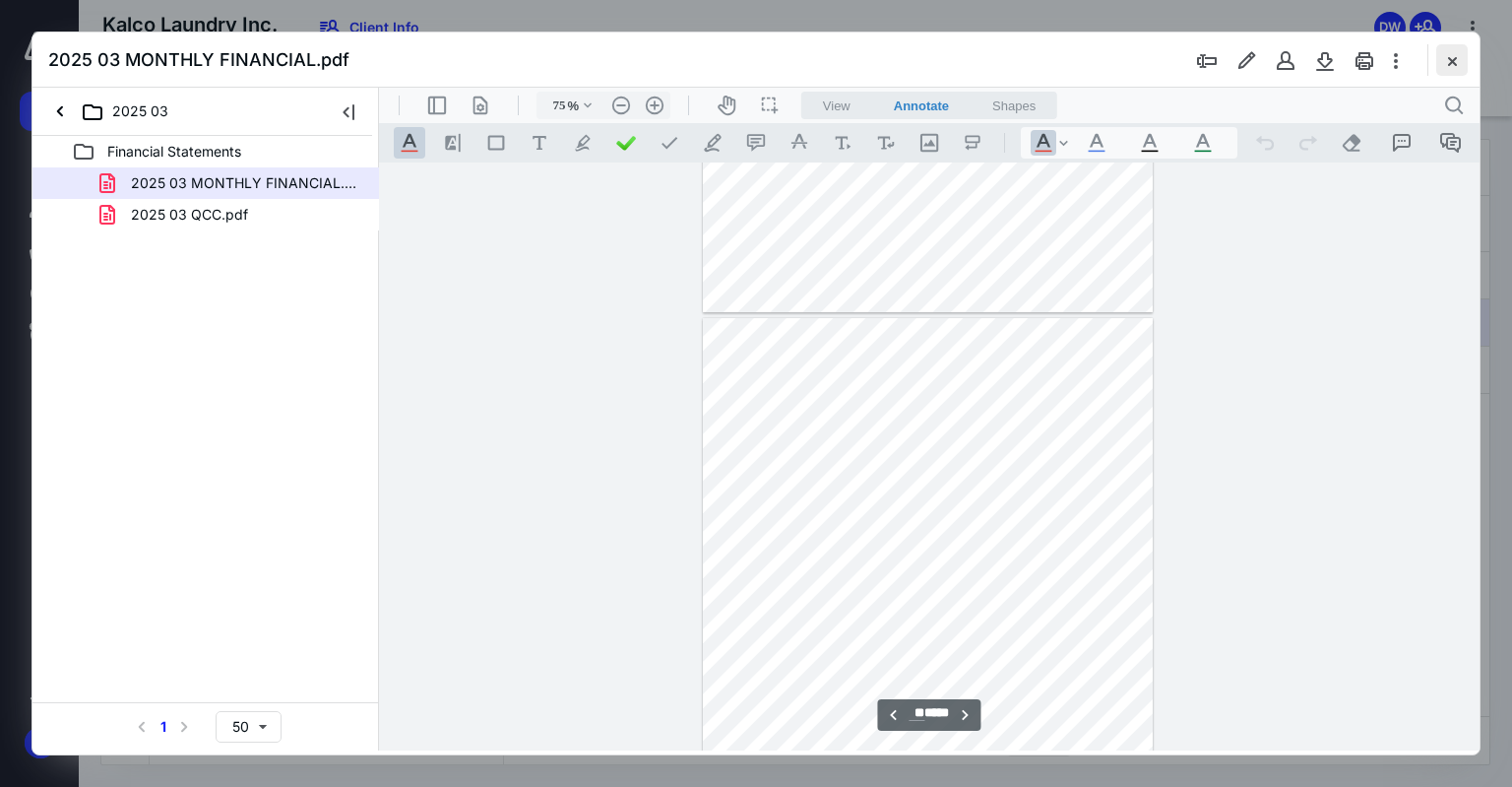 click at bounding box center (1452, 60) 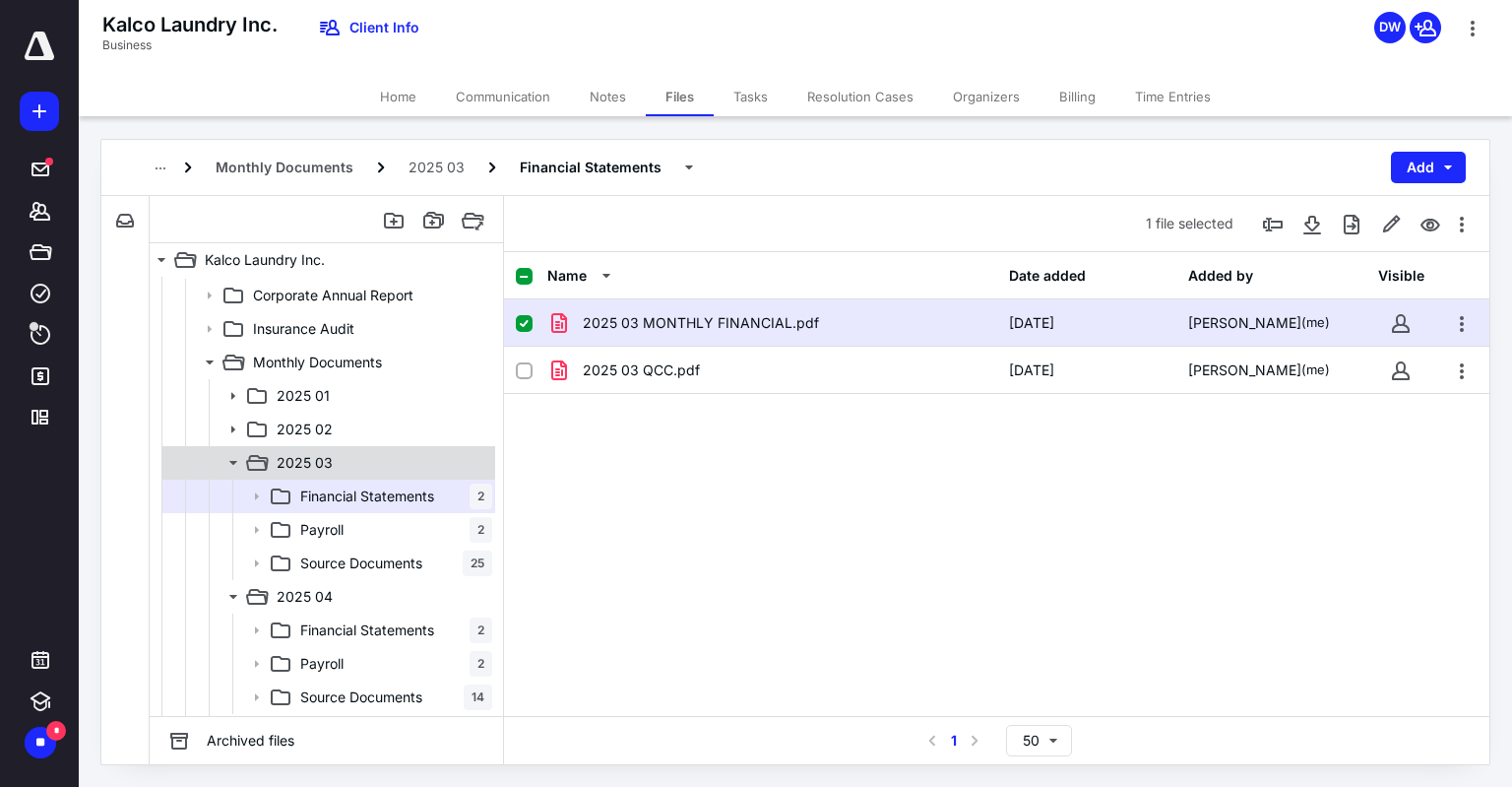 click 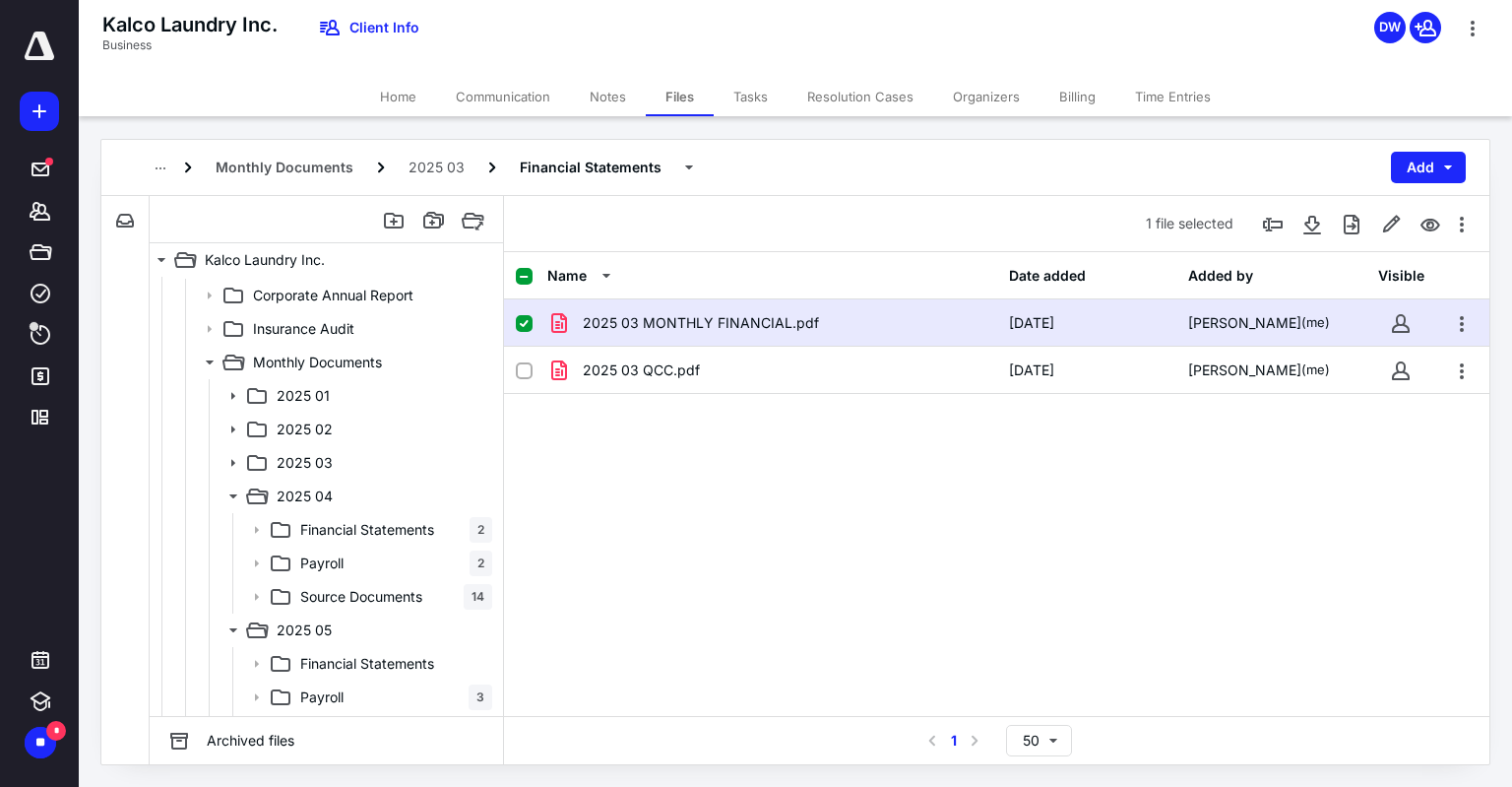 scroll, scrollTop: 295, scrollLeft: 0, axis: vertical 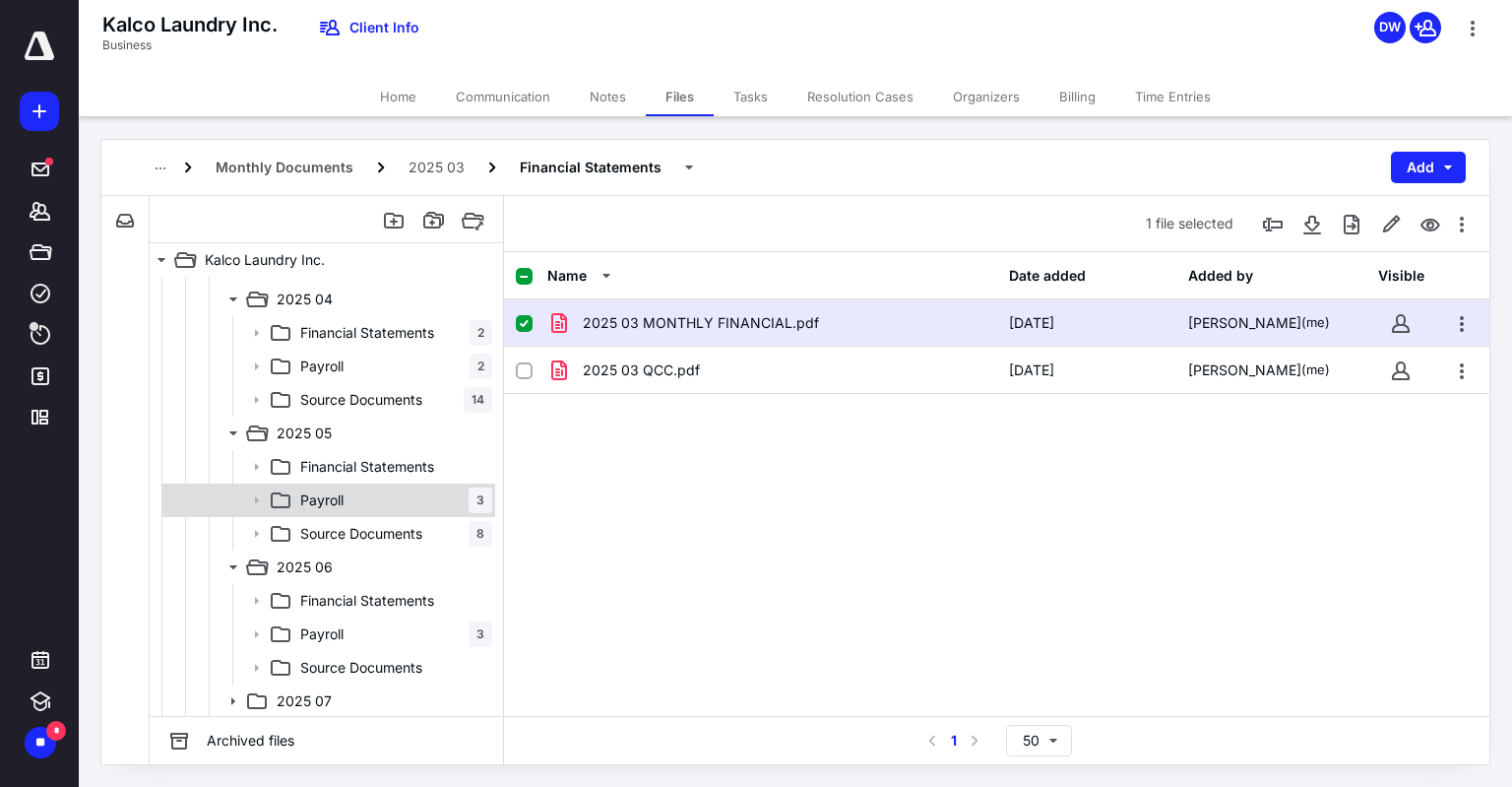 click on "Payroll 3" at bounding box center [392, 500] 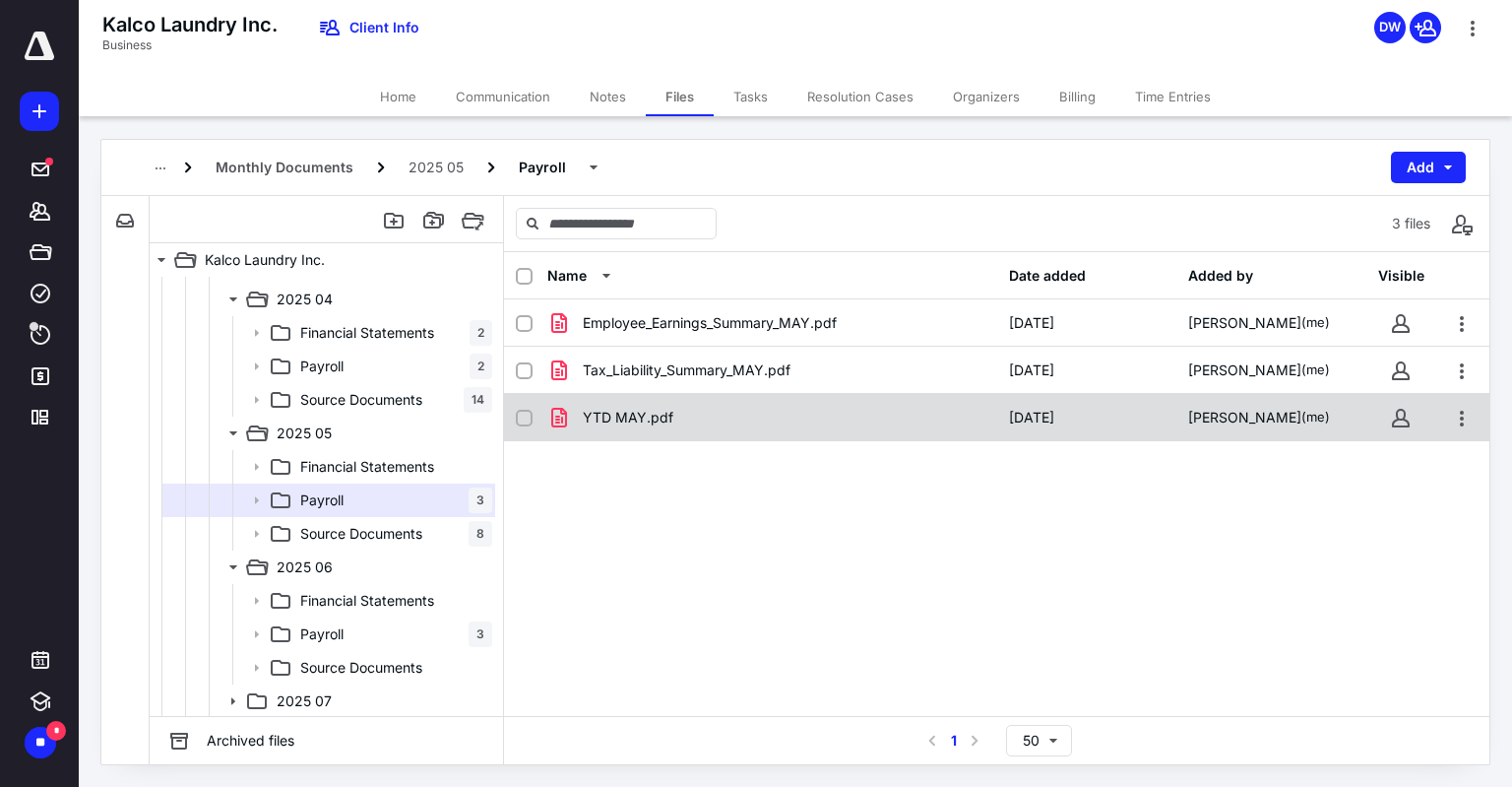click on "YTD MAY.pdf" at bounding box center [772, 418] 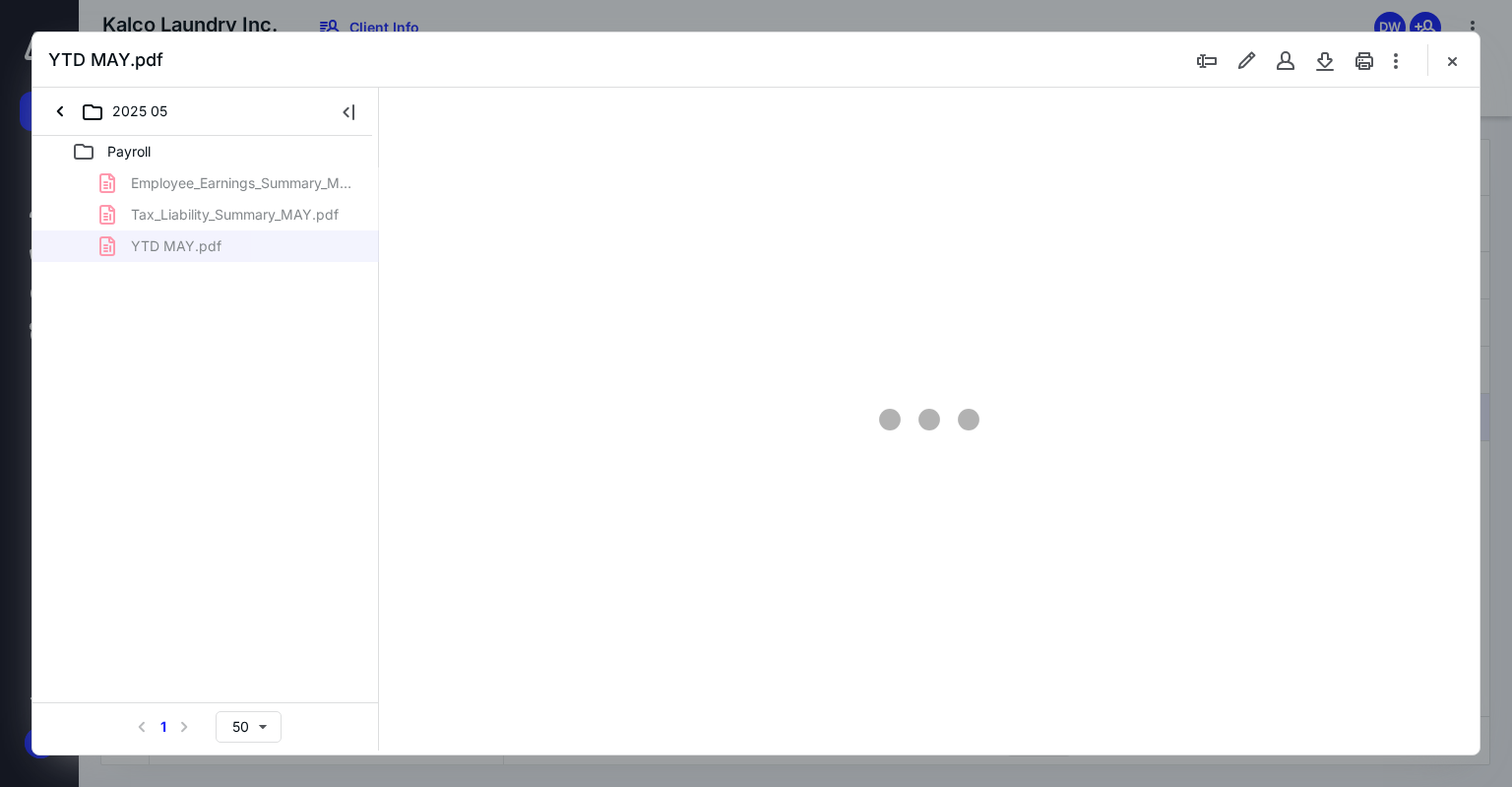scroll, scrollTop: 0, scrollLeft: 0, axis: both 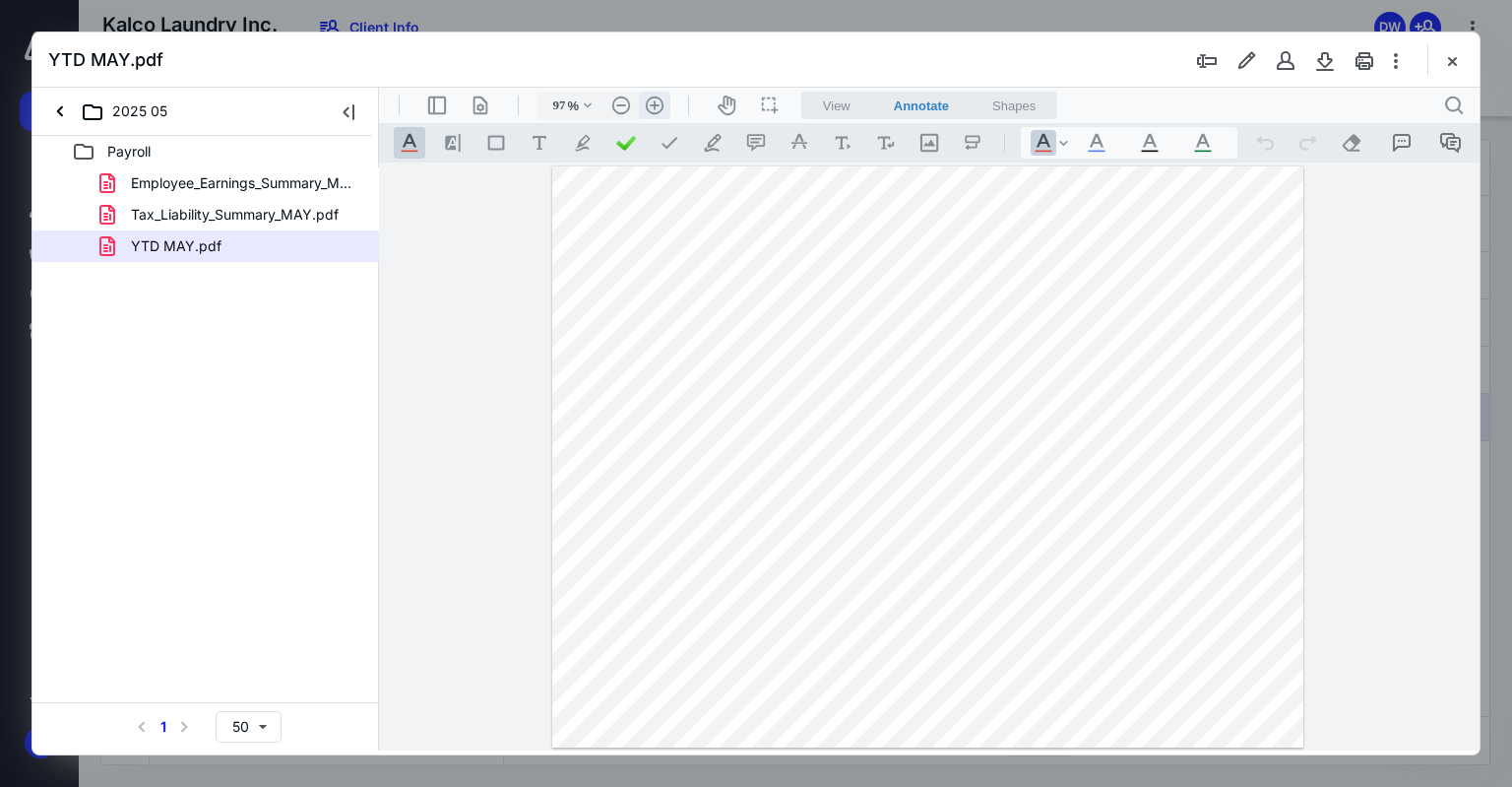 click on ".cls-1{fill:#abb0c4;} icon - header - zoom - in - line" at bounding box center [655, 105] 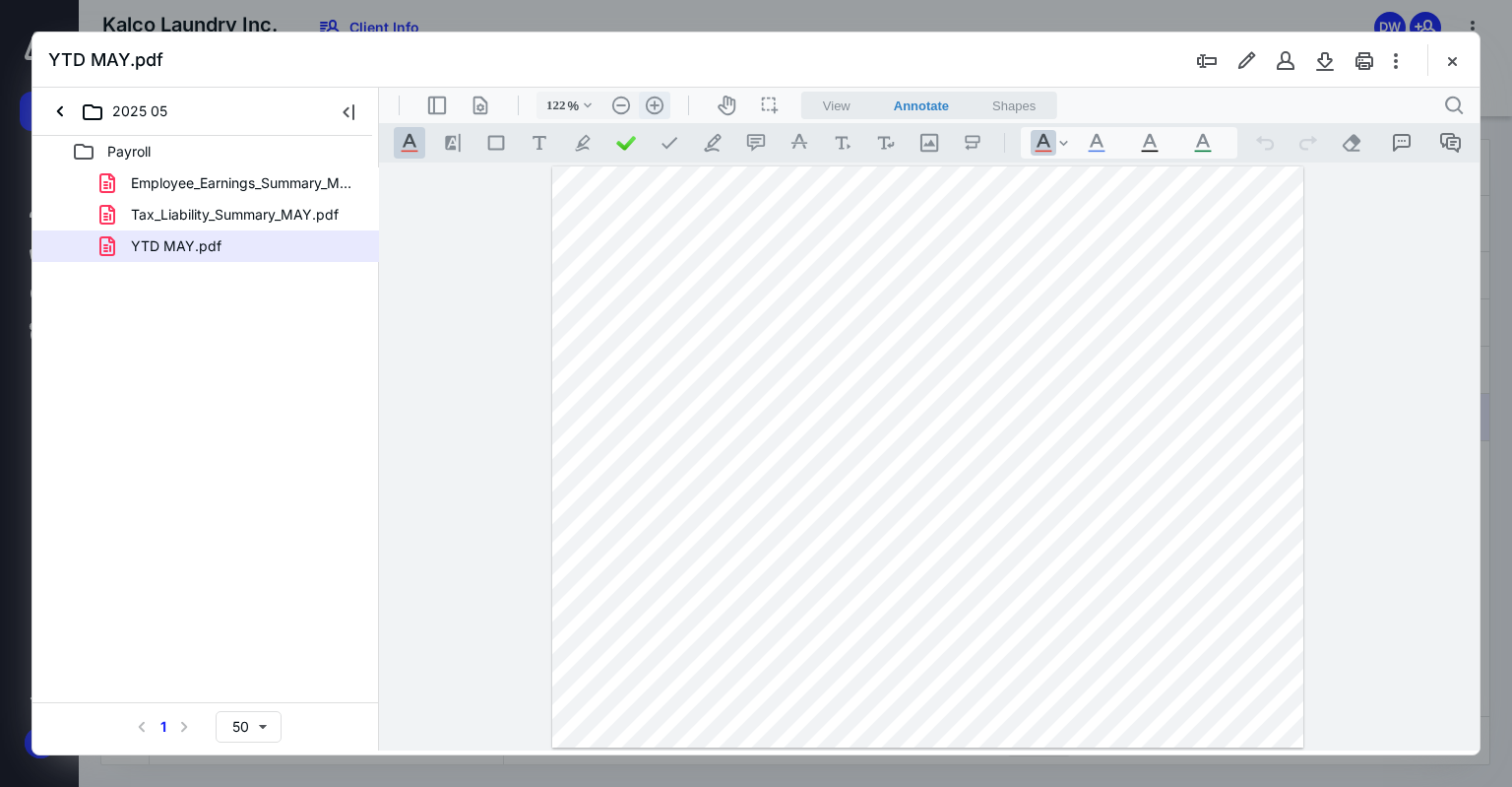 scroll, scrollTop: 67, scrollLeft: 0, axis: vertical 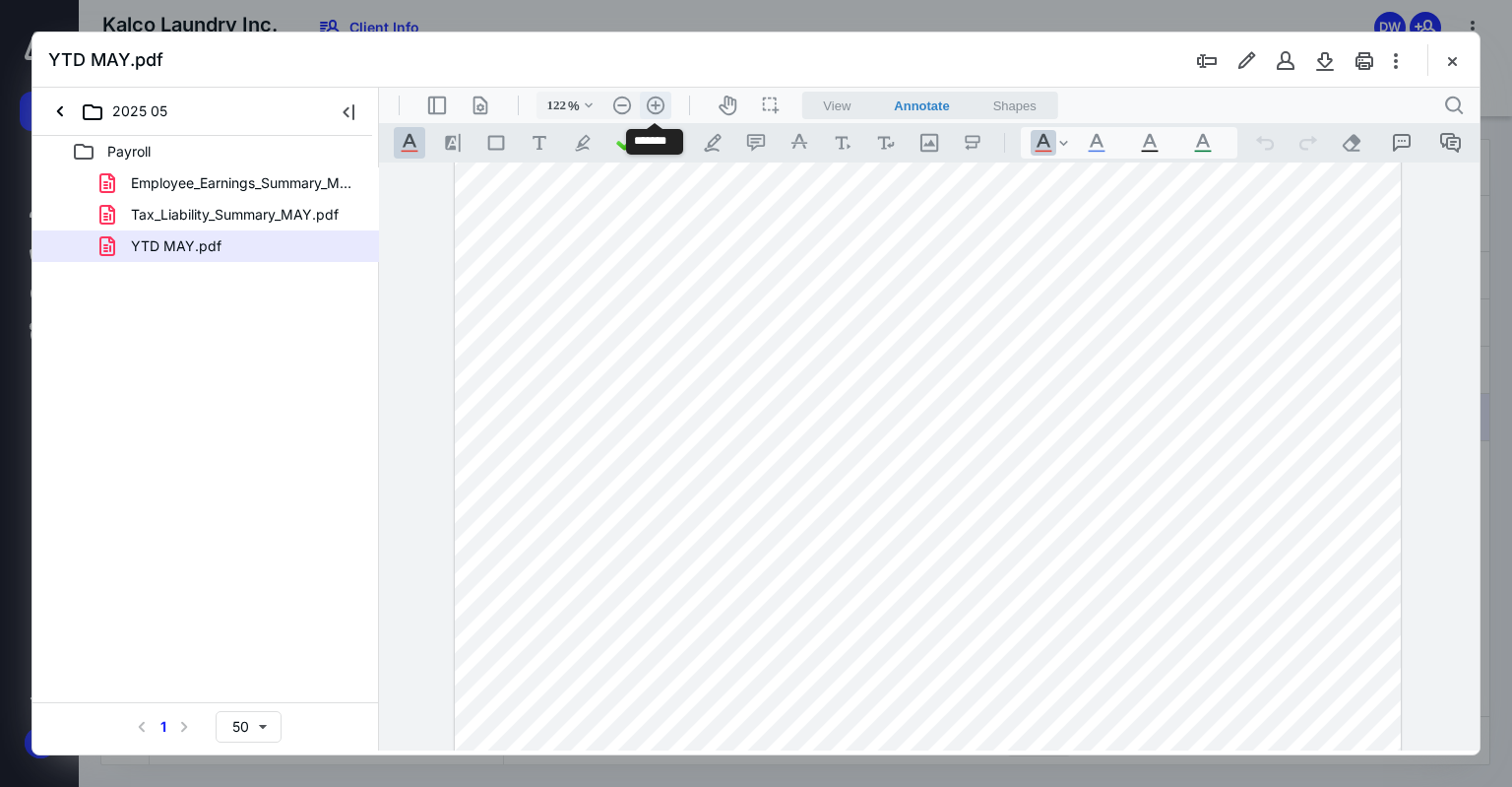 click on ".cls-1{fill:#abb0c4;} icon - header - zoom - in - line" at bounding box center (656, 105) 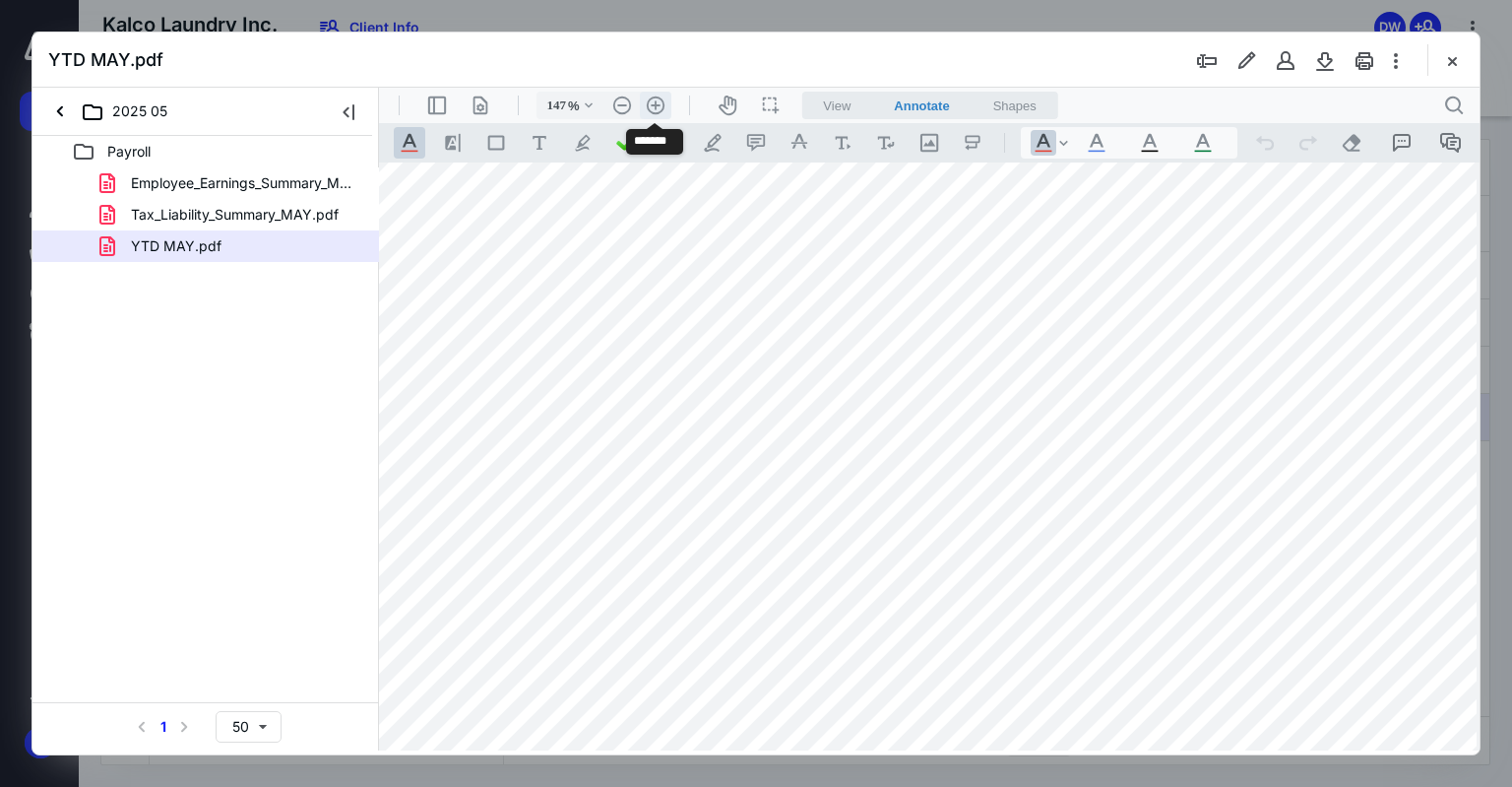 click on ".cls-1{fill:#abb0c4;} icon - header - zoom - in - line" at bounding box center [656, 105] 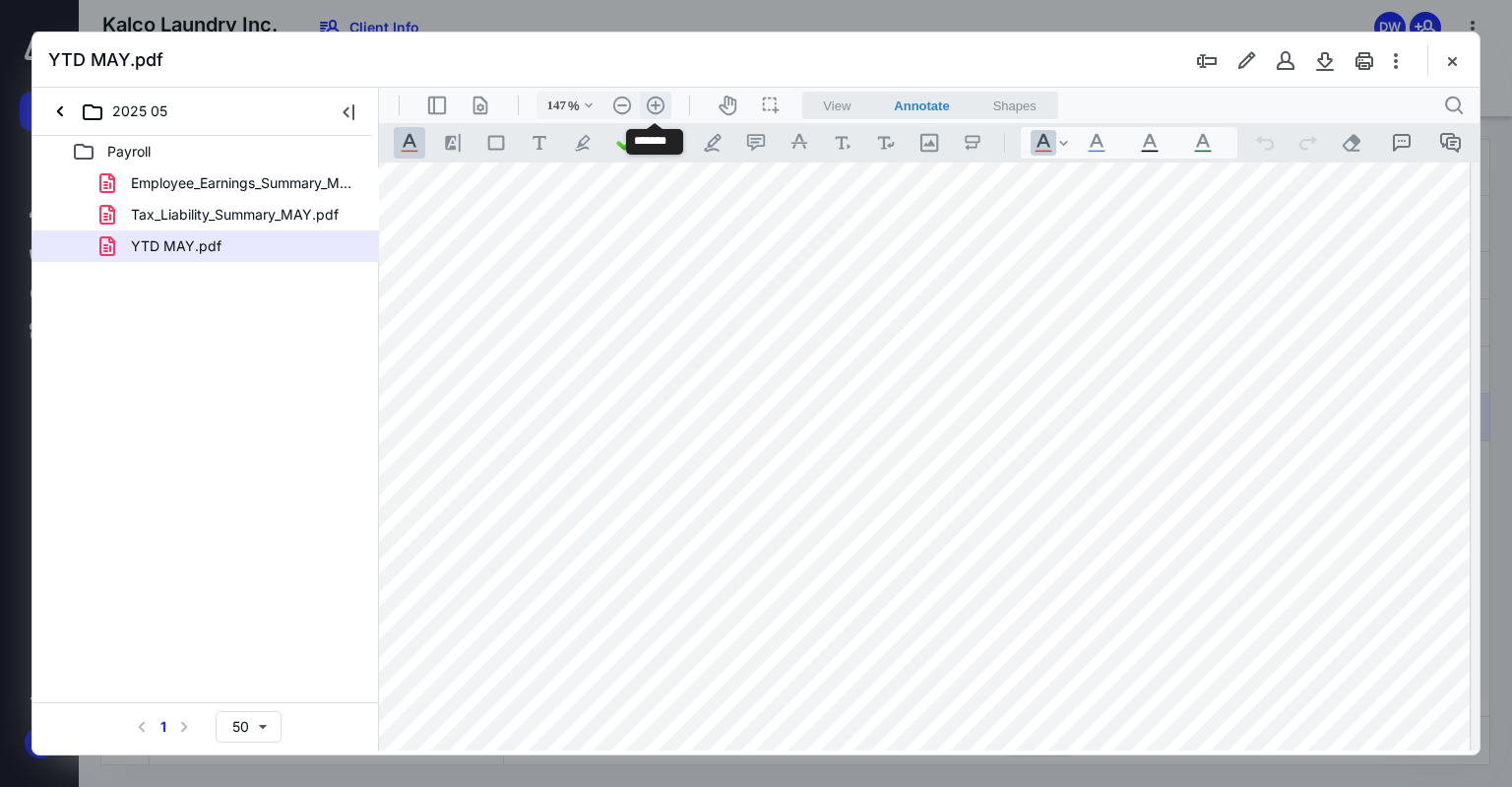 type on "172" 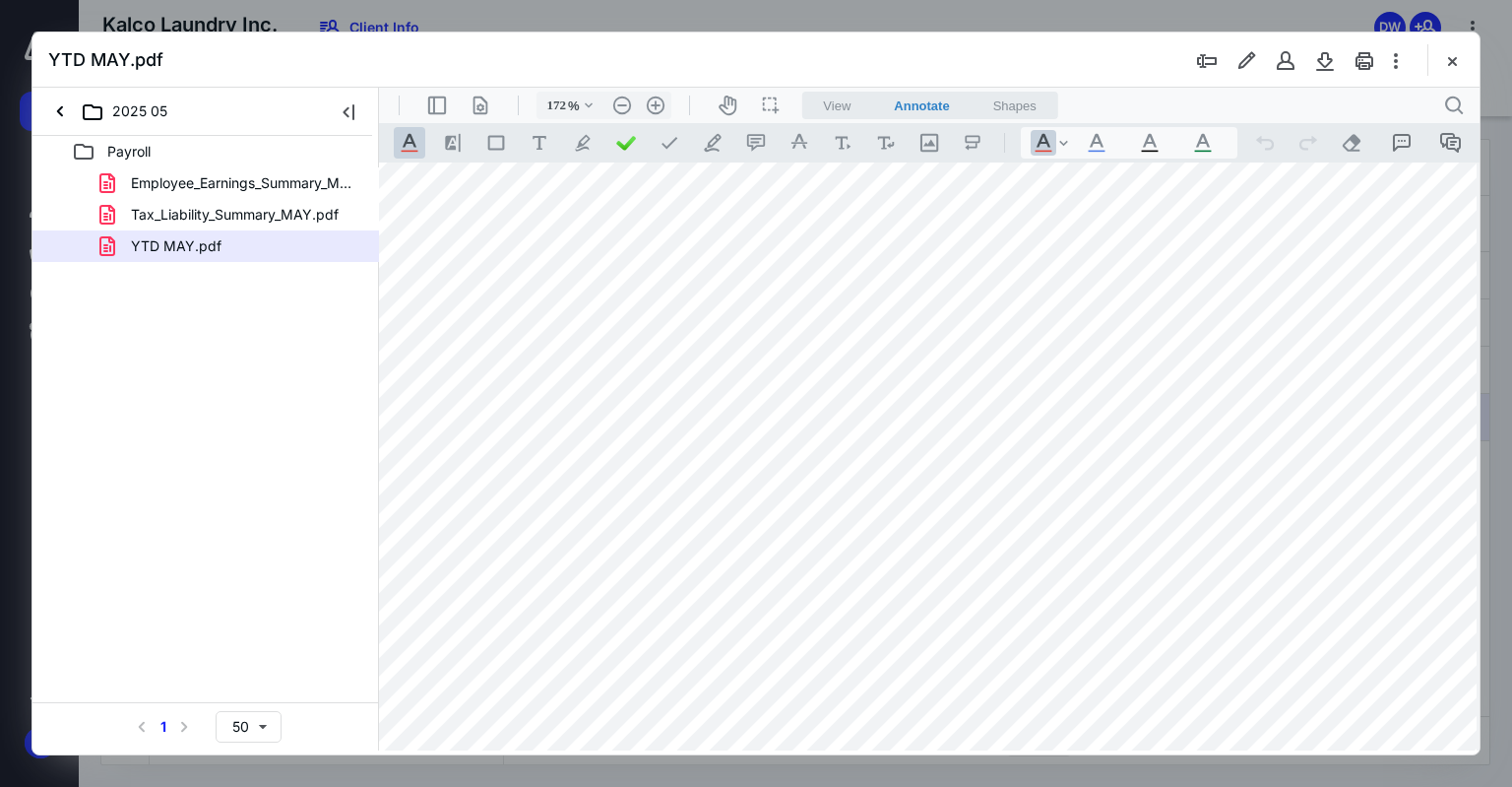 scroll, scrollTop: 4, scrollLeft: 130, axis: both 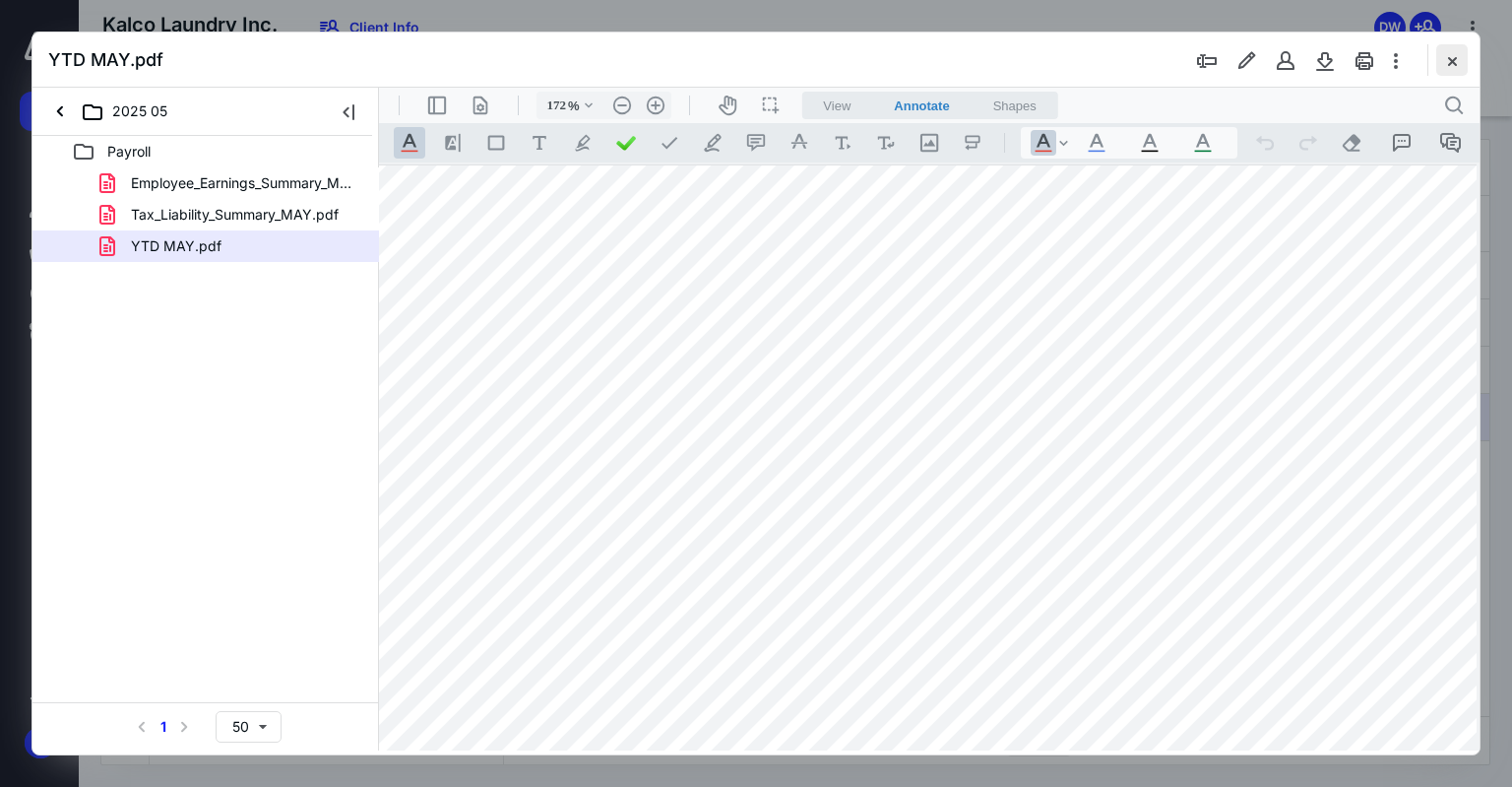 click at bounding box center (1452, 60) 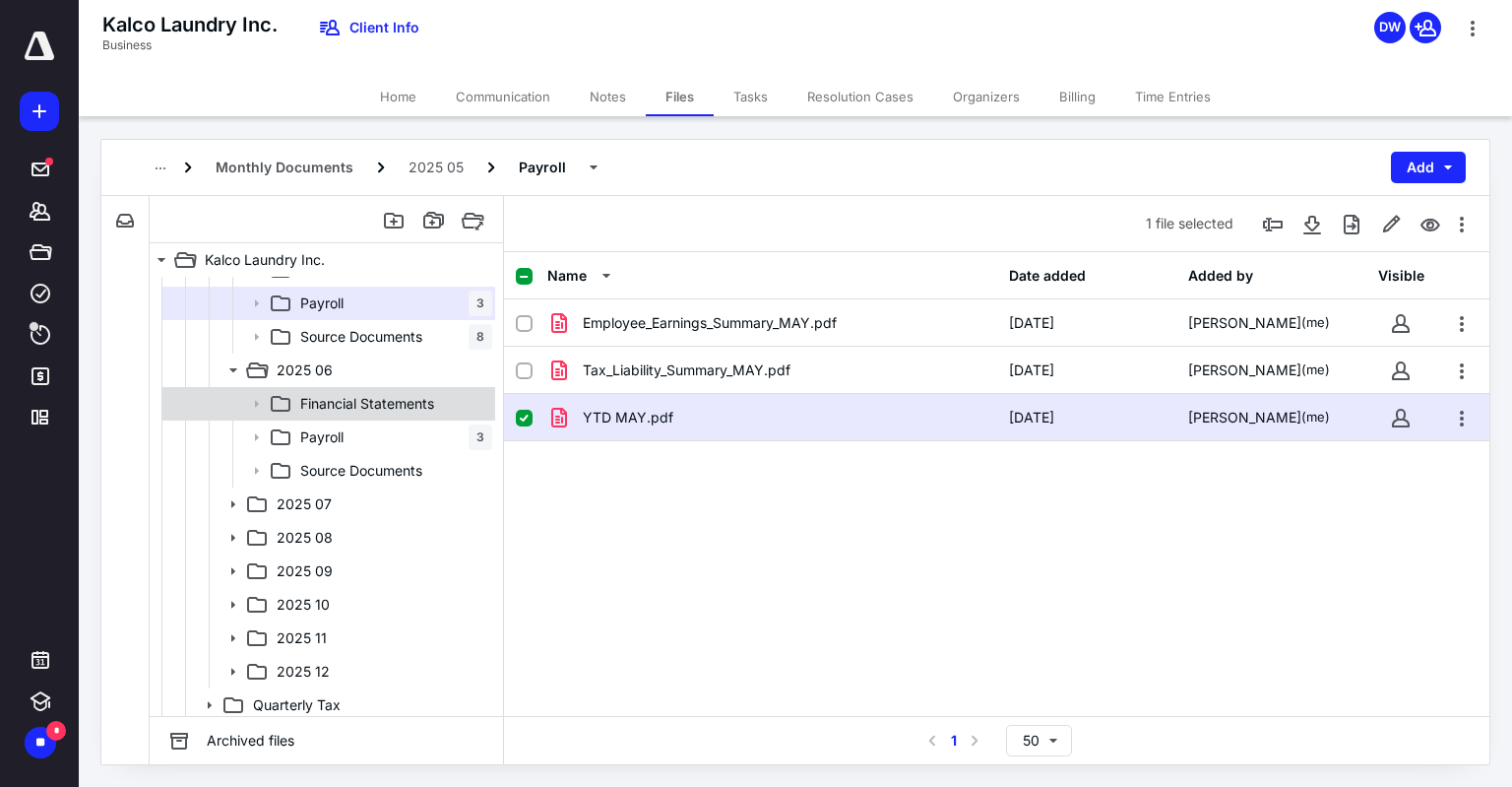 scroll, scrollTop: 689, scrollLeft: 0, axis: vertical 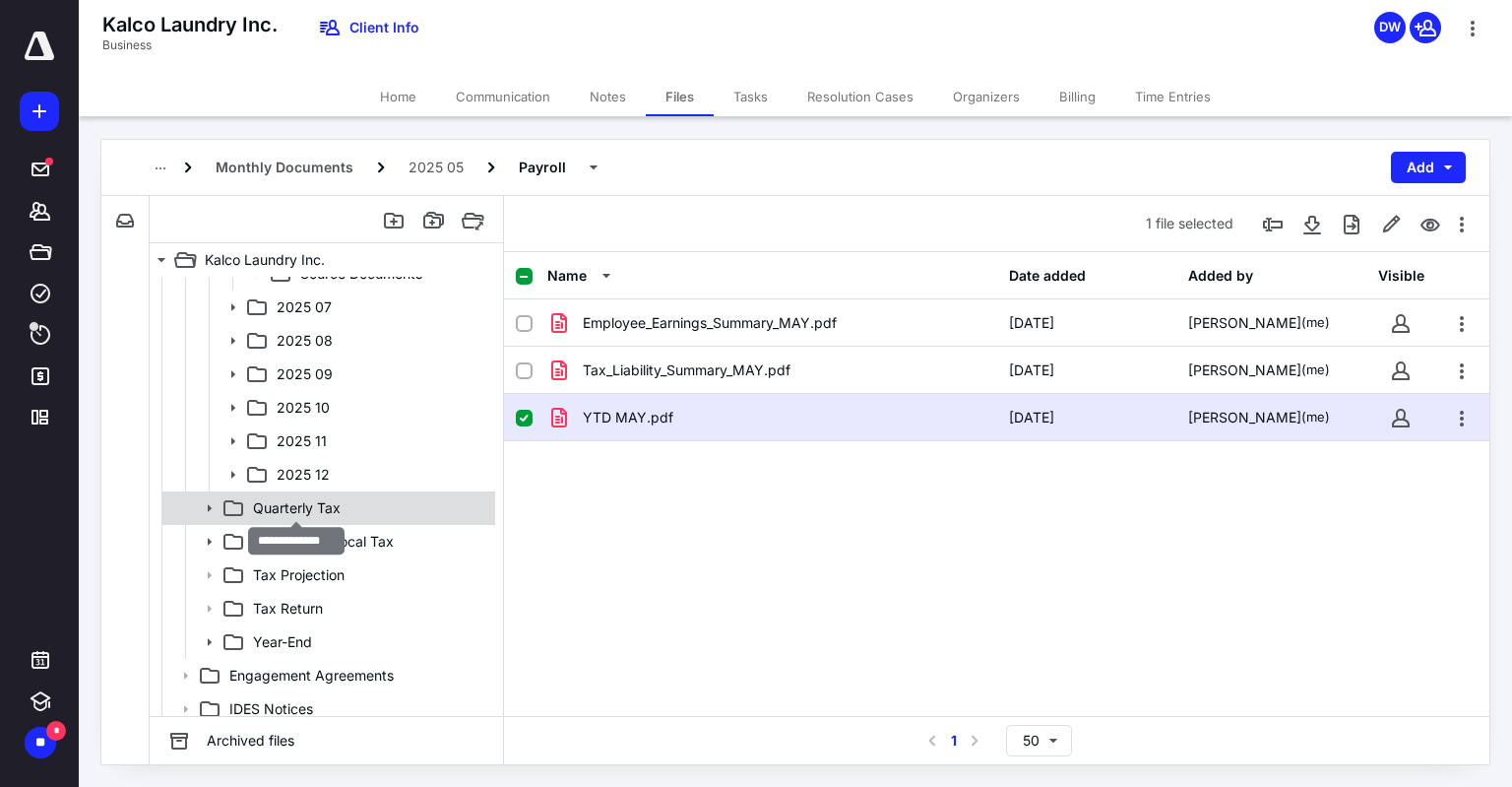 click on "Quarterly Tax" at bounding box center [296, 508] 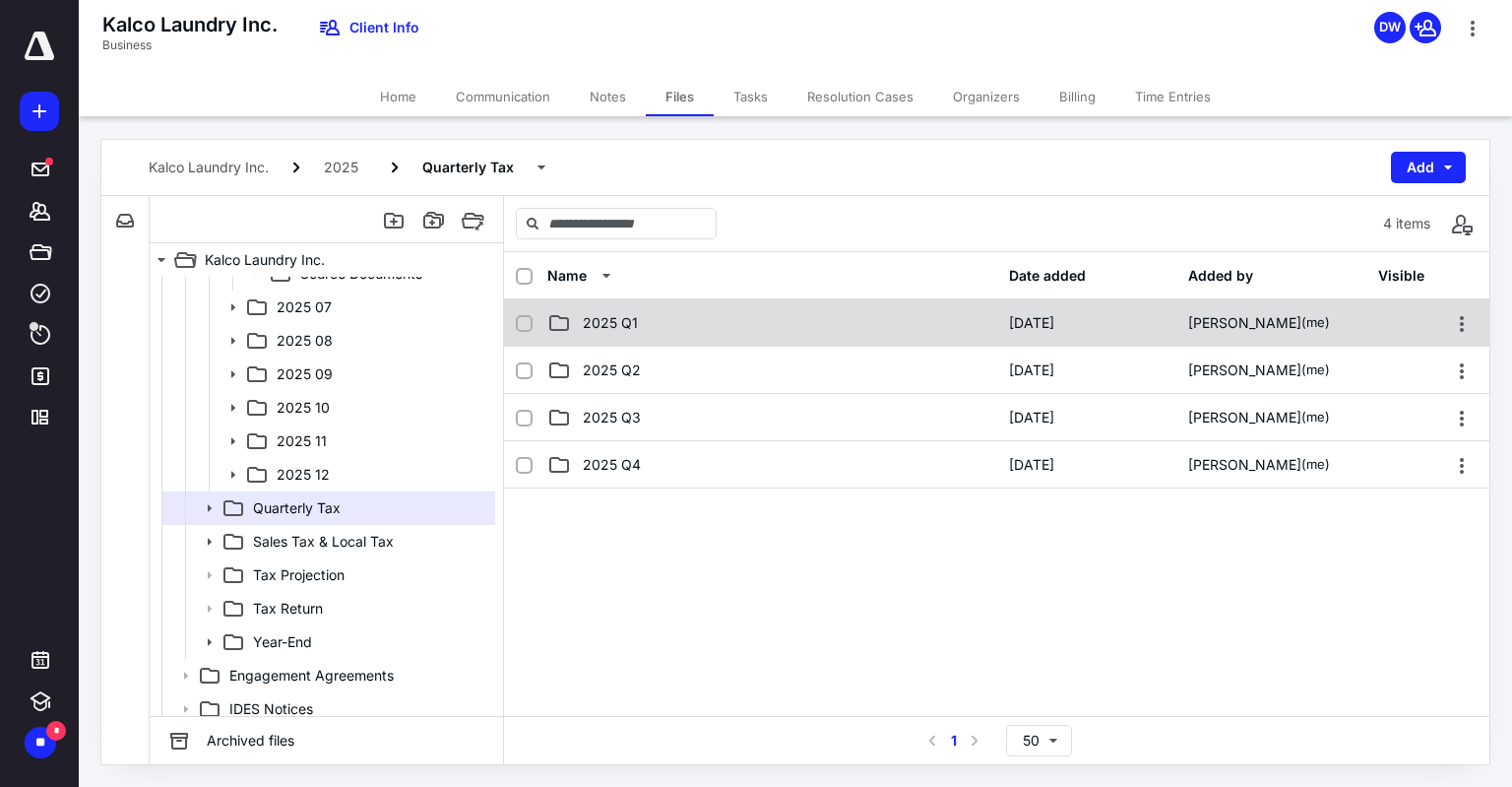 click on "2025 Q1" at bounding box center [772, 323] 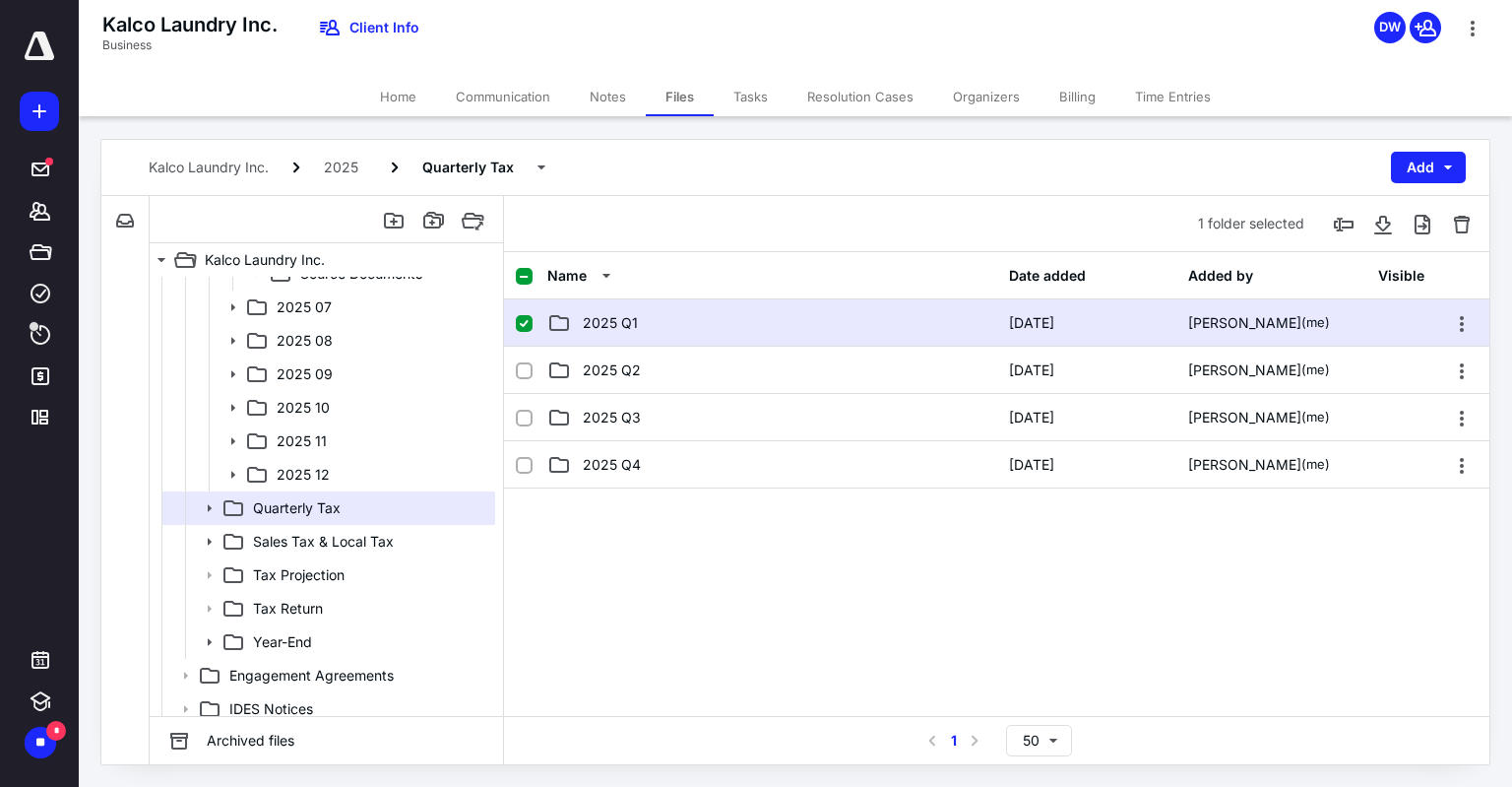 click on "2025 Q1" at bounding box center [772, 323] 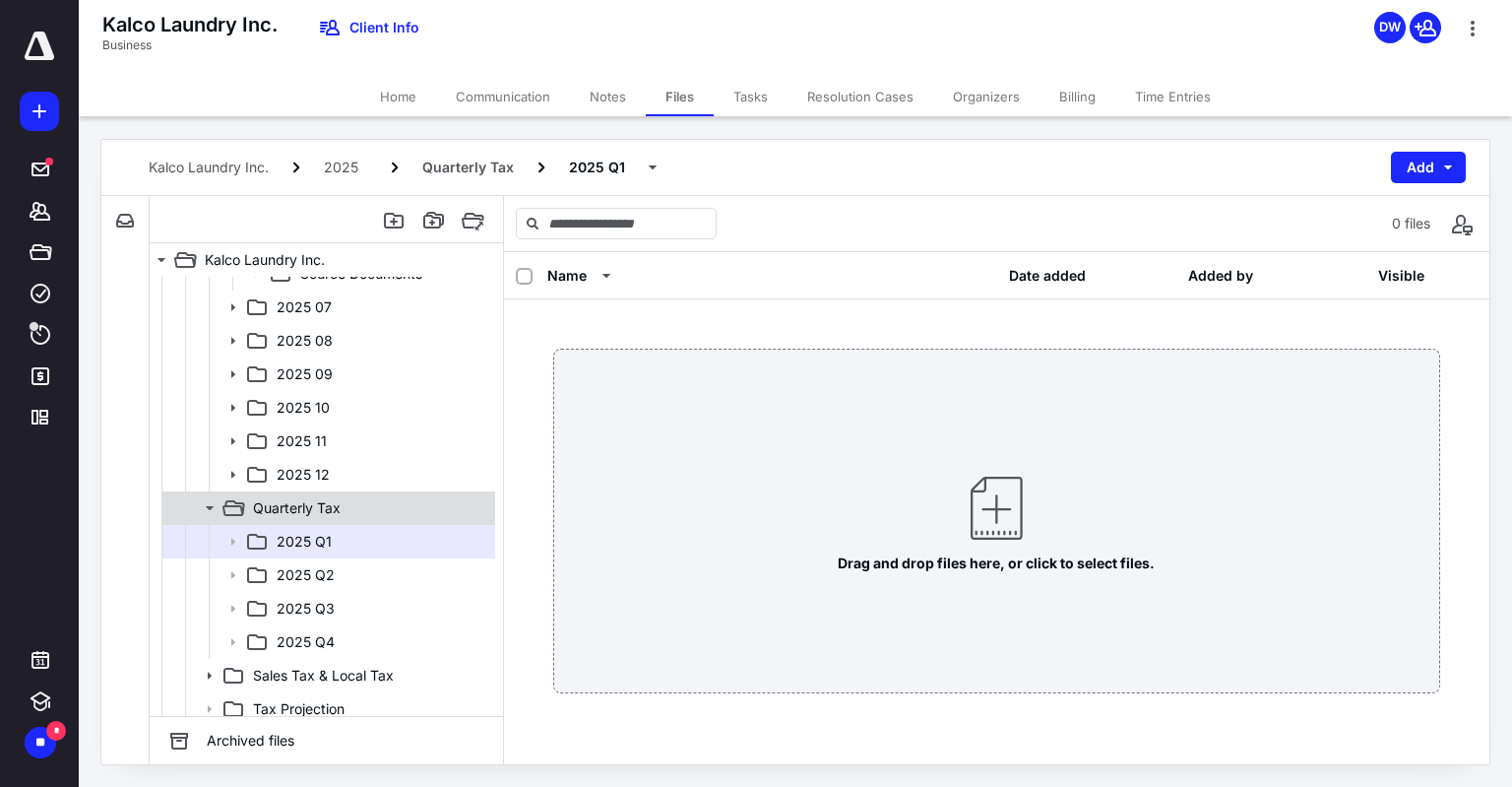 click 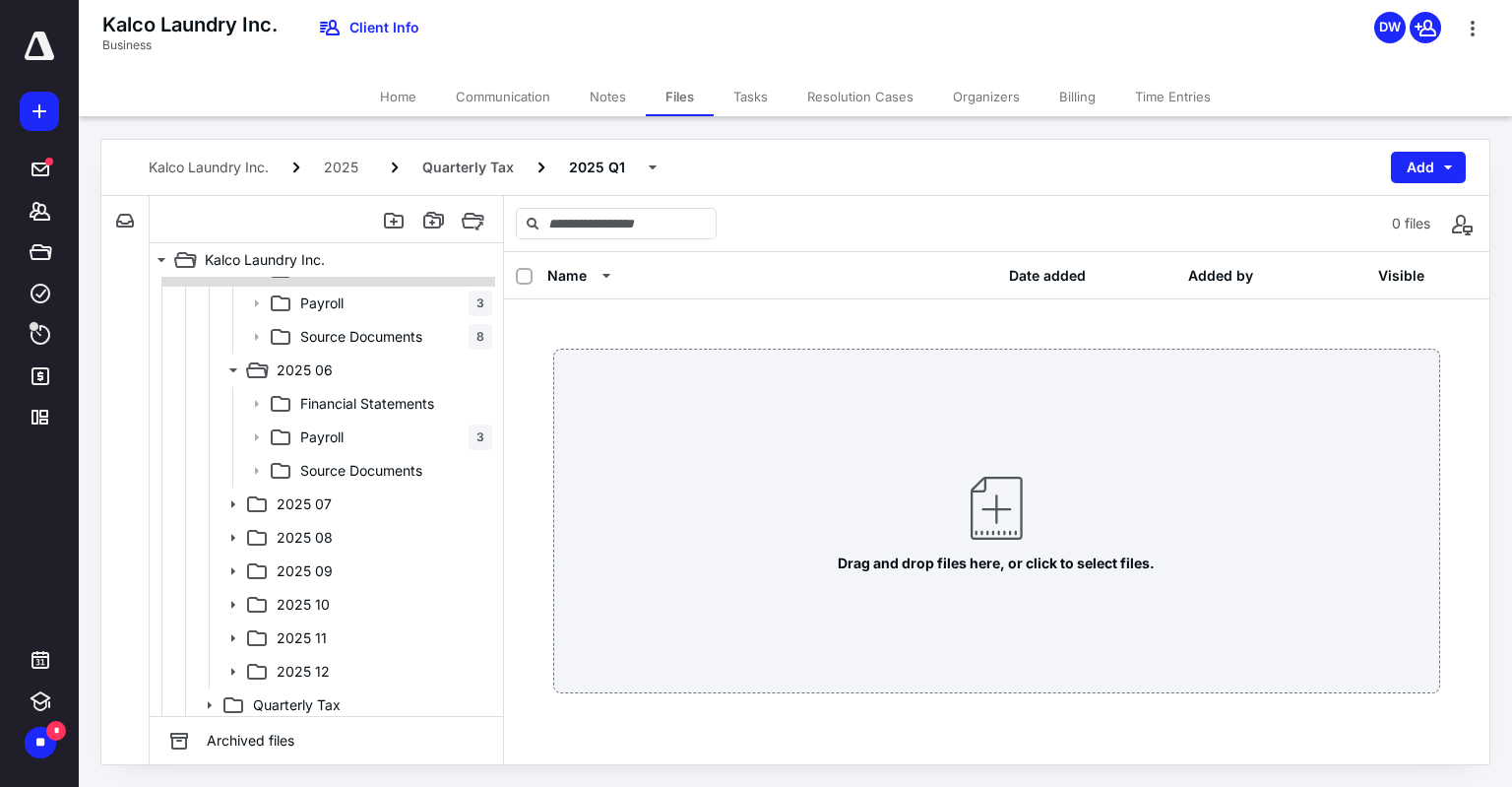 scroll, scrollTop: 295, scrollLeft: 0, axis: vertical 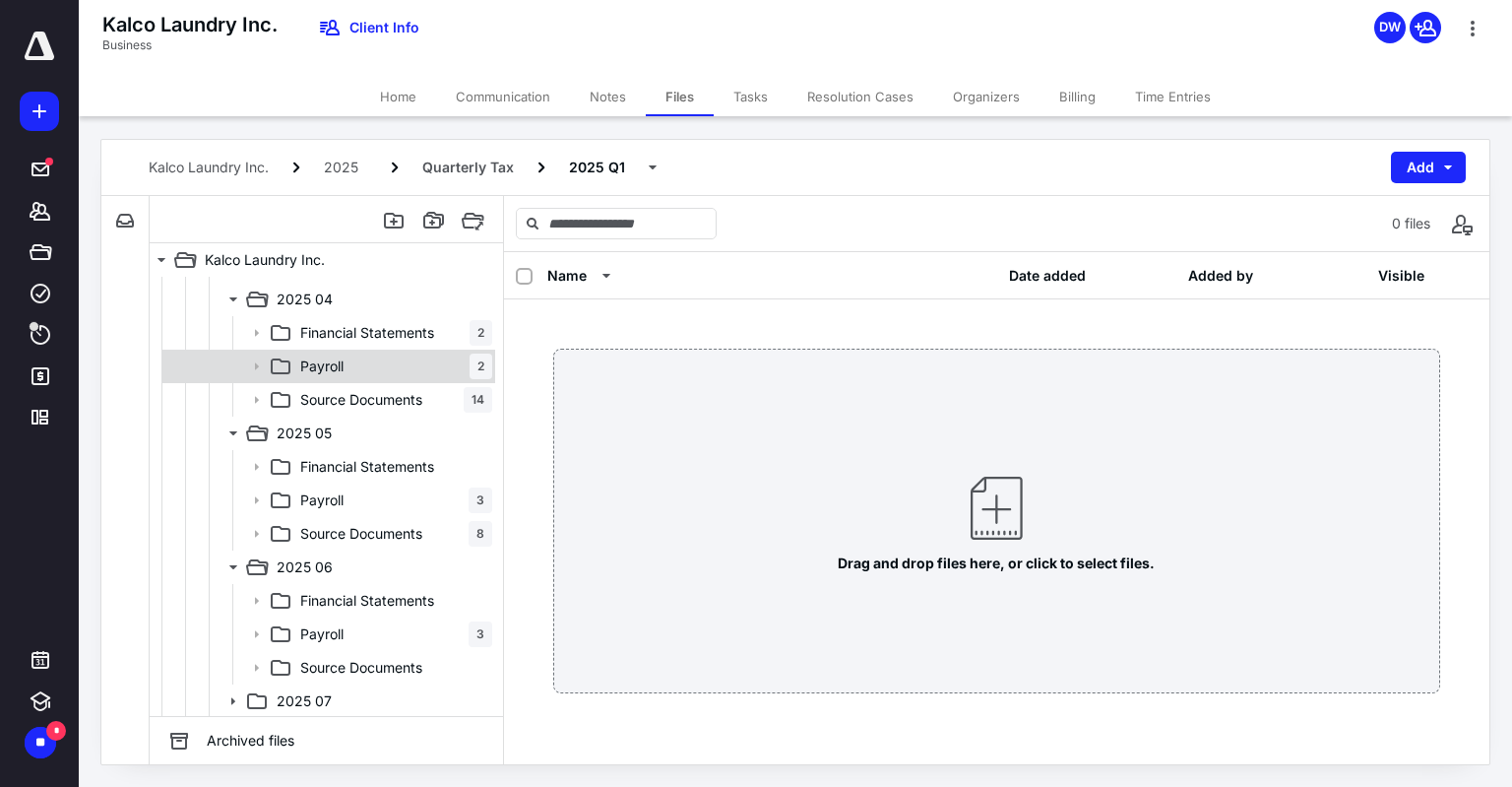 click on "Payroll 2" at bounding box center [392, 366] 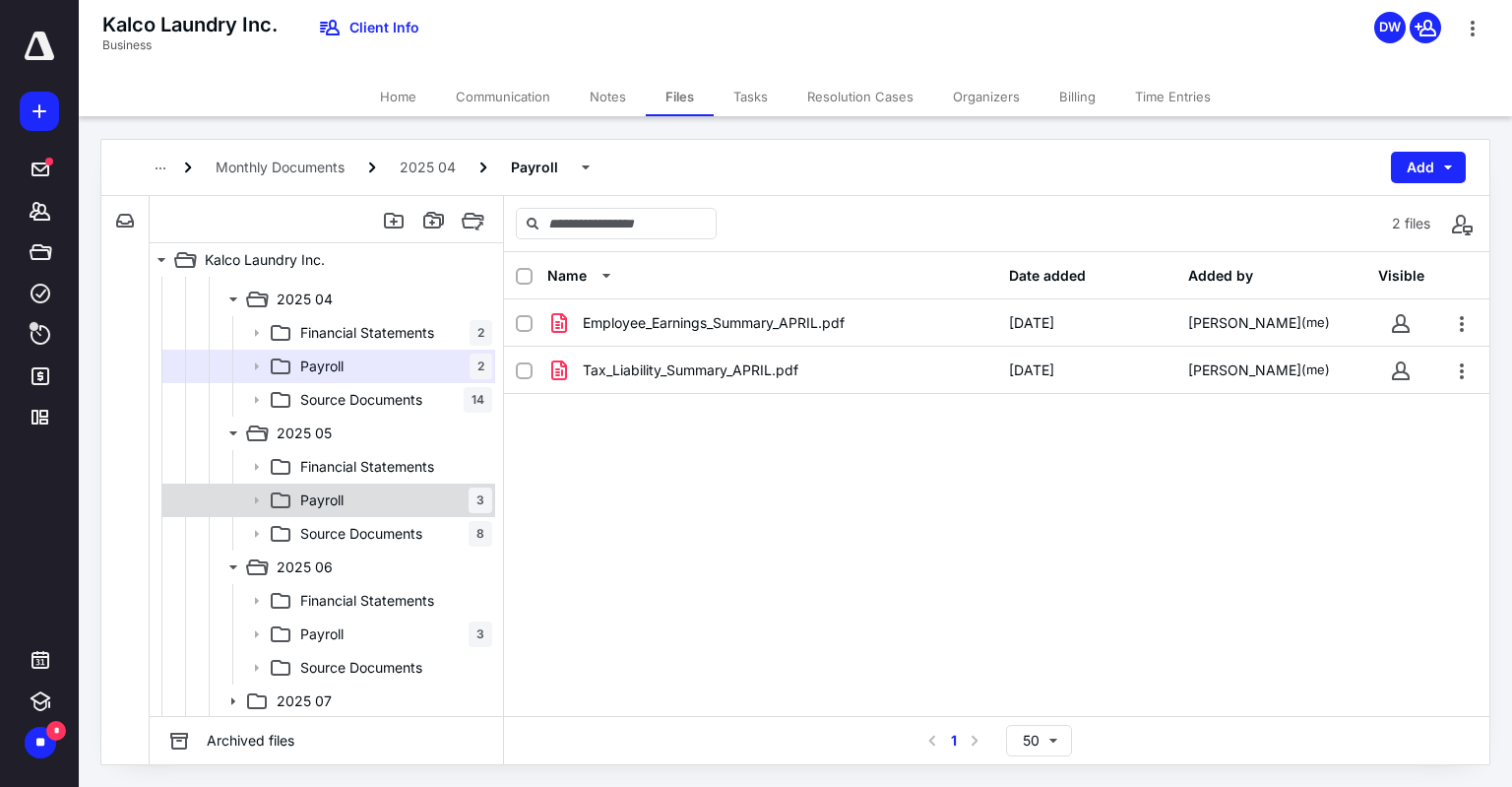 click on "Payroll 3" at bounding box center [392, 500] 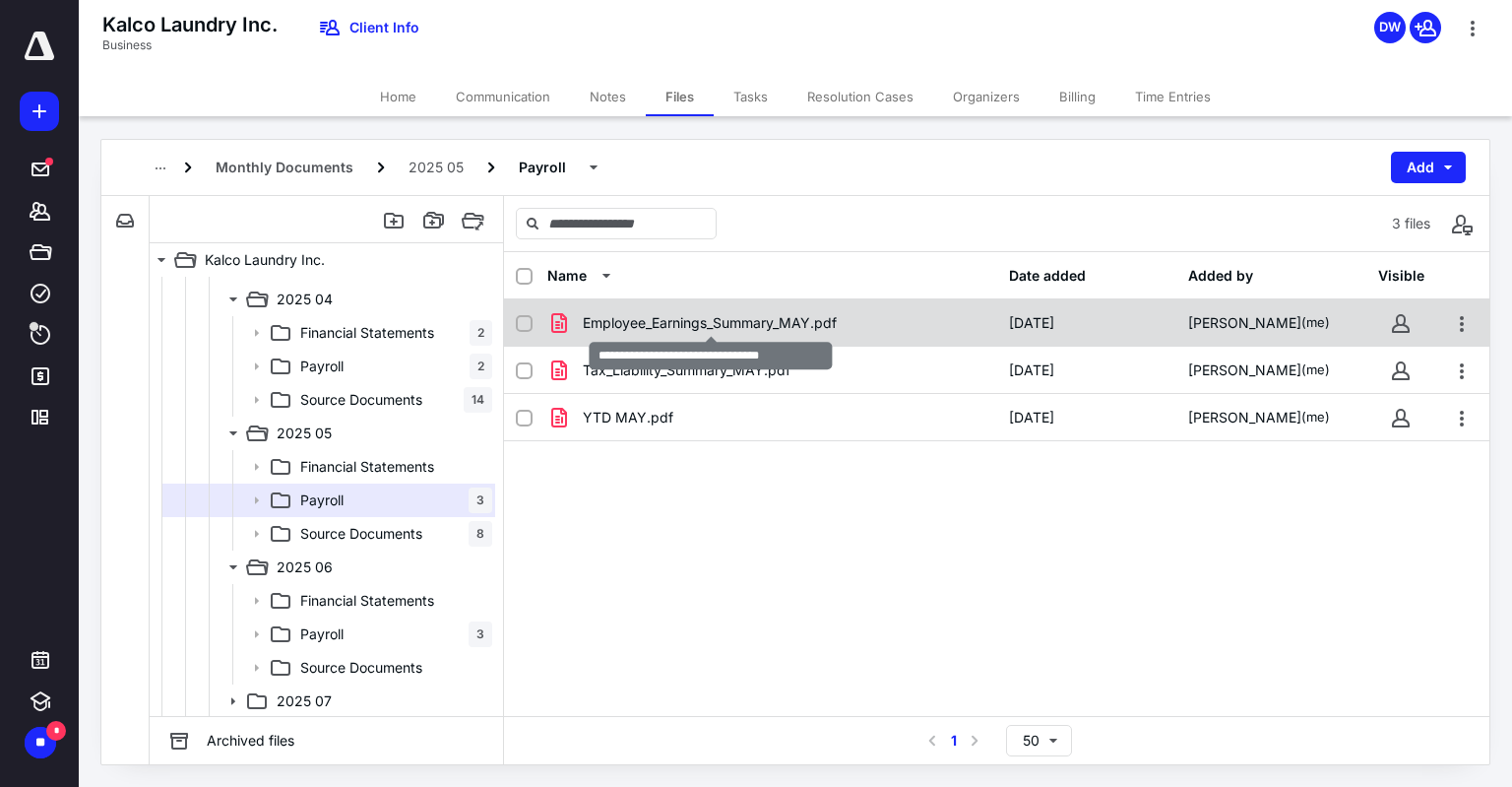 click on "Employee_Earnings_Summary_MAY.pdf" at bounding box center (710, 323) 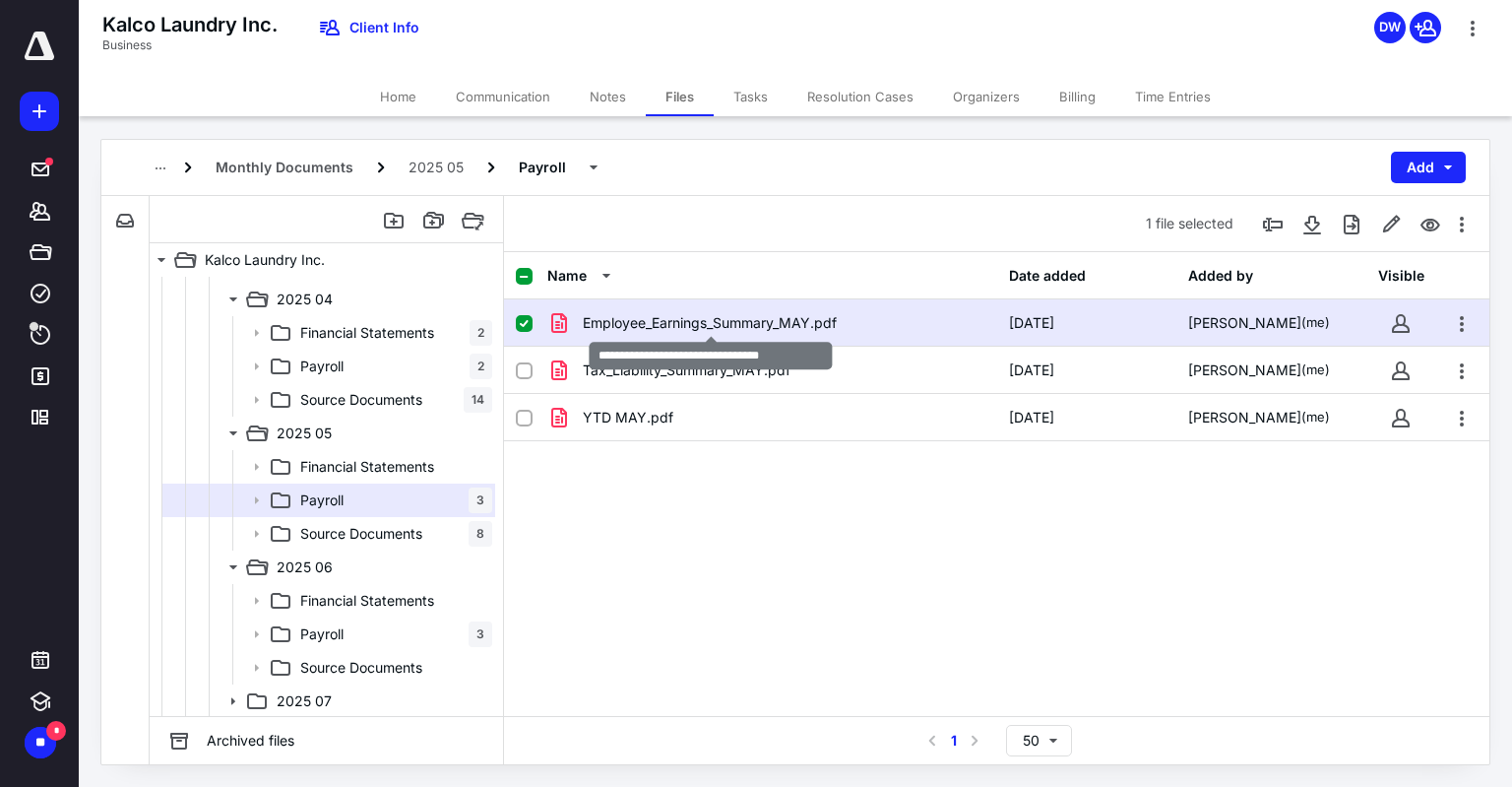 click on "Employee_Earnings_Summary_MAY.pdf" at bounding box center (710, 323) 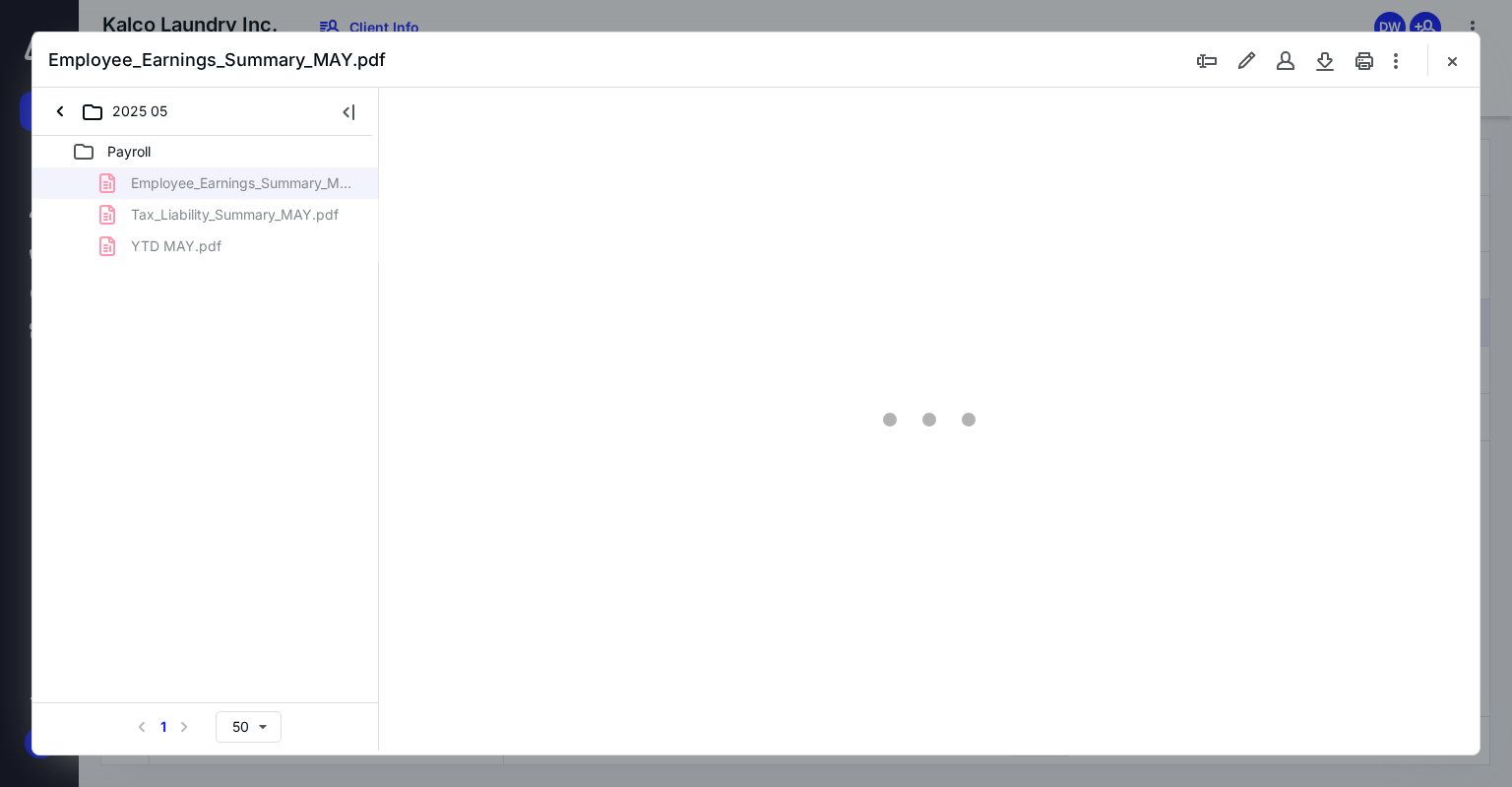 scroll, scrollTop: 0, scrollLeft: 0, axis: both 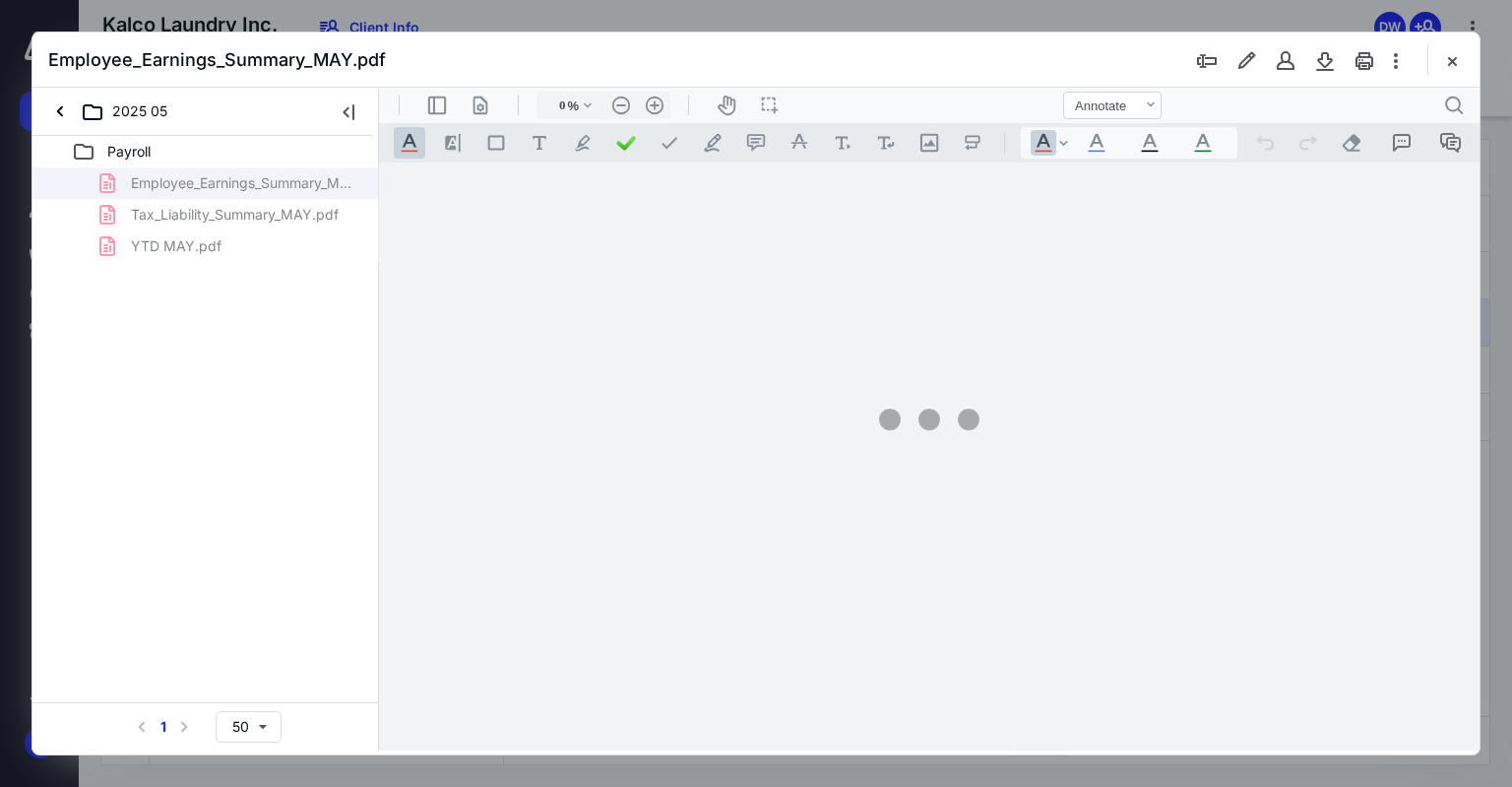 type on "97" 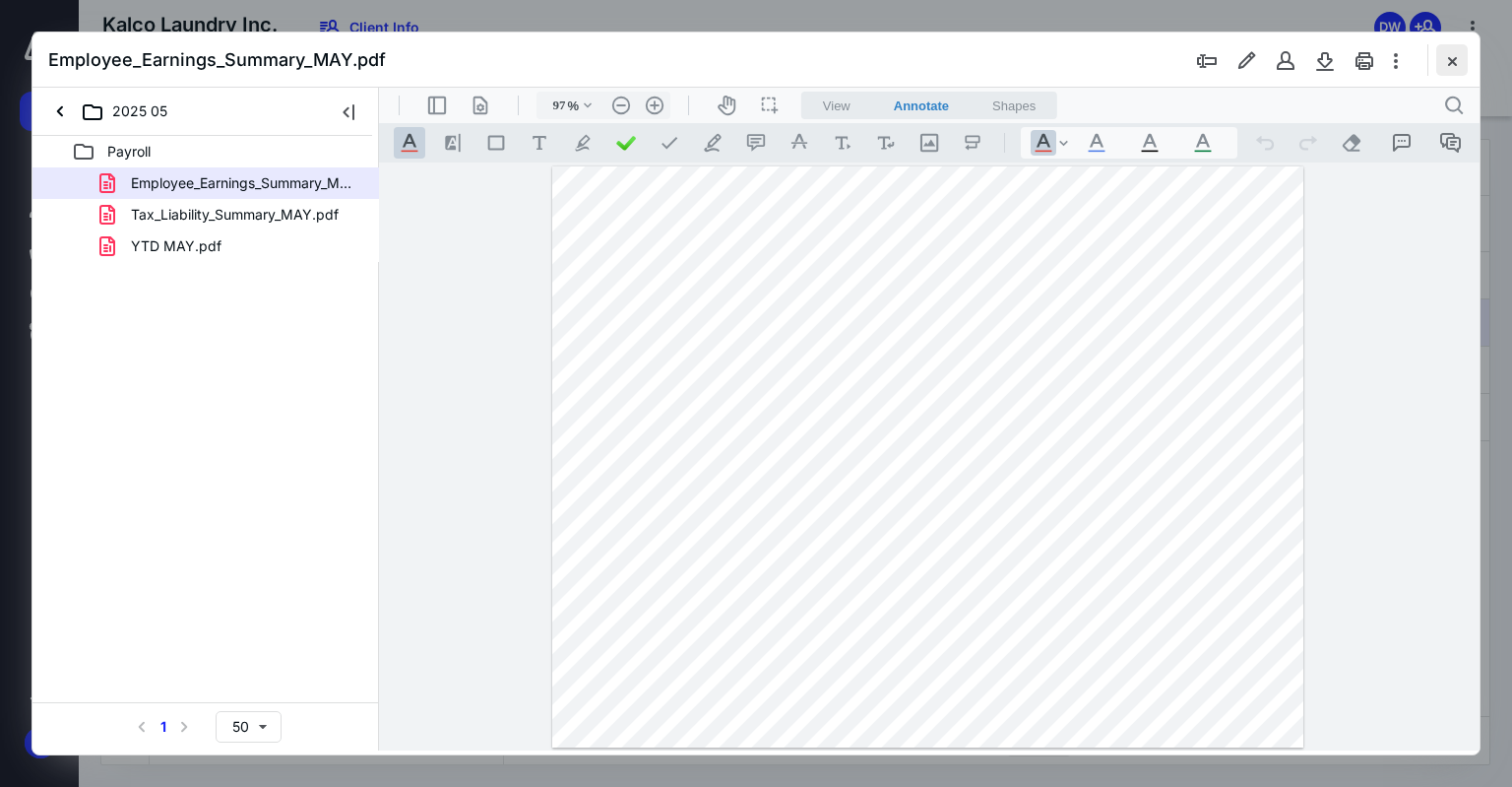 click at bounding box center [1452, 60] 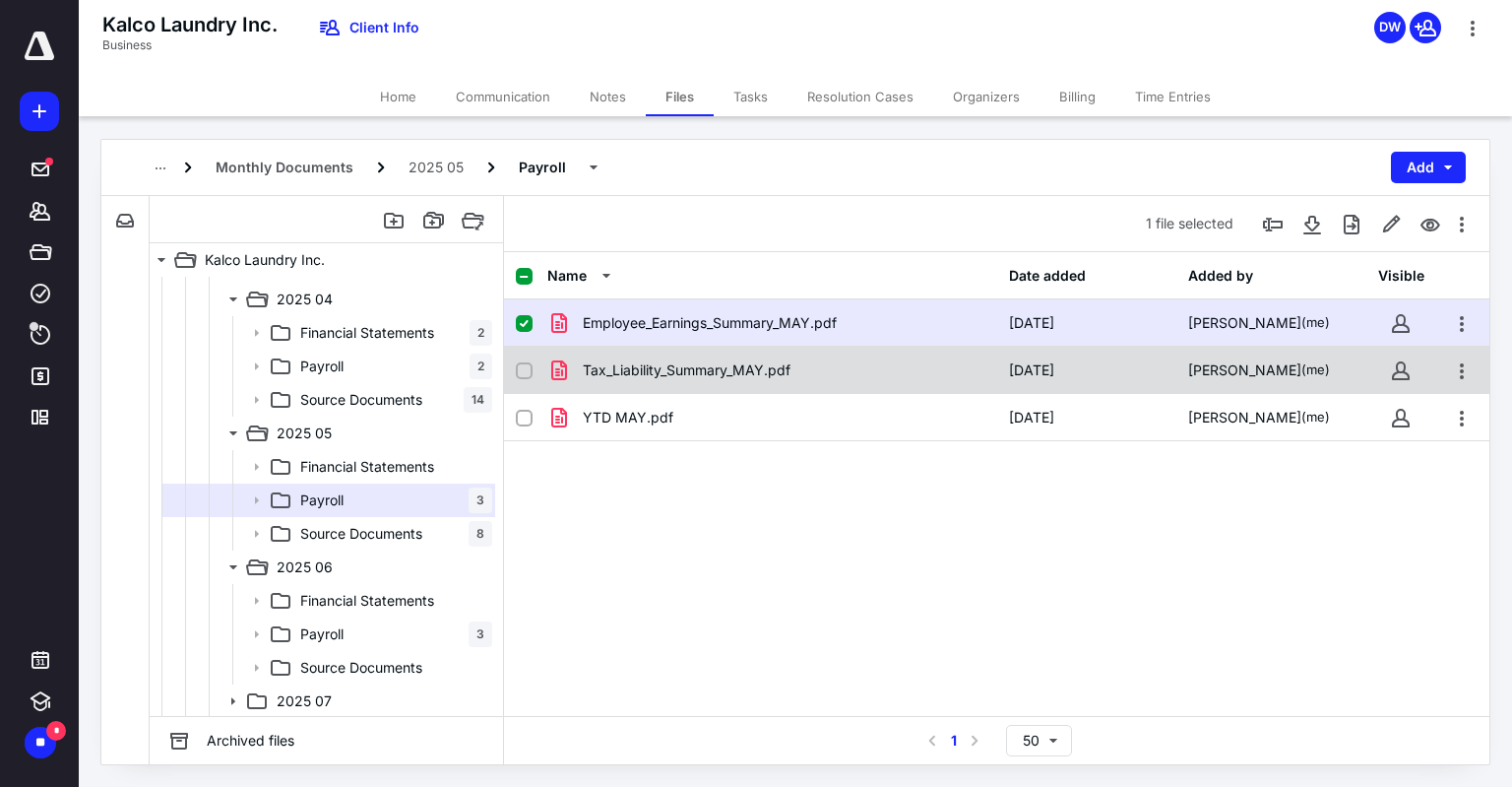 click on "Tax_Liability_Summary_MAY.pdf" at bounding box center [686, 370] 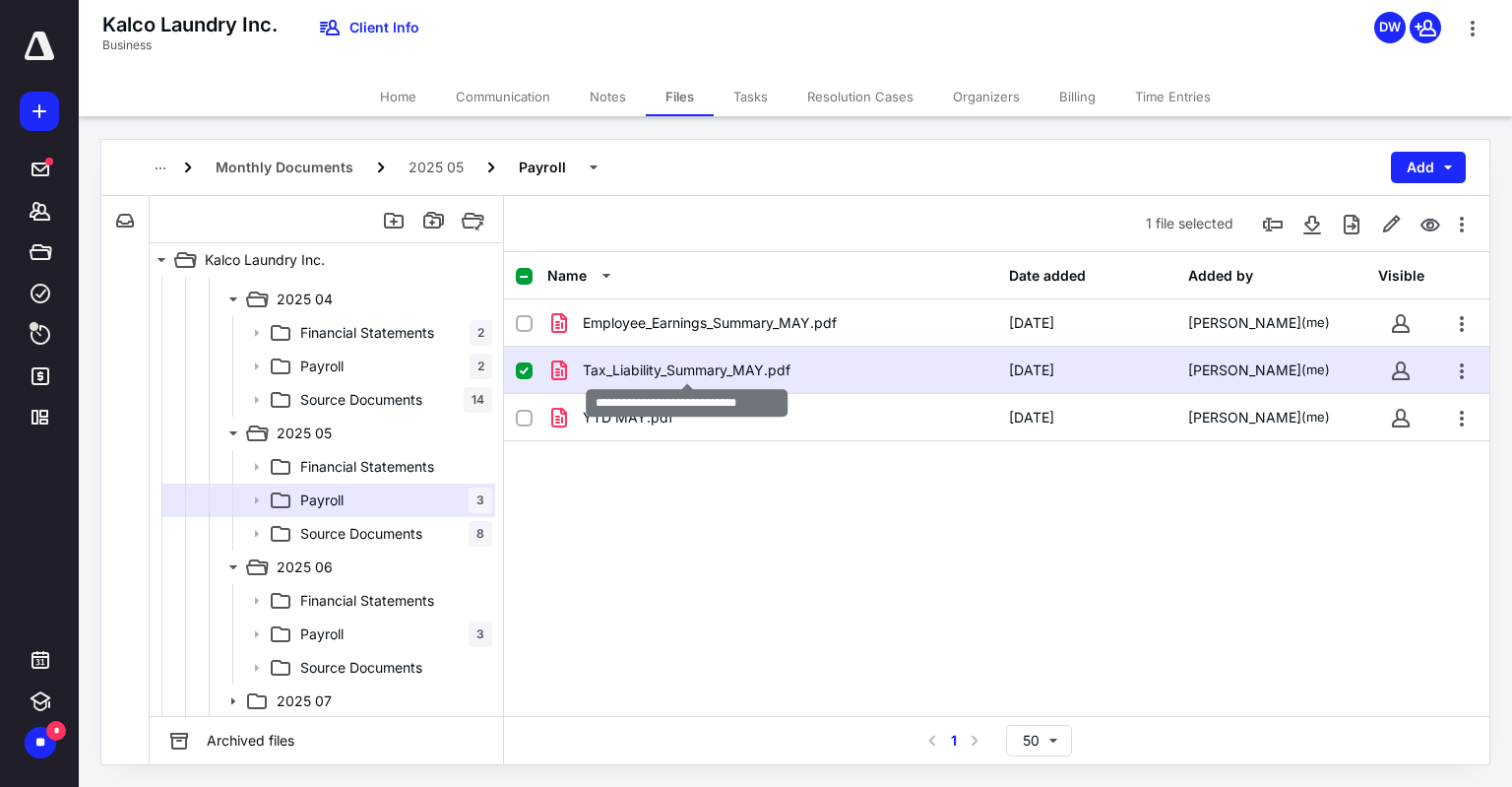 click on "Tax_Liability_Summary_MAY.pdf" at bounding box center [686, 370] 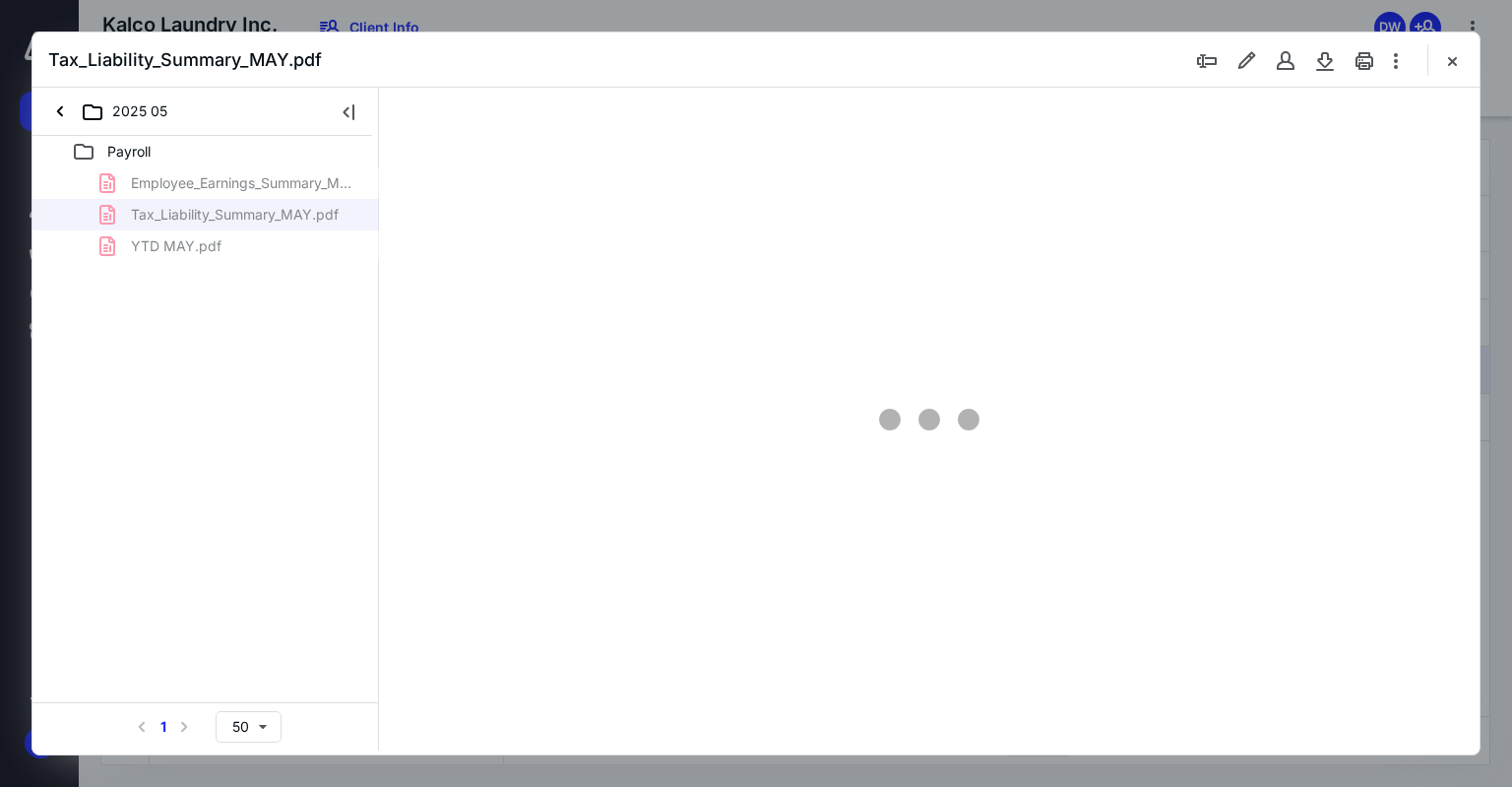 scroll, scrollTop: 0, scrollLeft: 0, axis: both 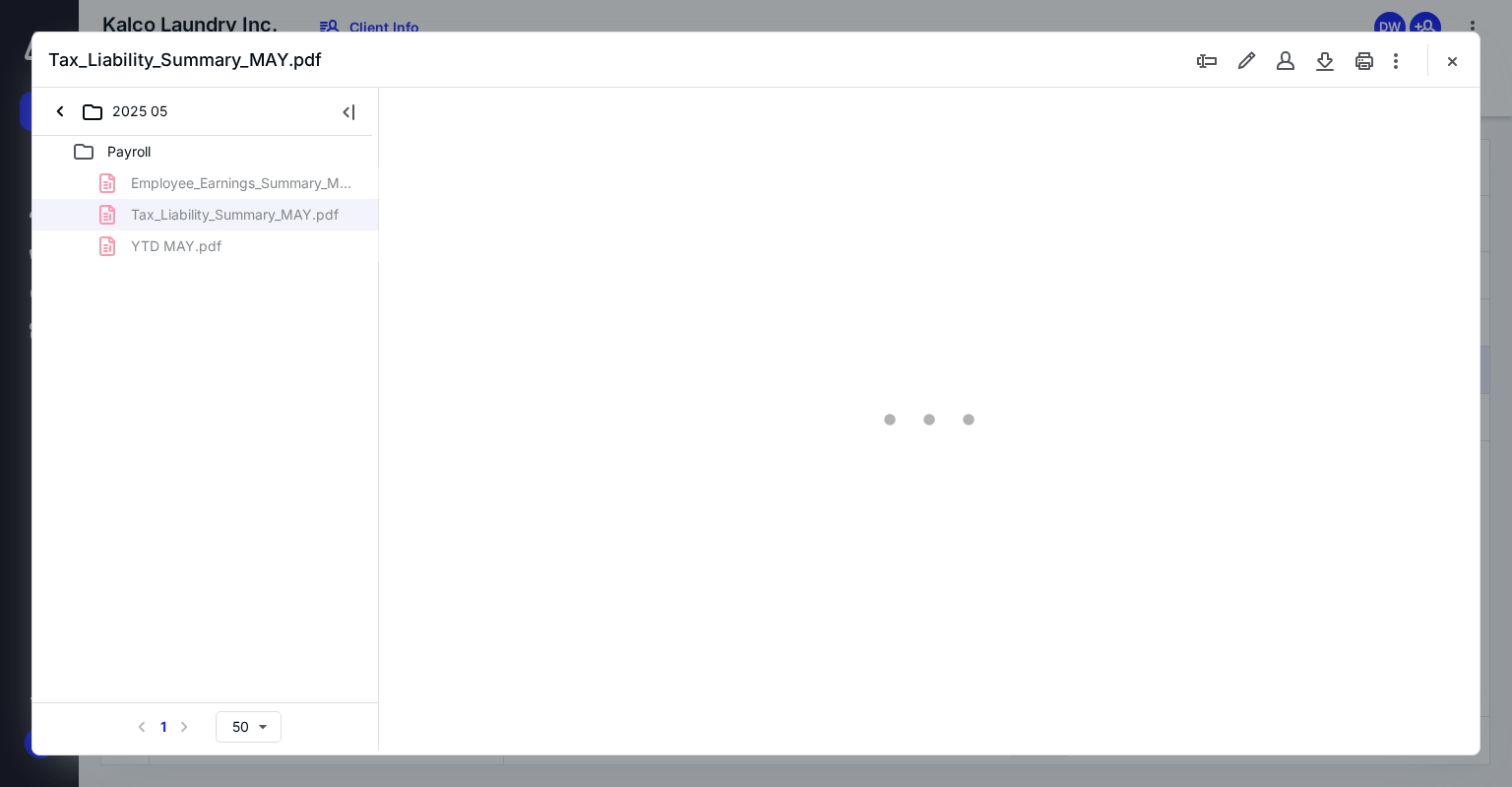 type on "97" 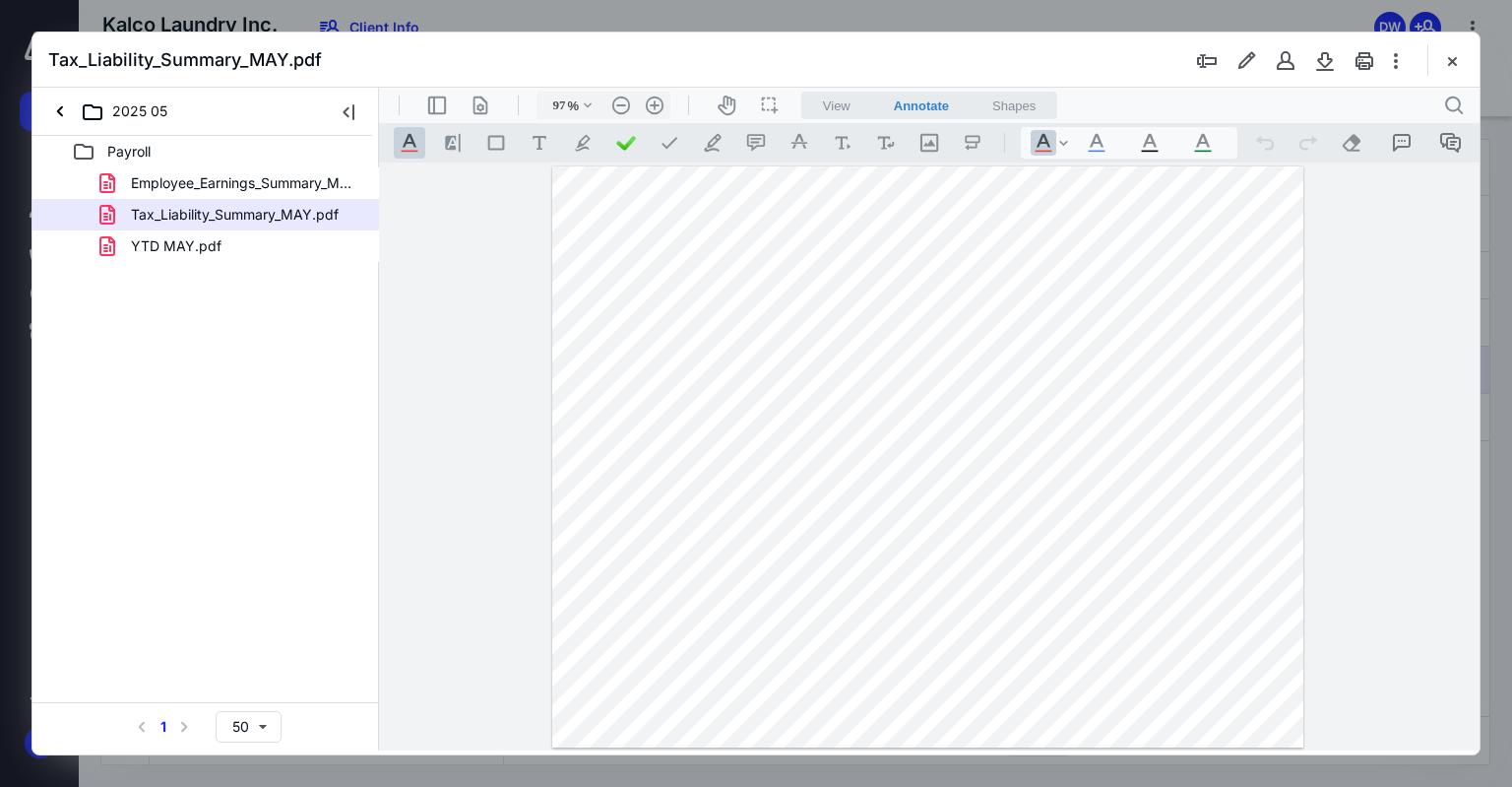 drag, startPoint x: 1455, startPoint y: 54, endPoint x: 1421, endPoint y: 69, distance: 37.161808 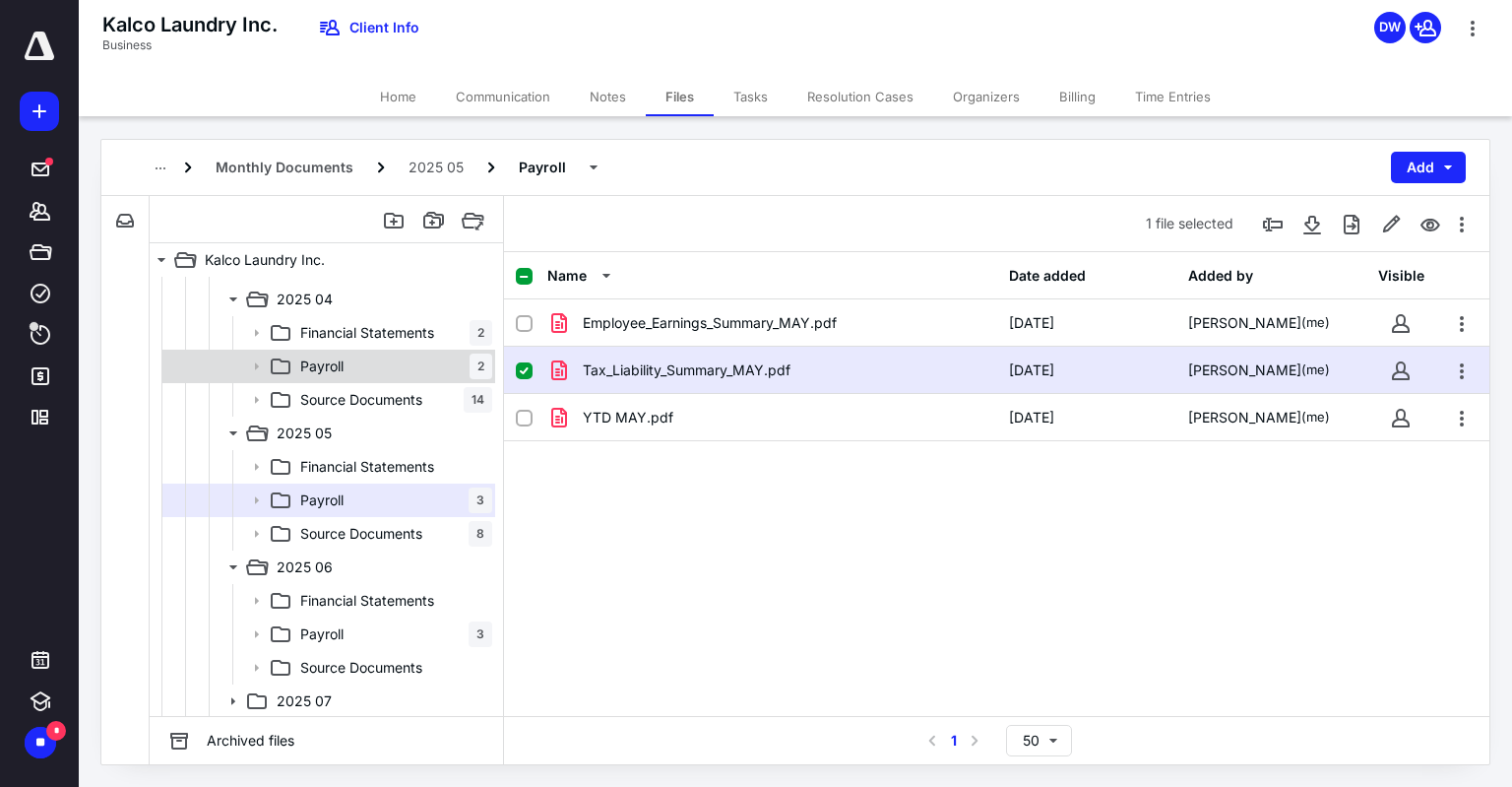 scroll, scrollTop: 98, scrollLeft: 0, axis: vertical 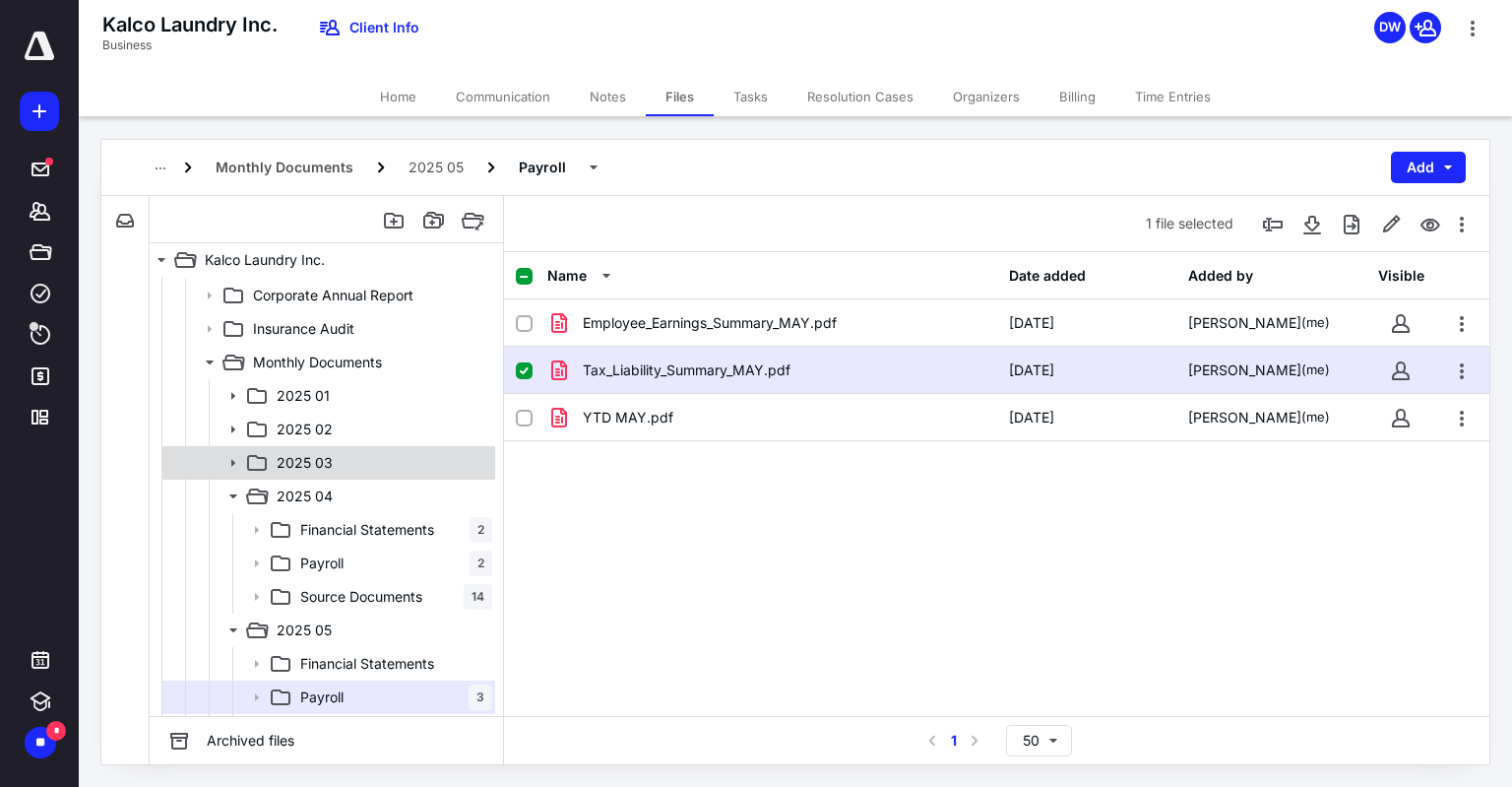 click on "2025 03" at bounding box center (380, 463) 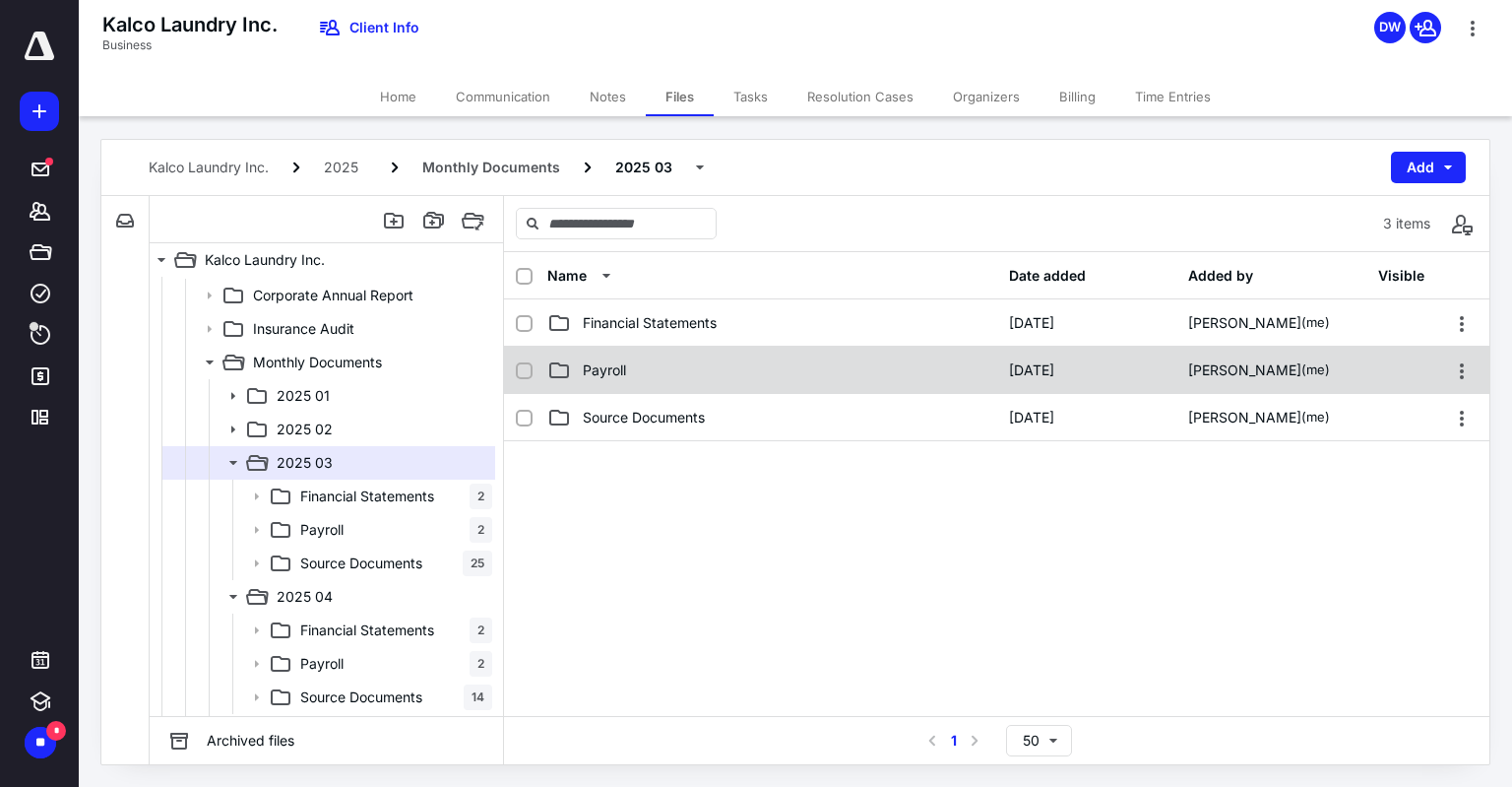 click on "Payroll" at bounding box center [772, 370] 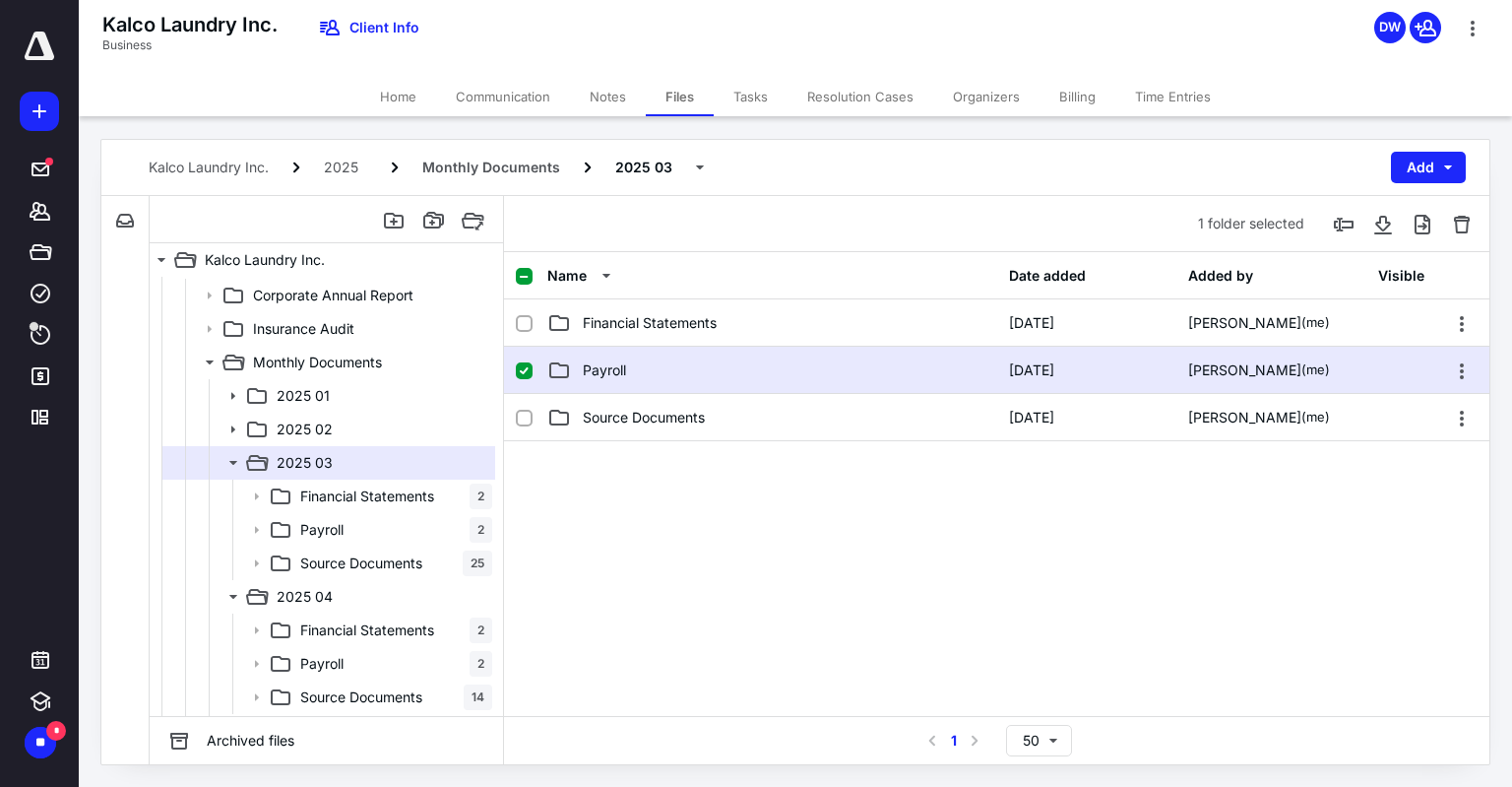 click on "Payroll" at bounding box center [772, 370] 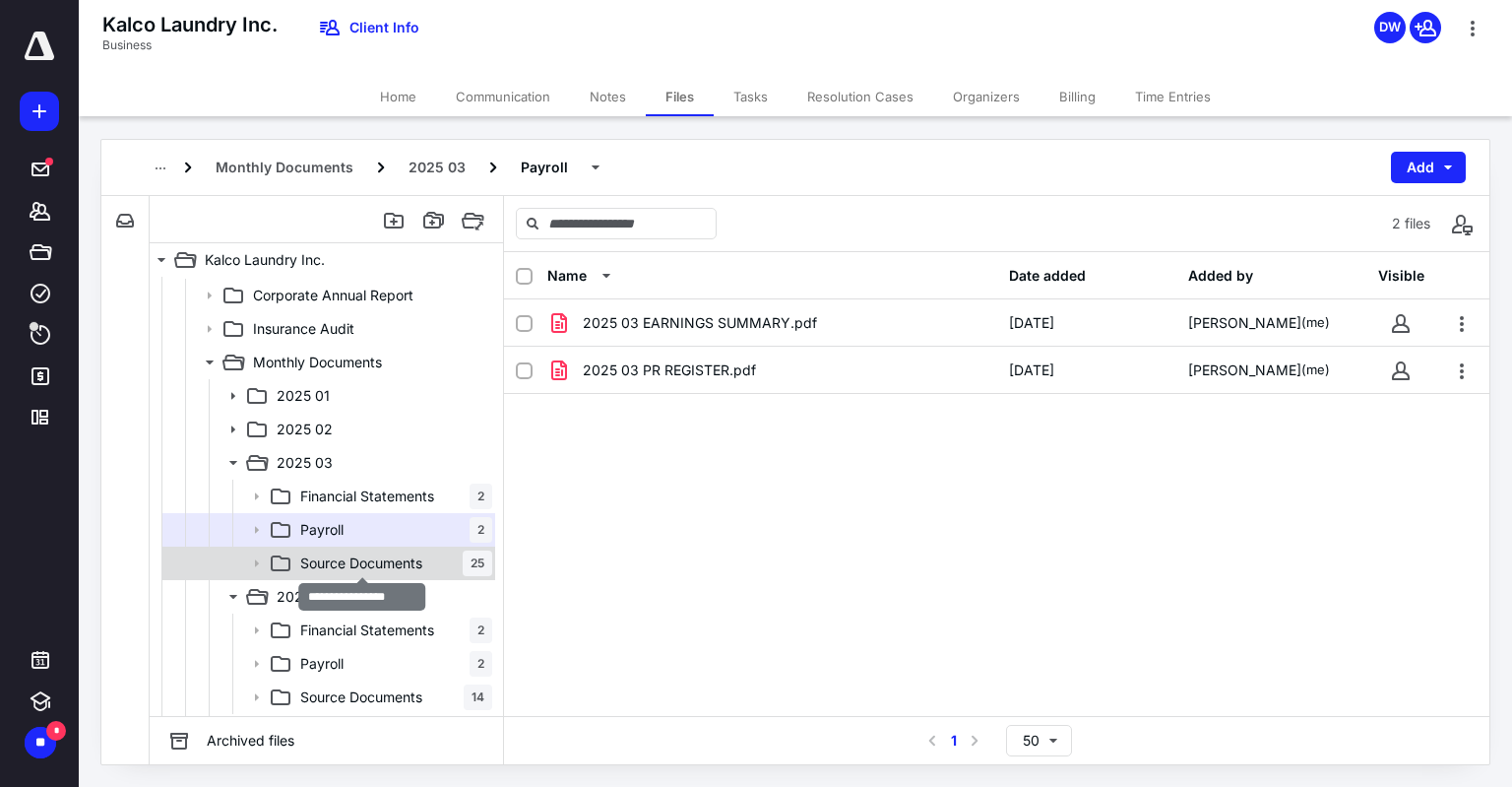 click on "Source Documents" at bounding box center [361, 563] 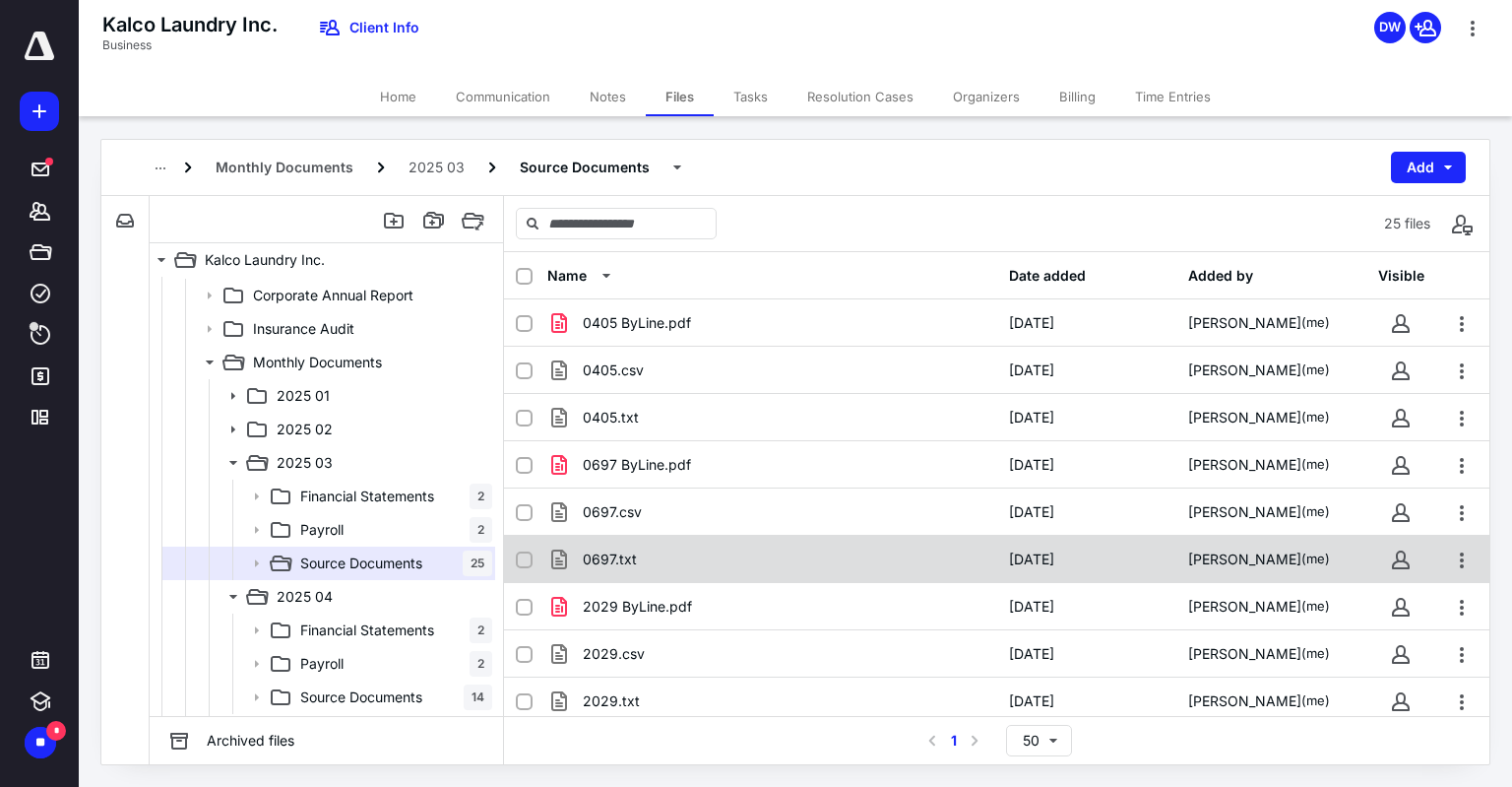 scroll, scrollTop: 197, scrollLeft: 0, axis: vertical 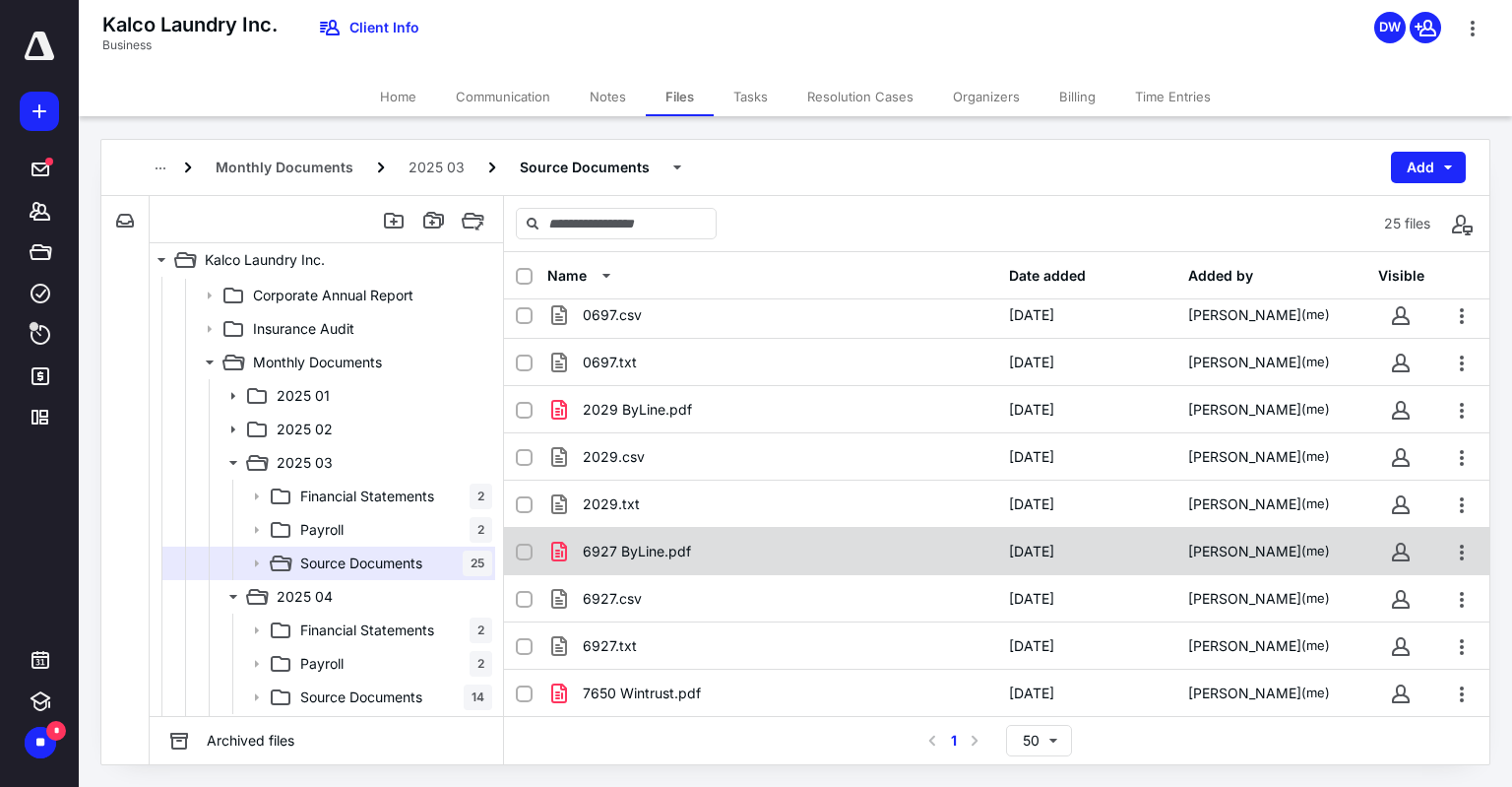 click on "6927 ByLine.pdf" at bounding box center (772, 552) 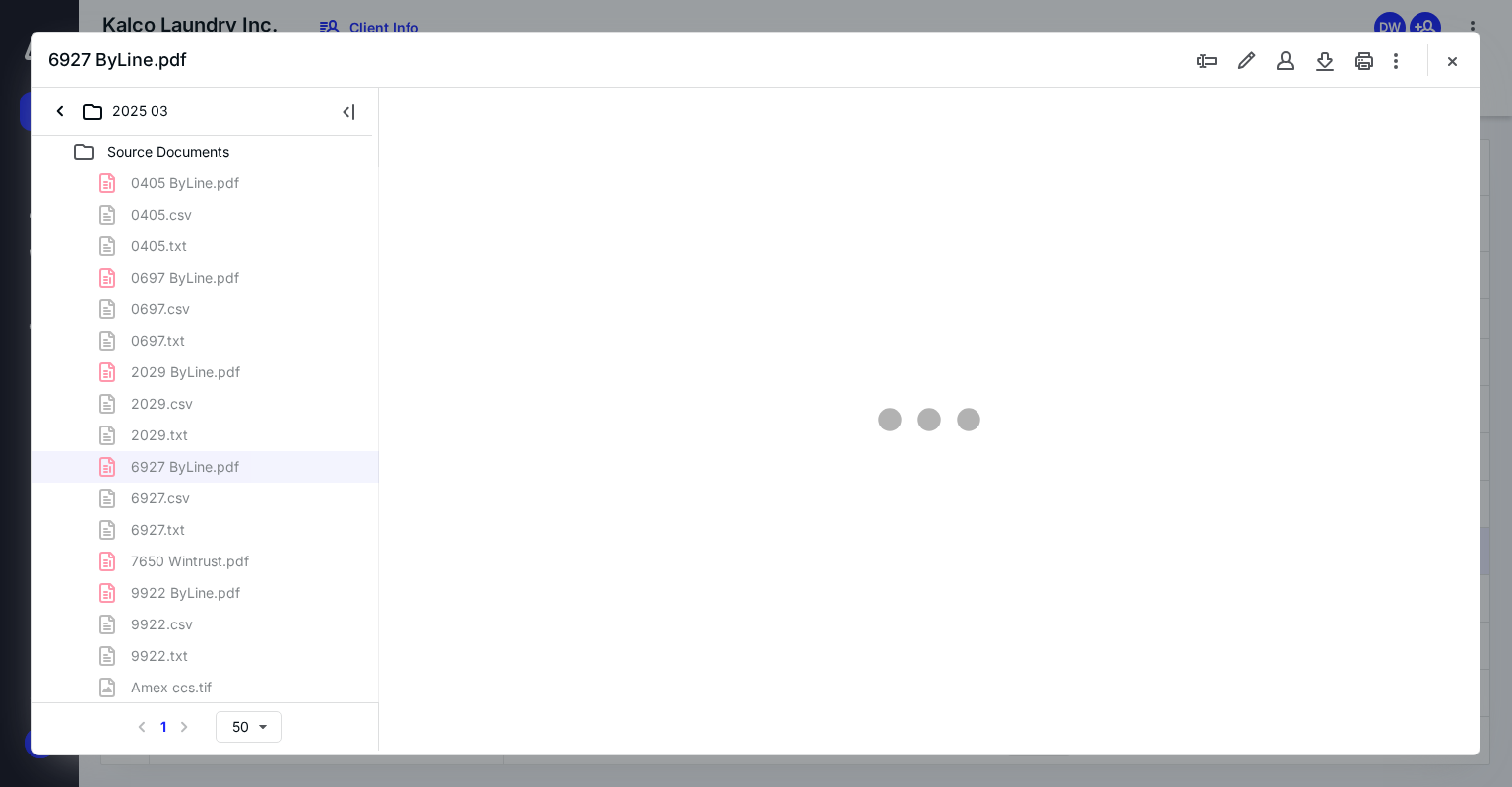 scroll, scrollTop: 0, scrollLeft: 0, axis: both 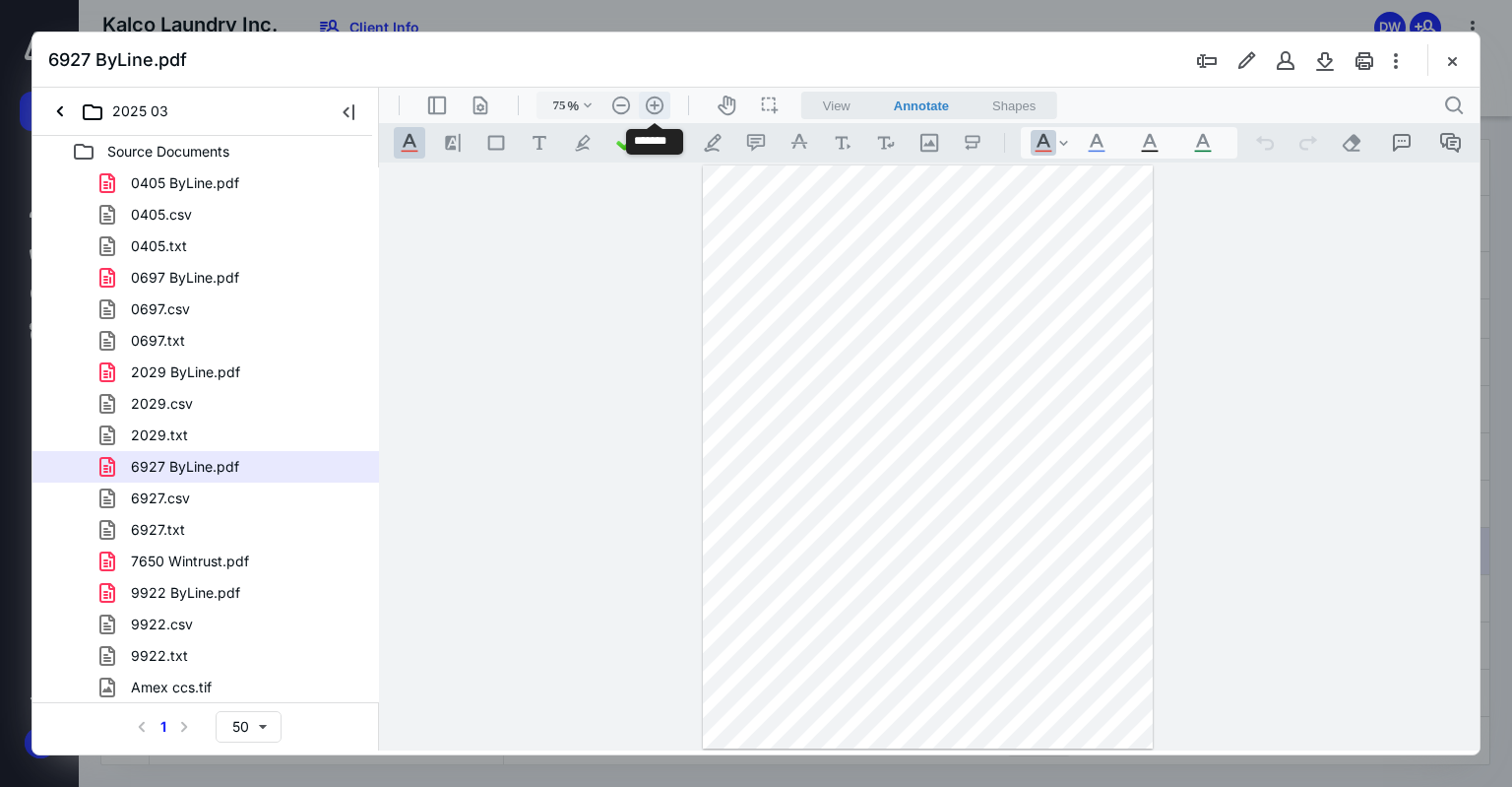 click on ".cls-1{fill:#abb0c4;} icon - header - zoom - in - line" at bounding box center (655, 105) 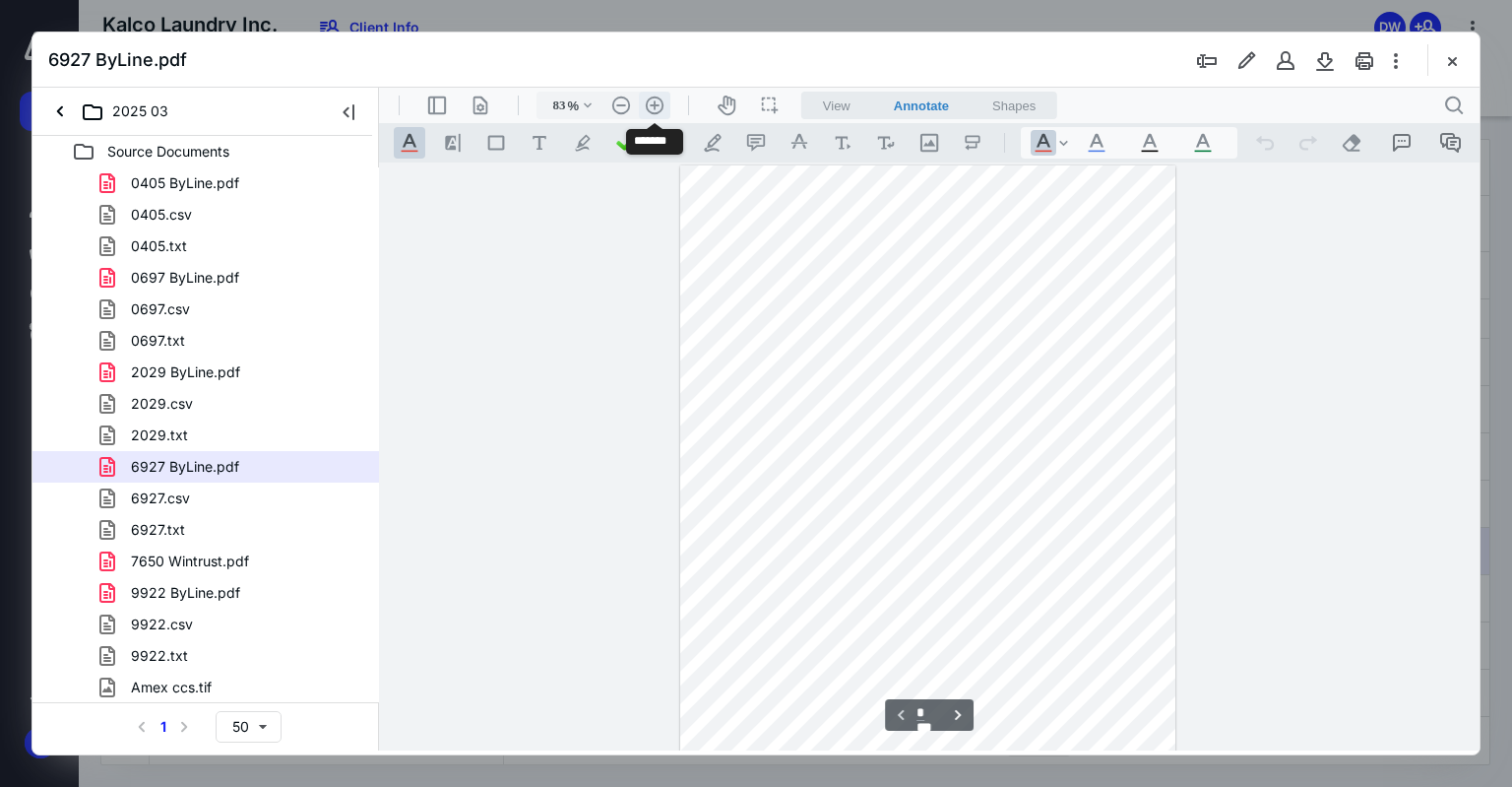 click on ".cls-1{fill:#abb0c4;} icon - header - zoom - in - line" at bounding box center [655, 105] 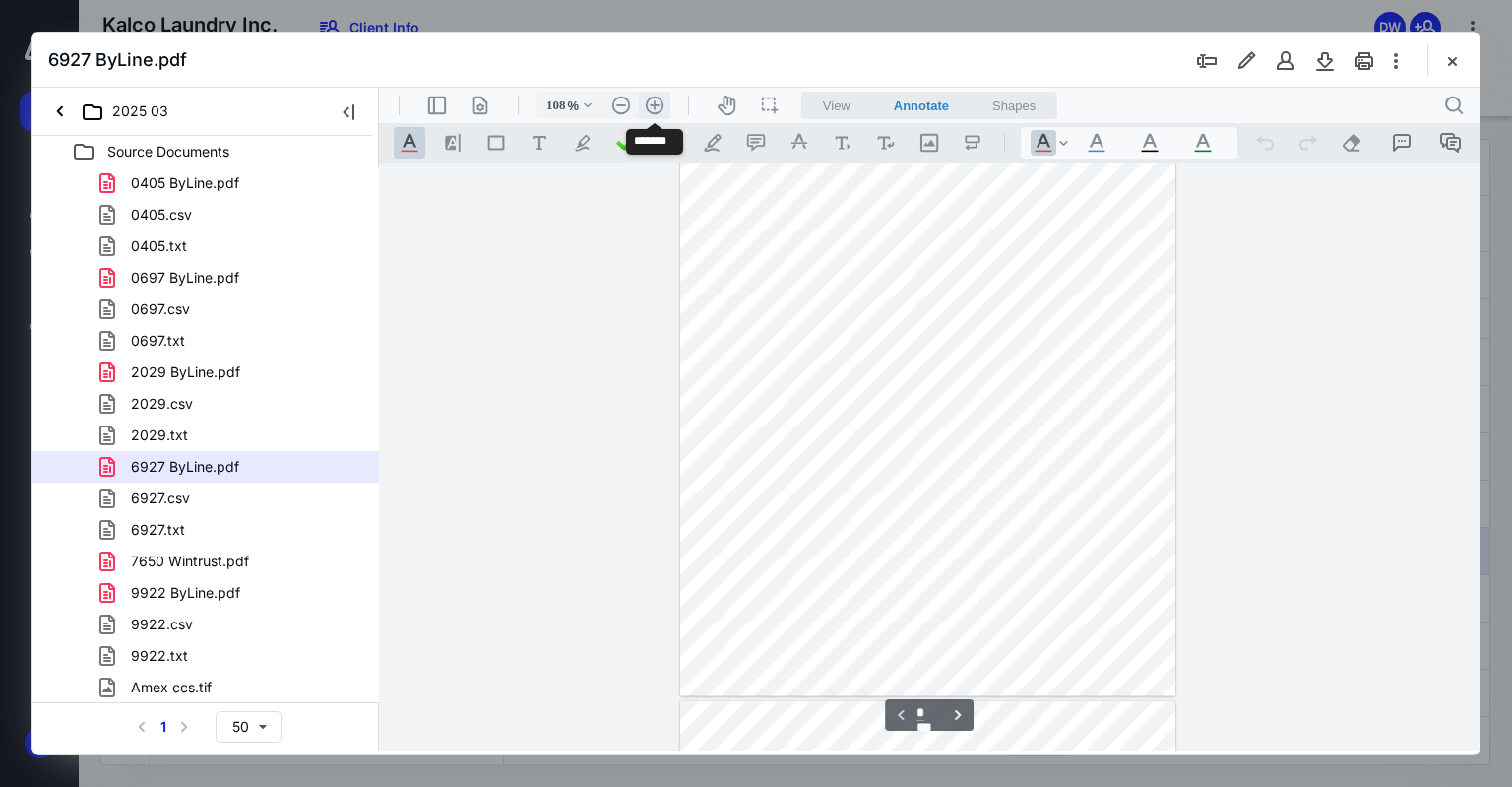 click on ".cls-1{fill:#abb0c4;} icon - header - zoom - in - line" at bounding box center [655, 105] 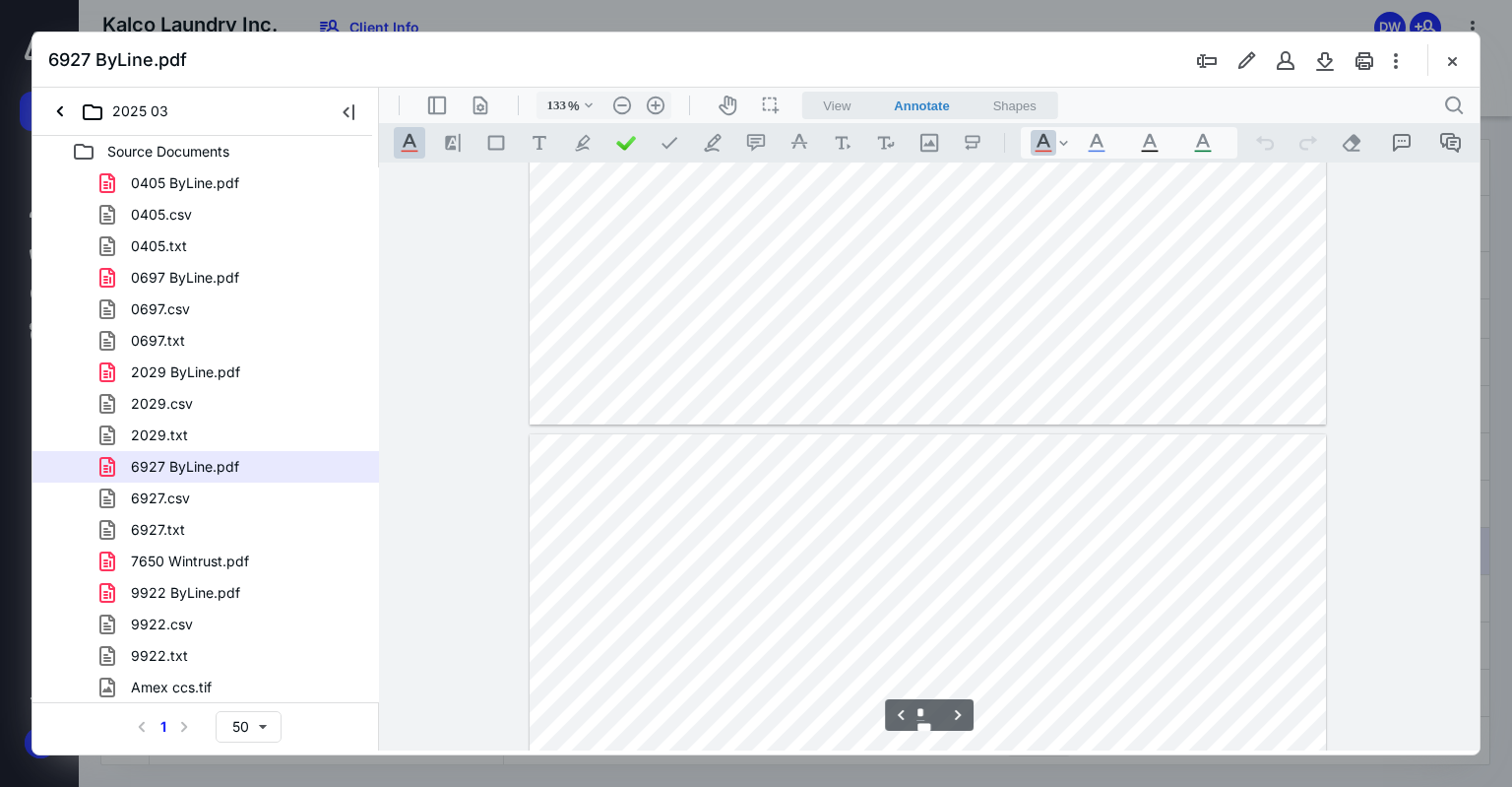 scroll, scrollTop: 3152, scrollLeft: 0, axis: vertical 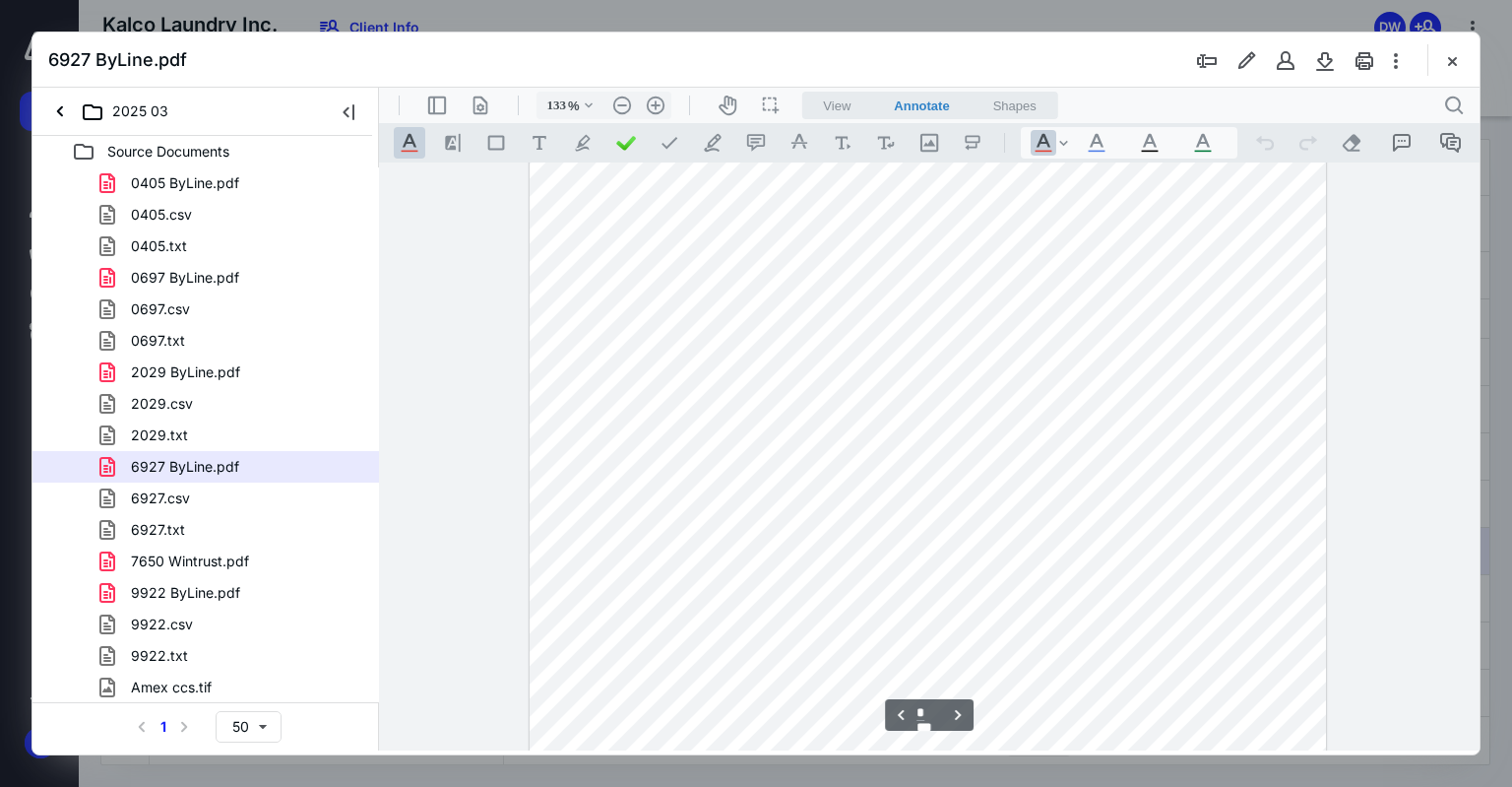 type on "*" 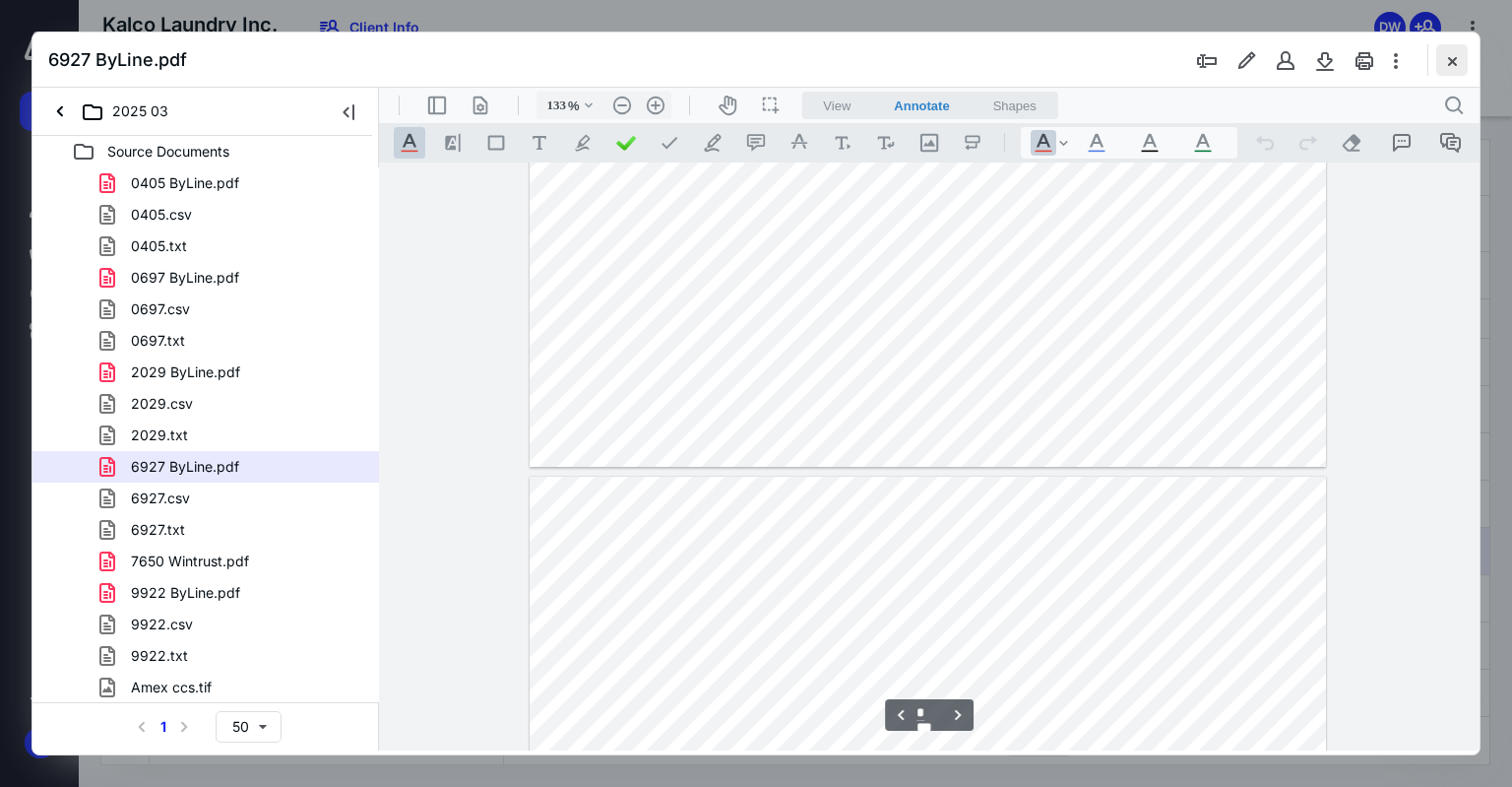 click at bounding box center (1452, 60) 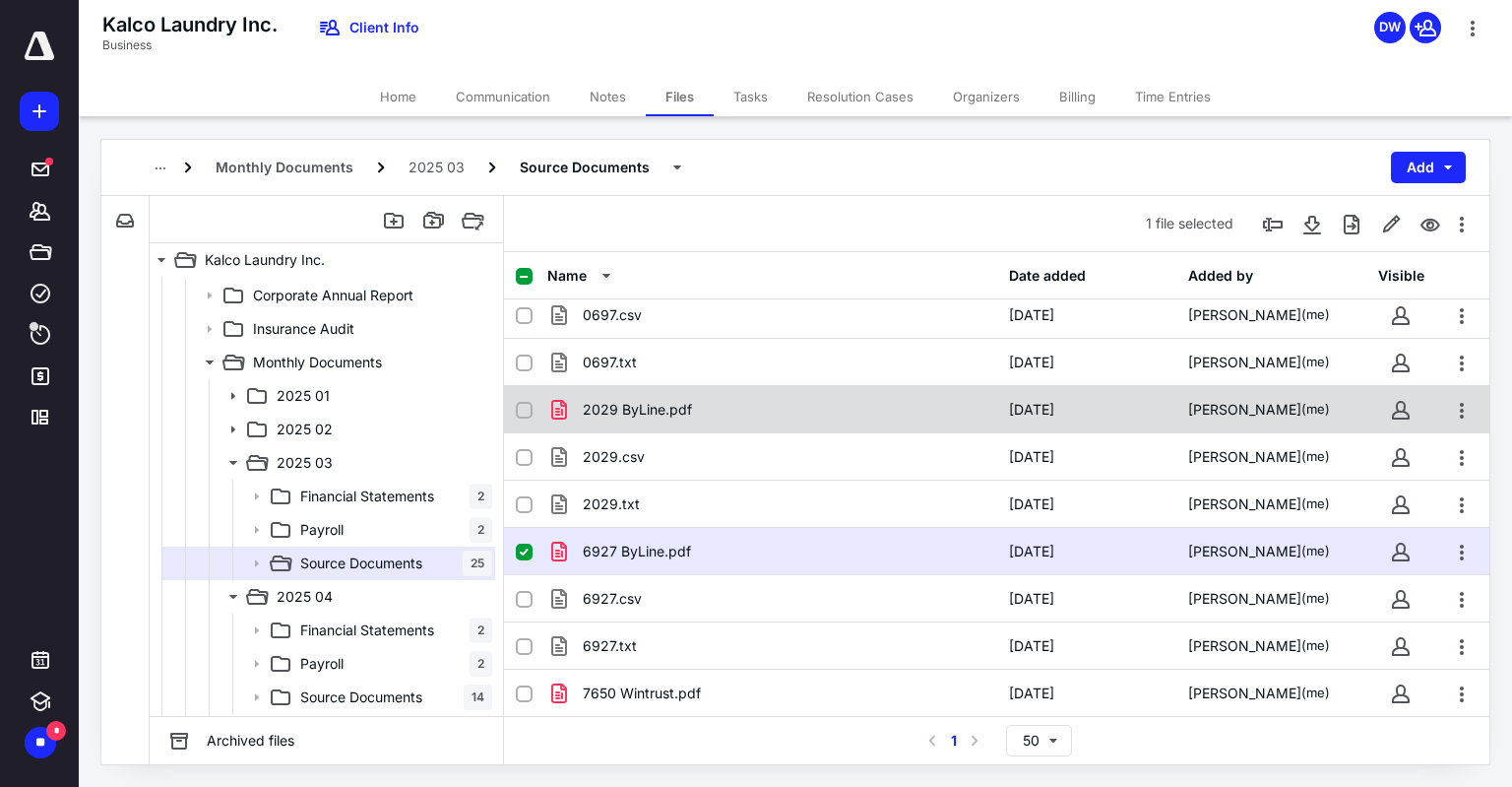 scroll, scrollTop: 0, scrollLeft: 0, axis: both 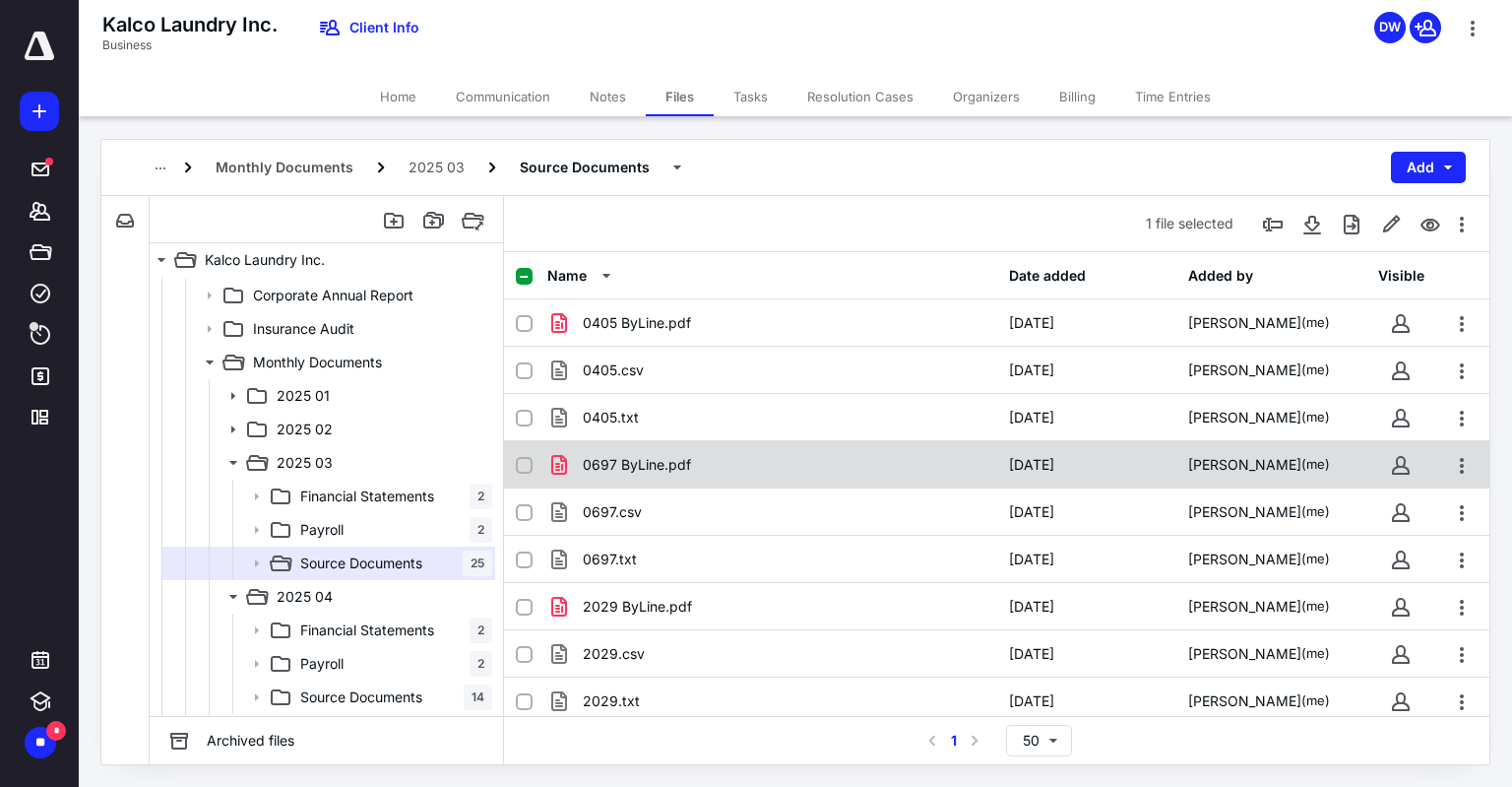 click on "0697 ByLine.pdf" at bounding box center [772, 465] 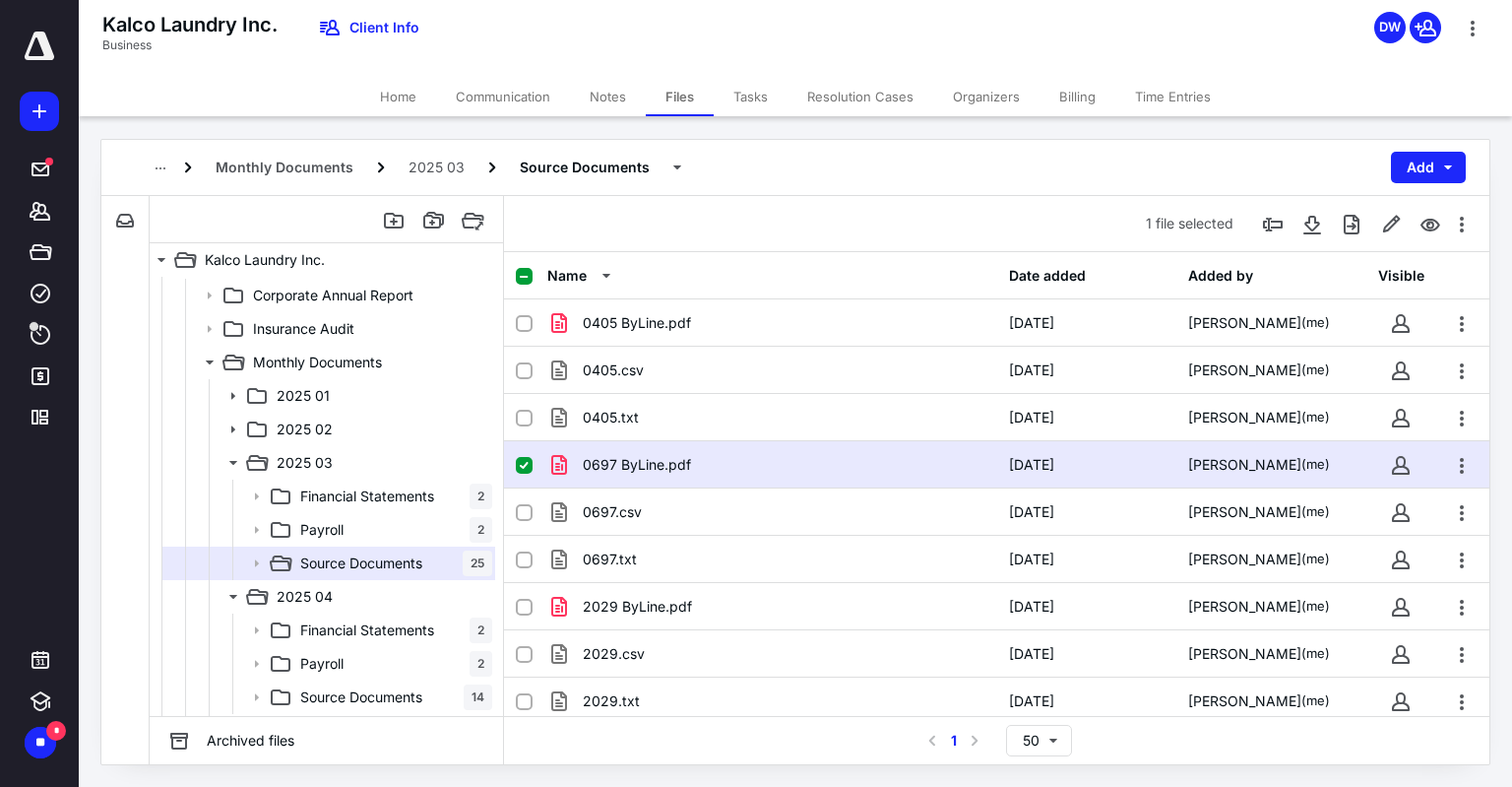 click on "0697 ByLine.pdf" at bounding box center (772, 465) 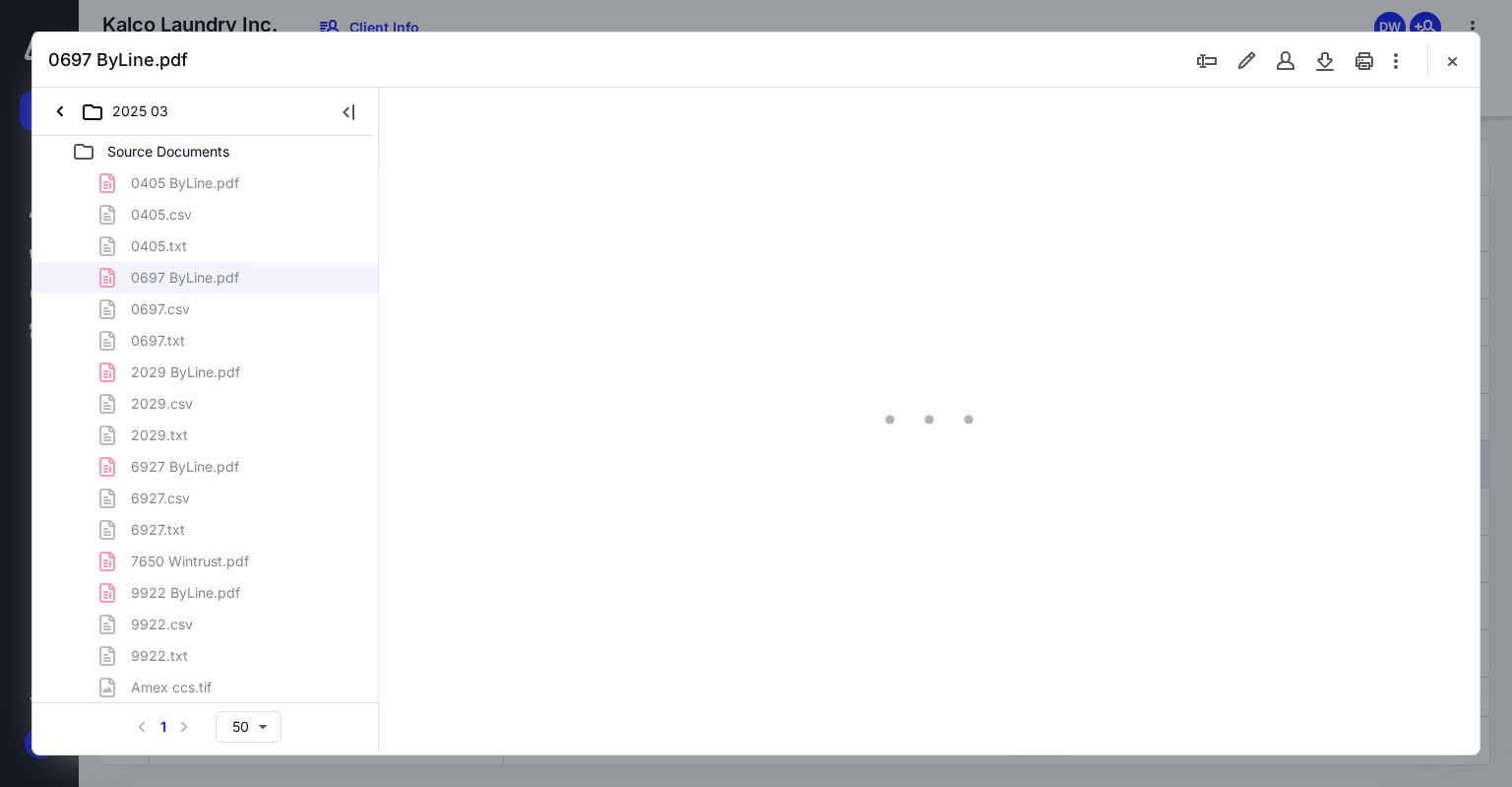 scroll, scrollTop: 0, scrollLeft: 0, axis: both 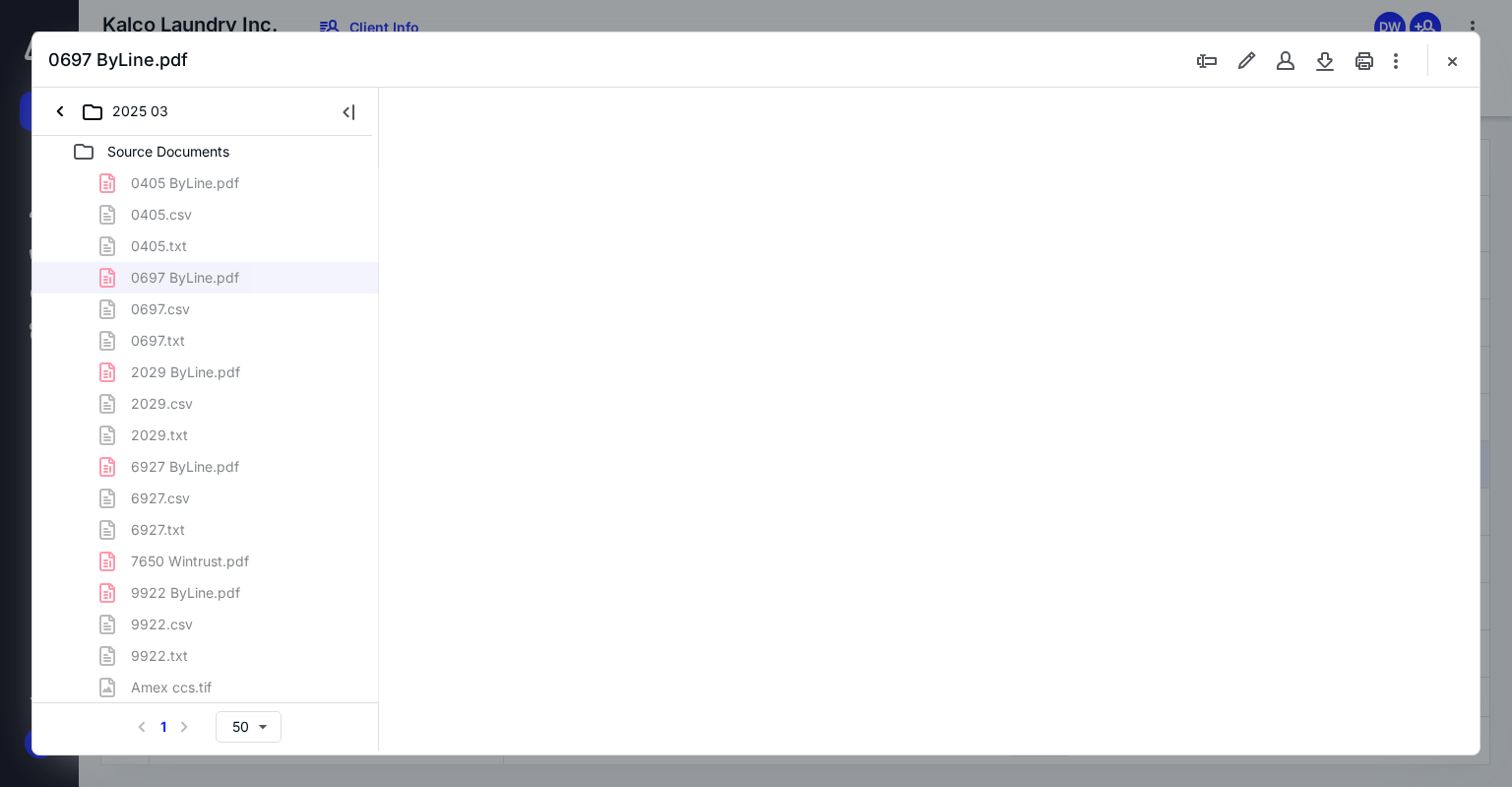 type on "75" 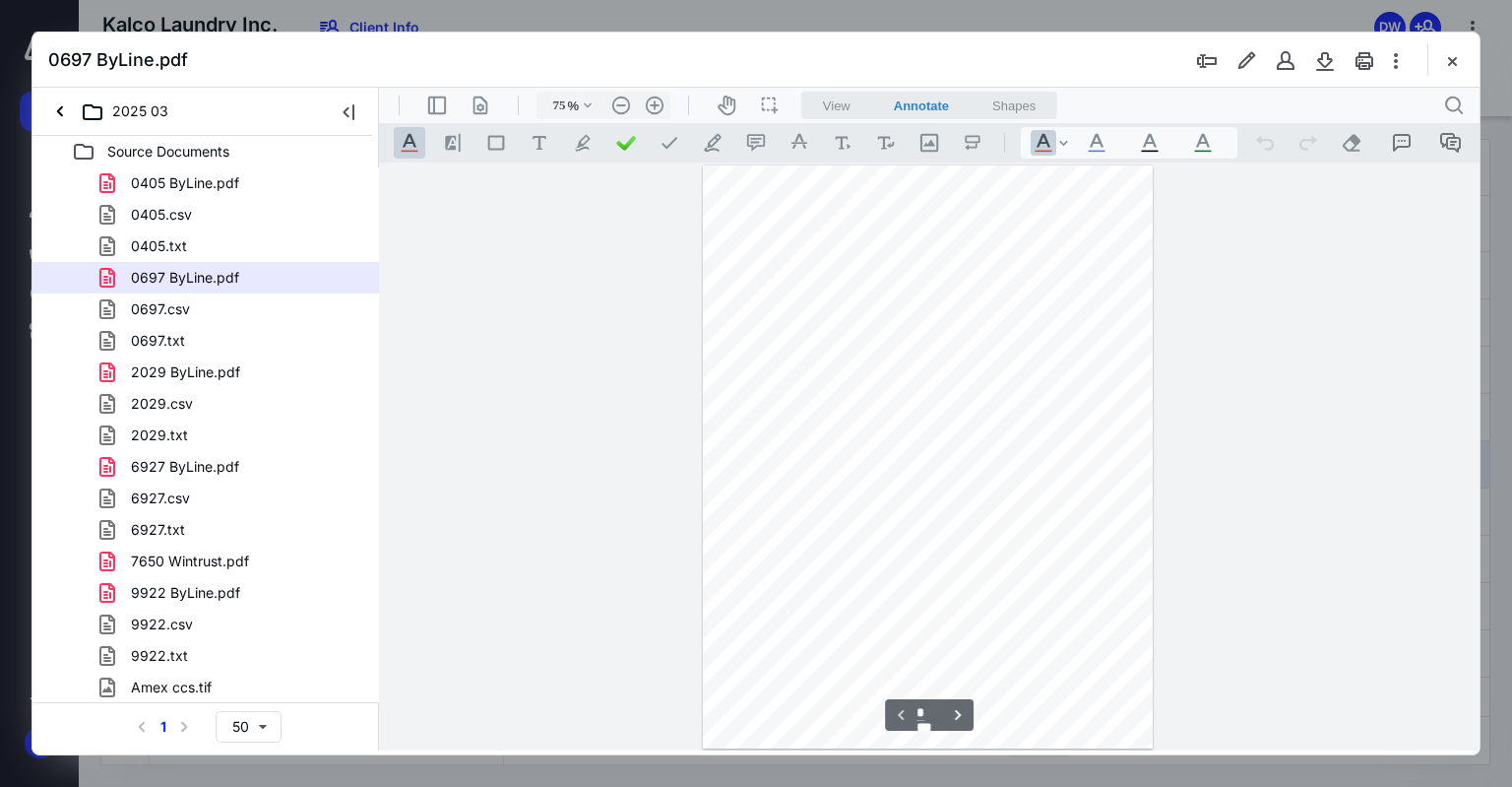 scroll, scrollTop: 78, scrollLeft: 0, axis: vertical 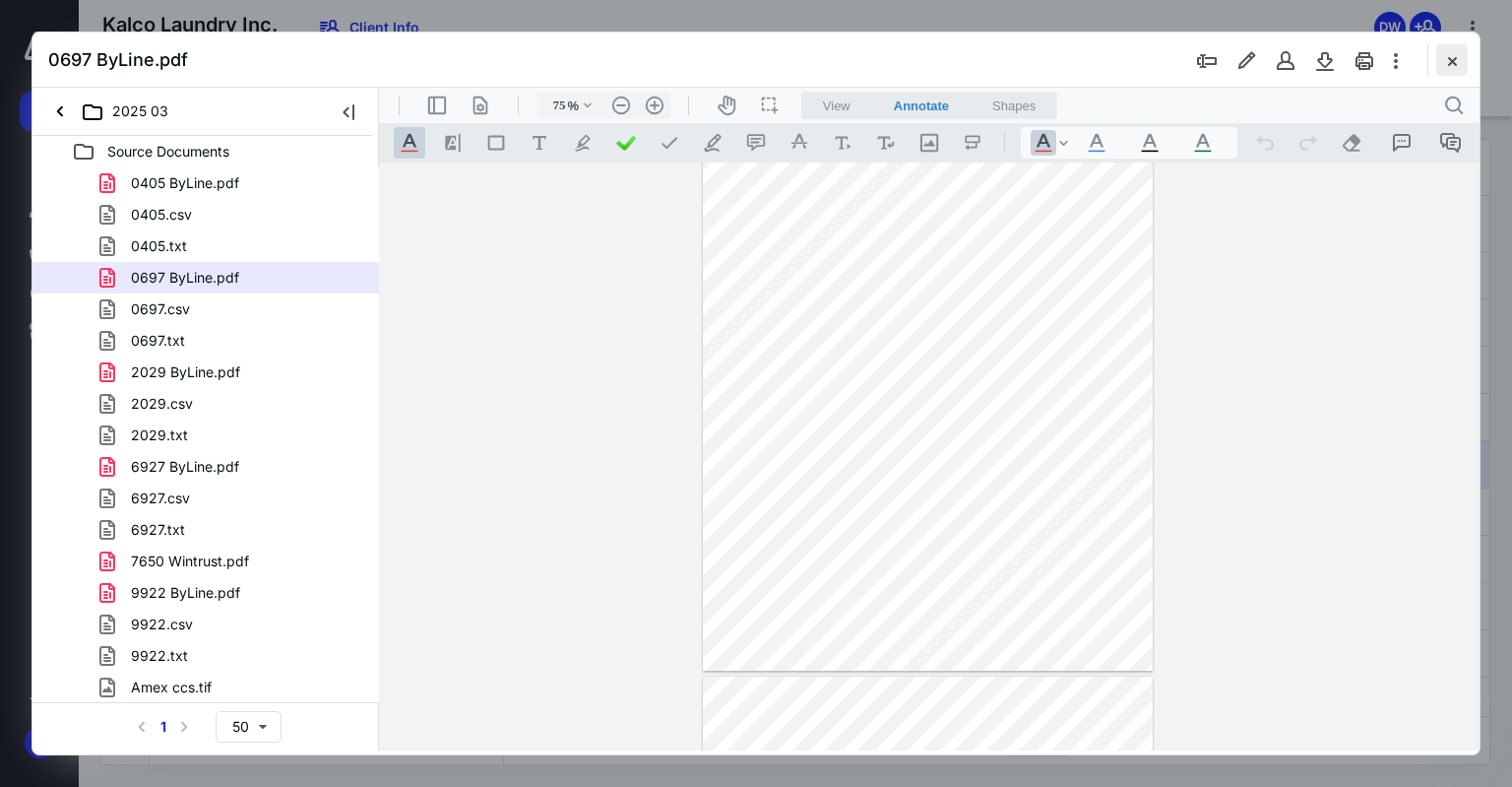 click at bounding box center [1452, 60] 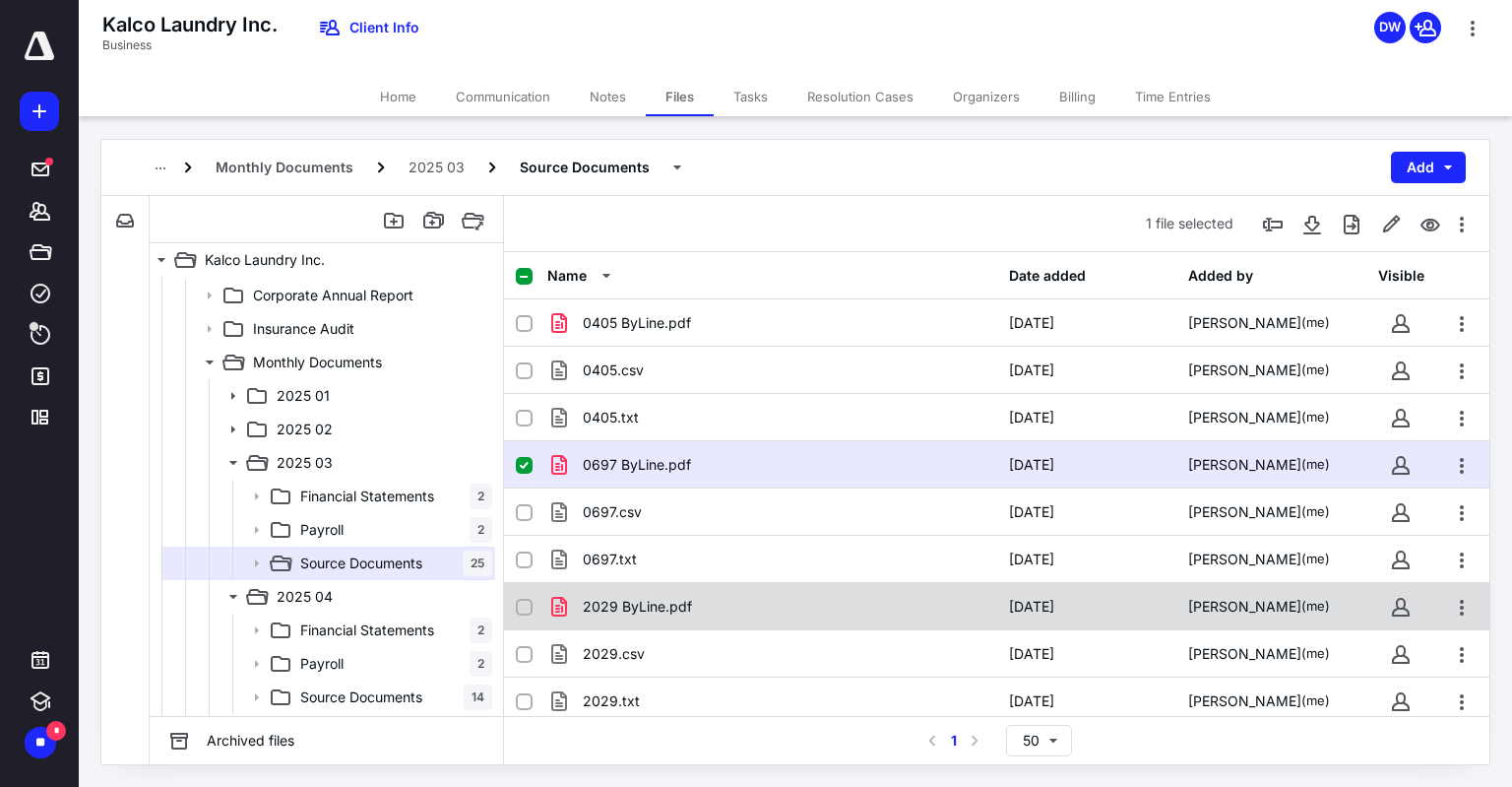 click on "2029 ByLine.pdf" at bounding box center (772, 607) 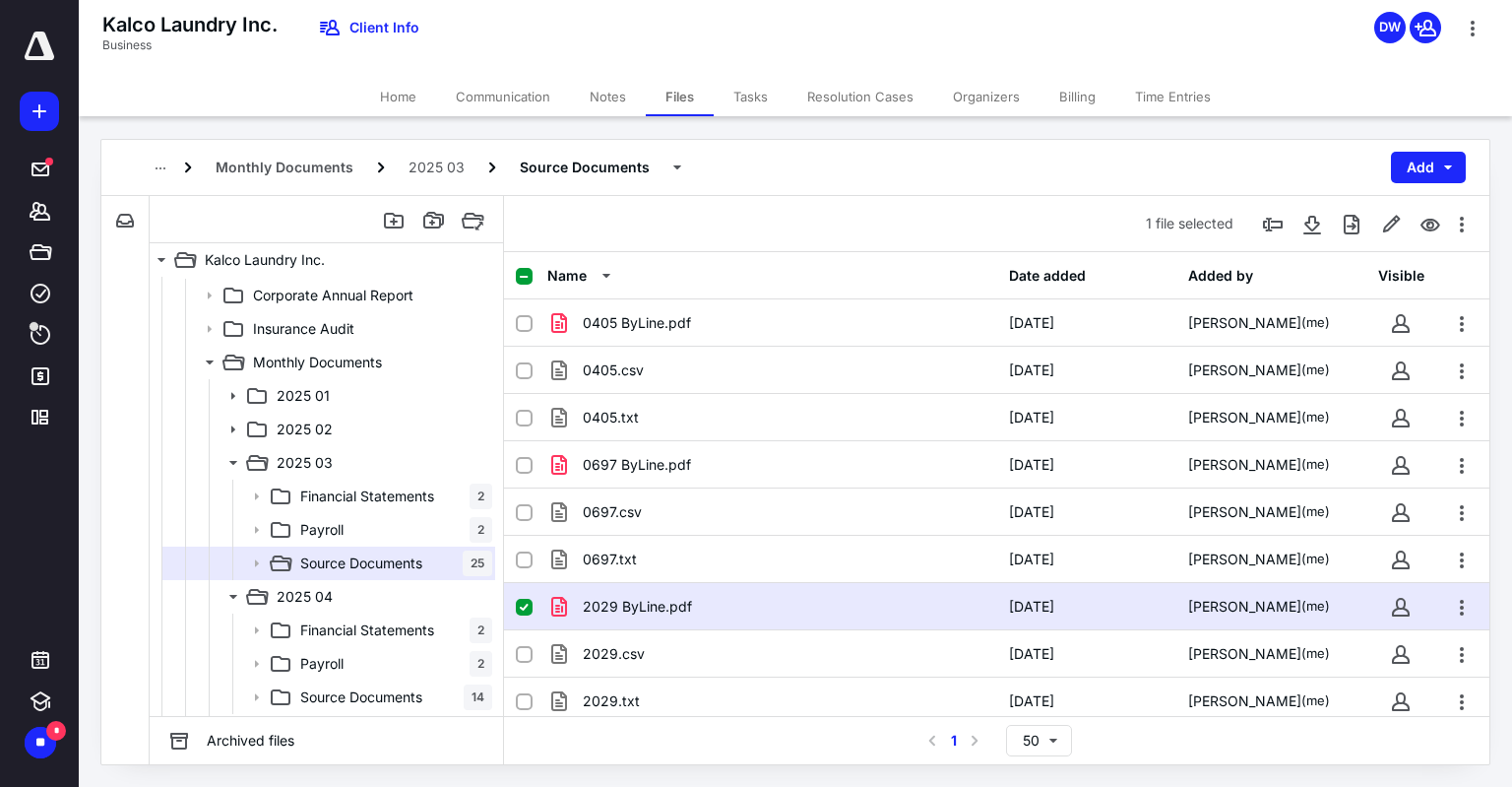 click on "2029 ByLine.pdf" at bounding box center [772, 607] 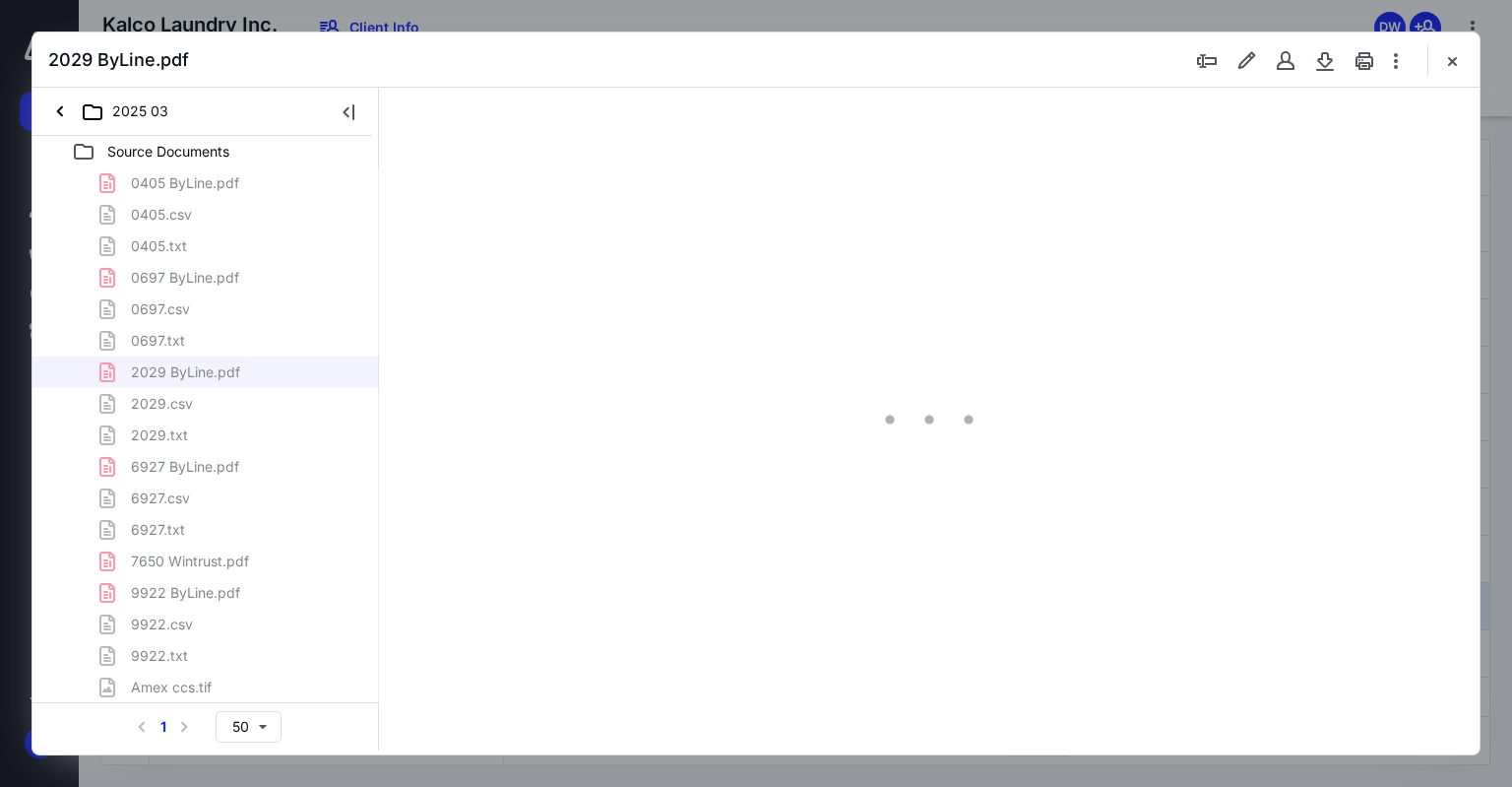 scroll, scrollTop: 0, scrollLeft: 0, axis: both 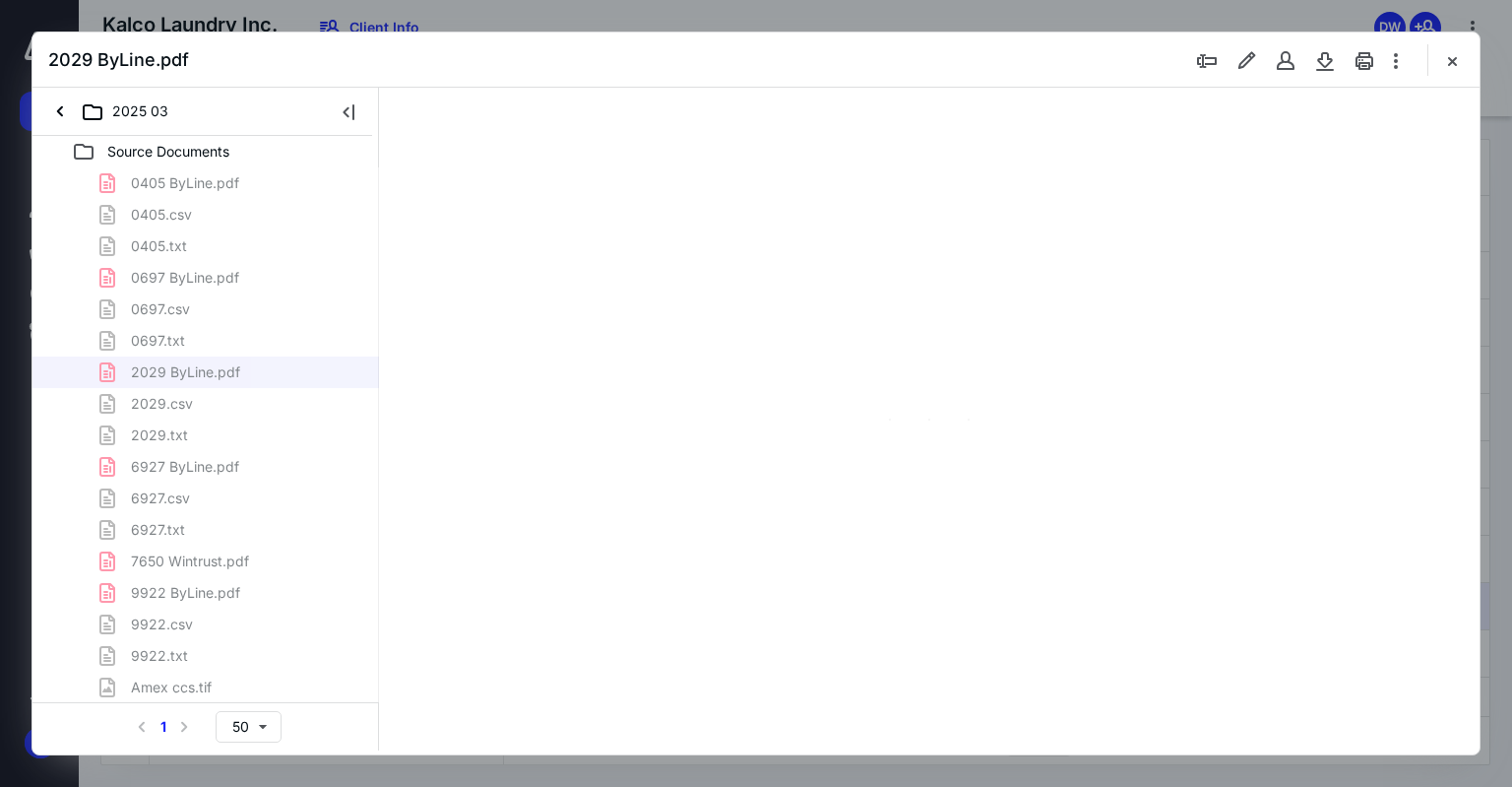 type on "75" 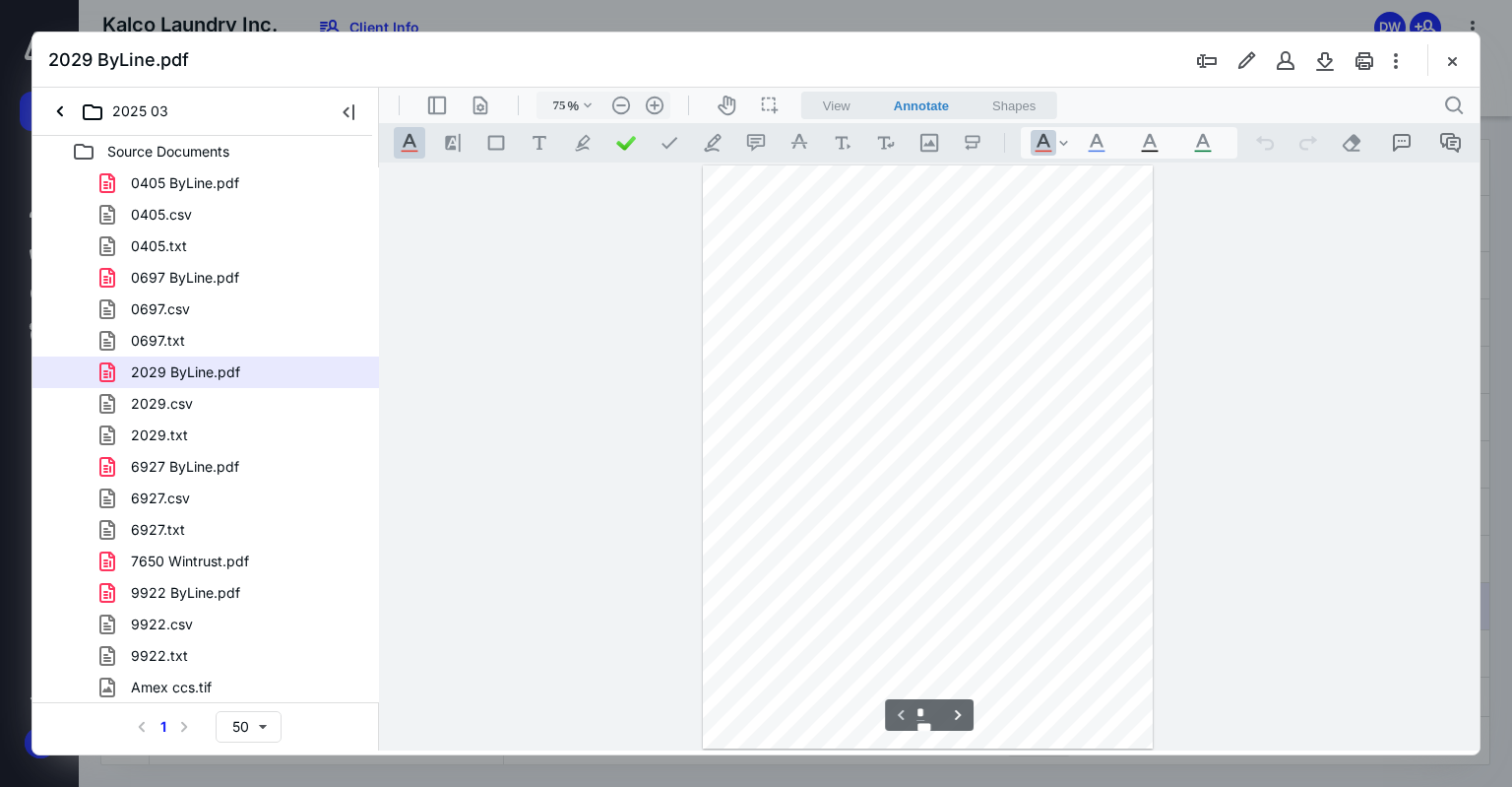 scroll, scrollTop: 78, scrollLeft: 0, axis: vertical 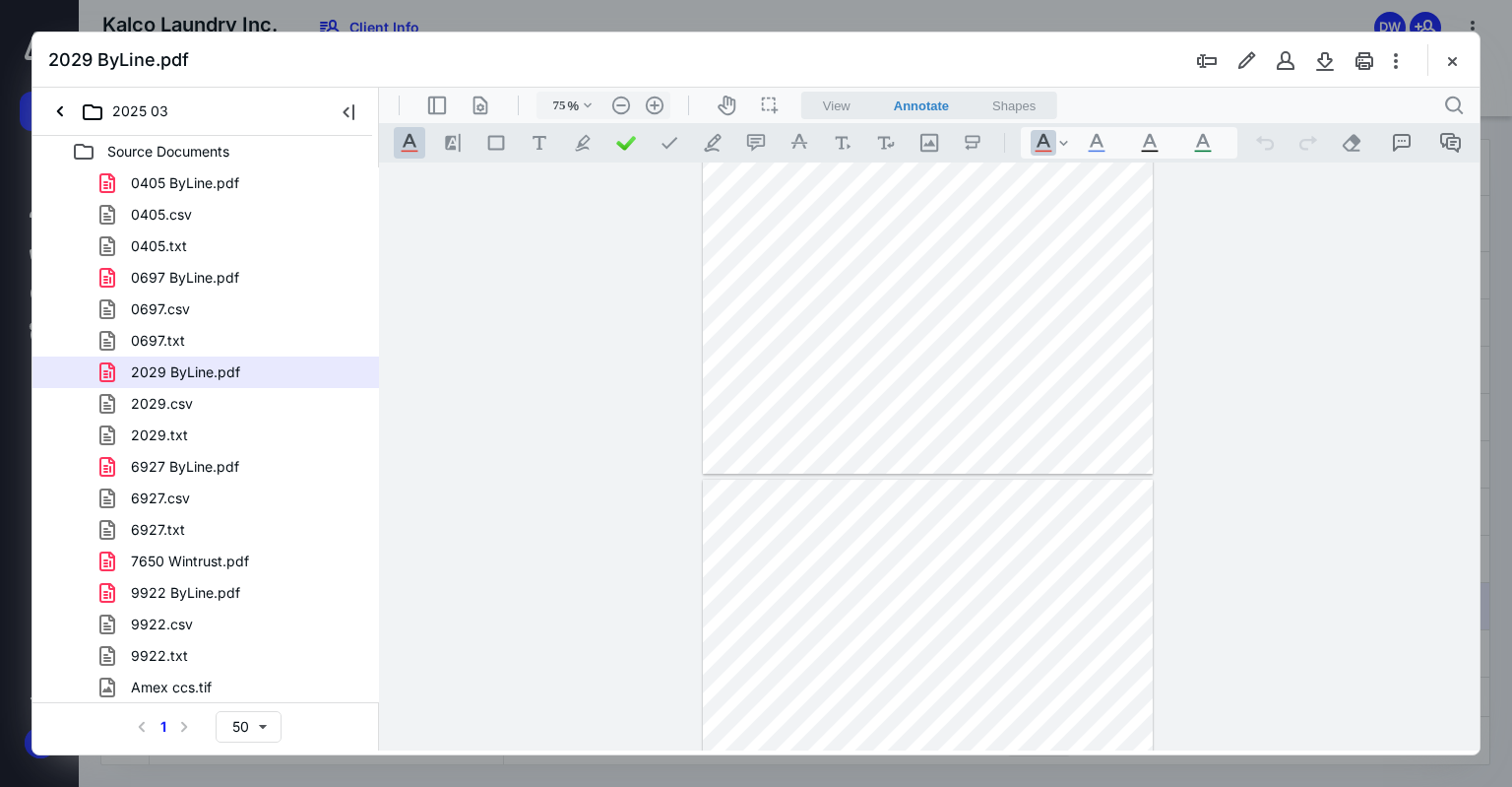 type on "*" 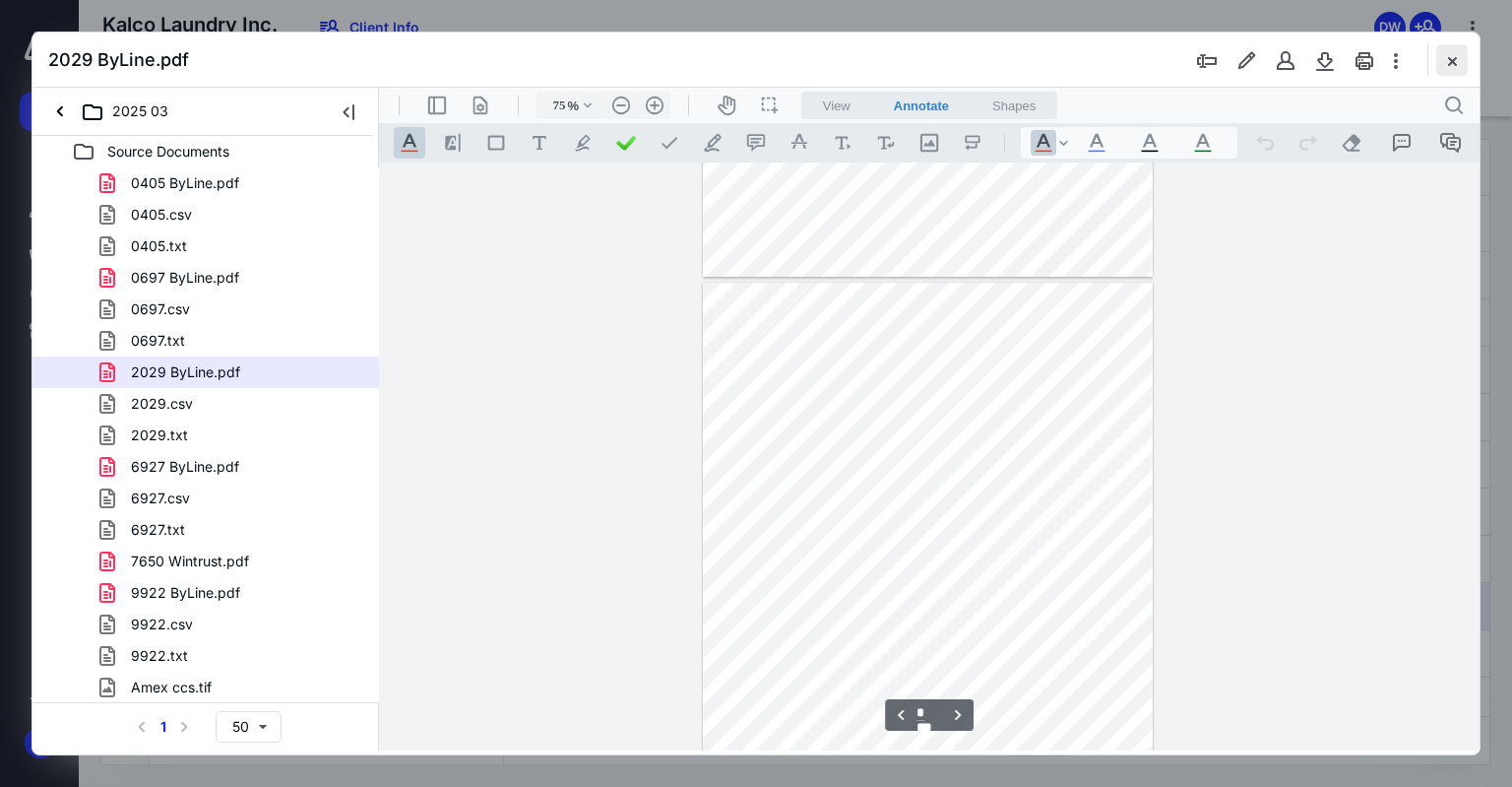 click at bounding box center [1452, 60] 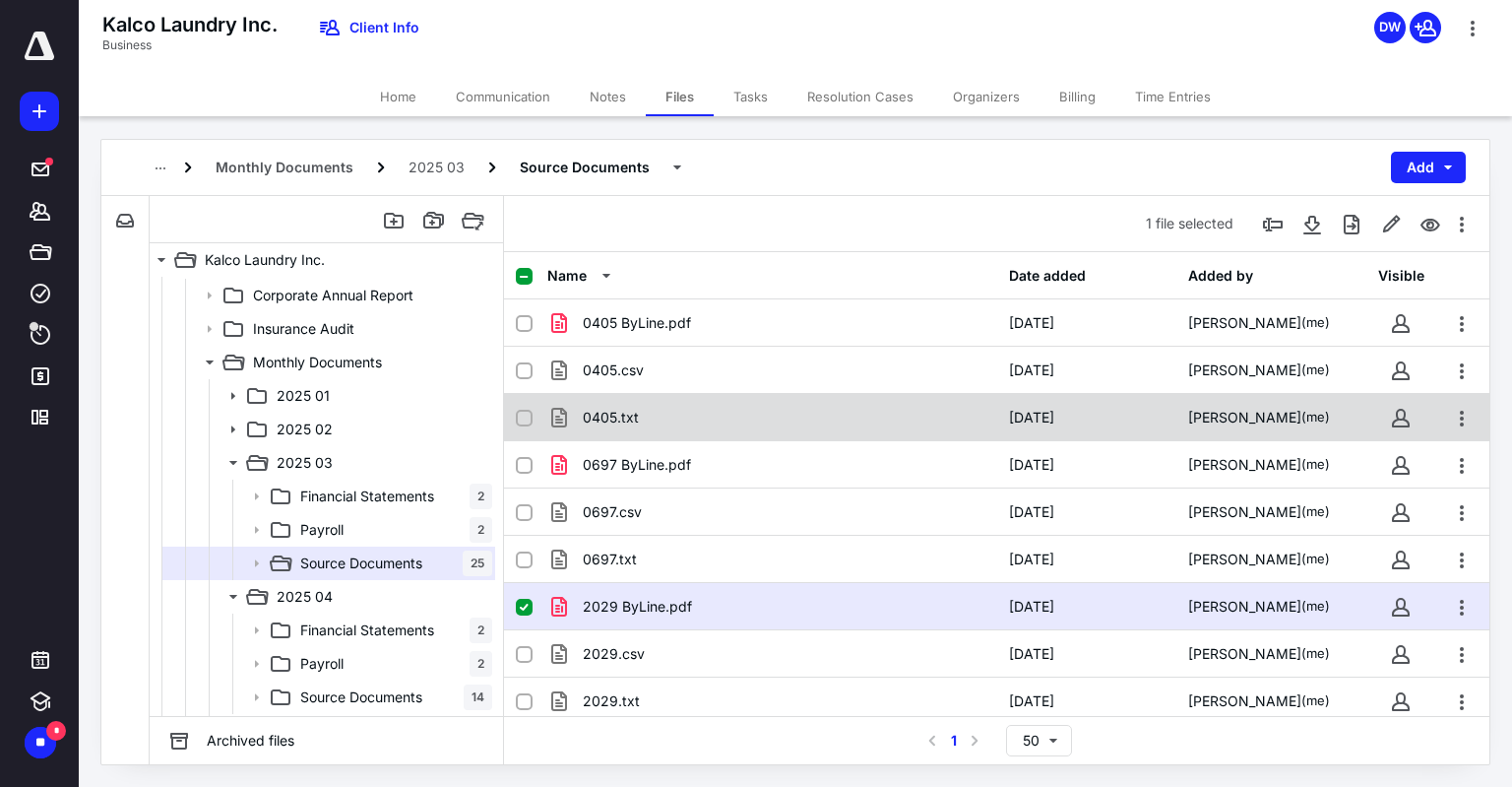 scroll, scrollTop: 197, scrollLeft: 0, axis: vertical 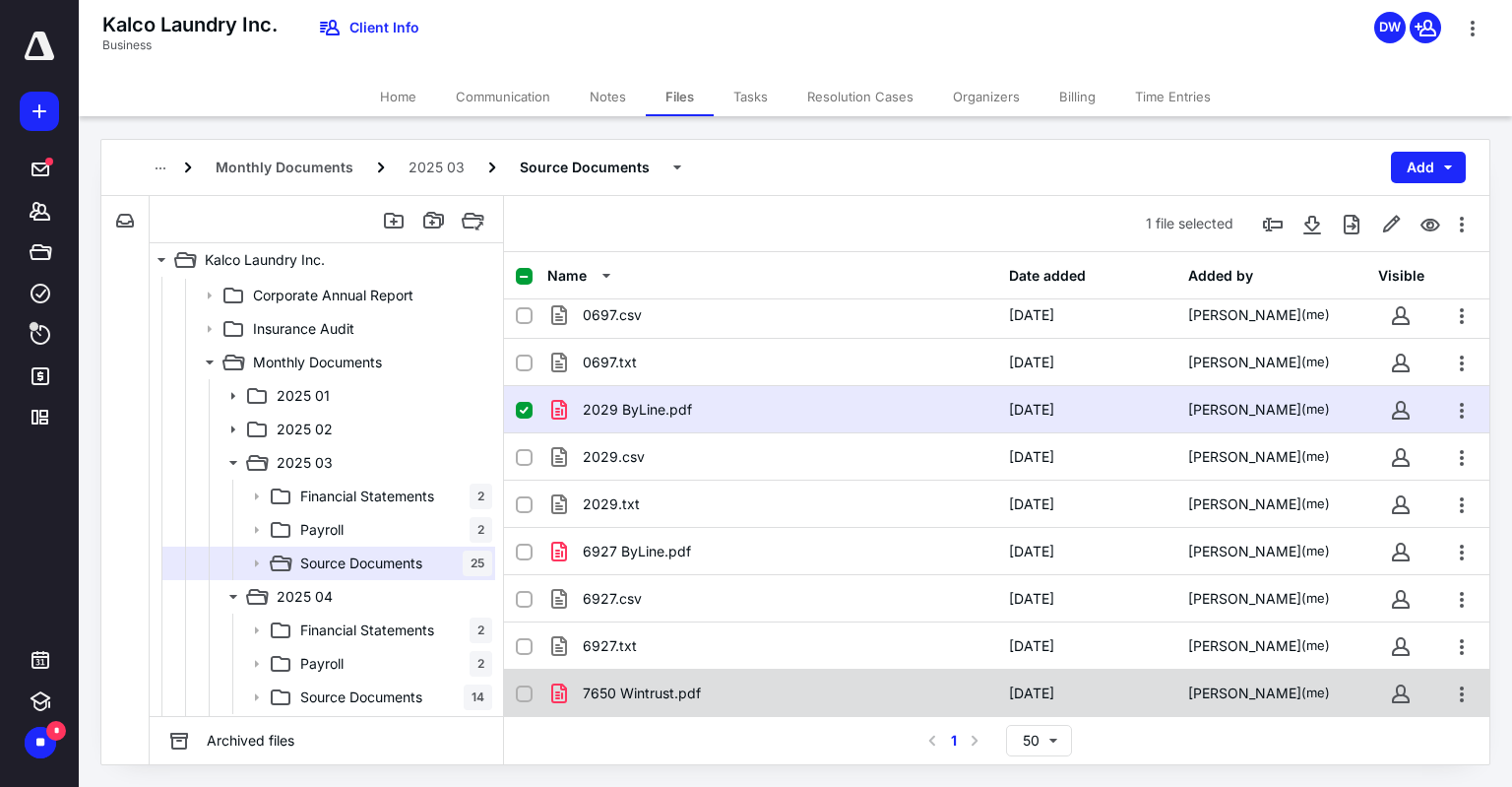 click on "7650 Wintrust.pdf [DATE] [PERSON_NAME]  (me)" at bounding box center (996, 693) 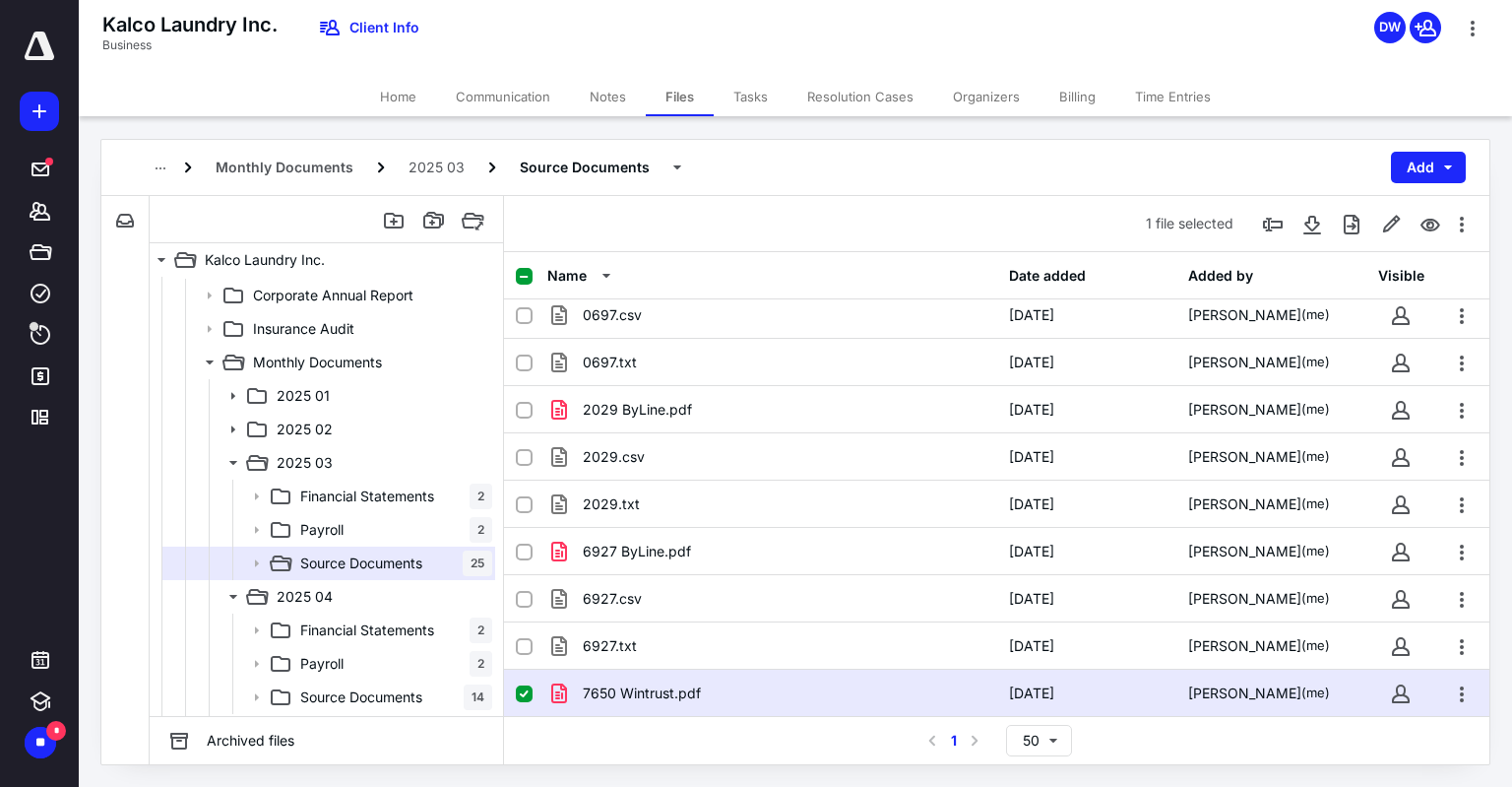 click on "7650 Wintrust.pdf [DATE] [PERSON_NAME]  (me)" at bounding box center (996, 693) 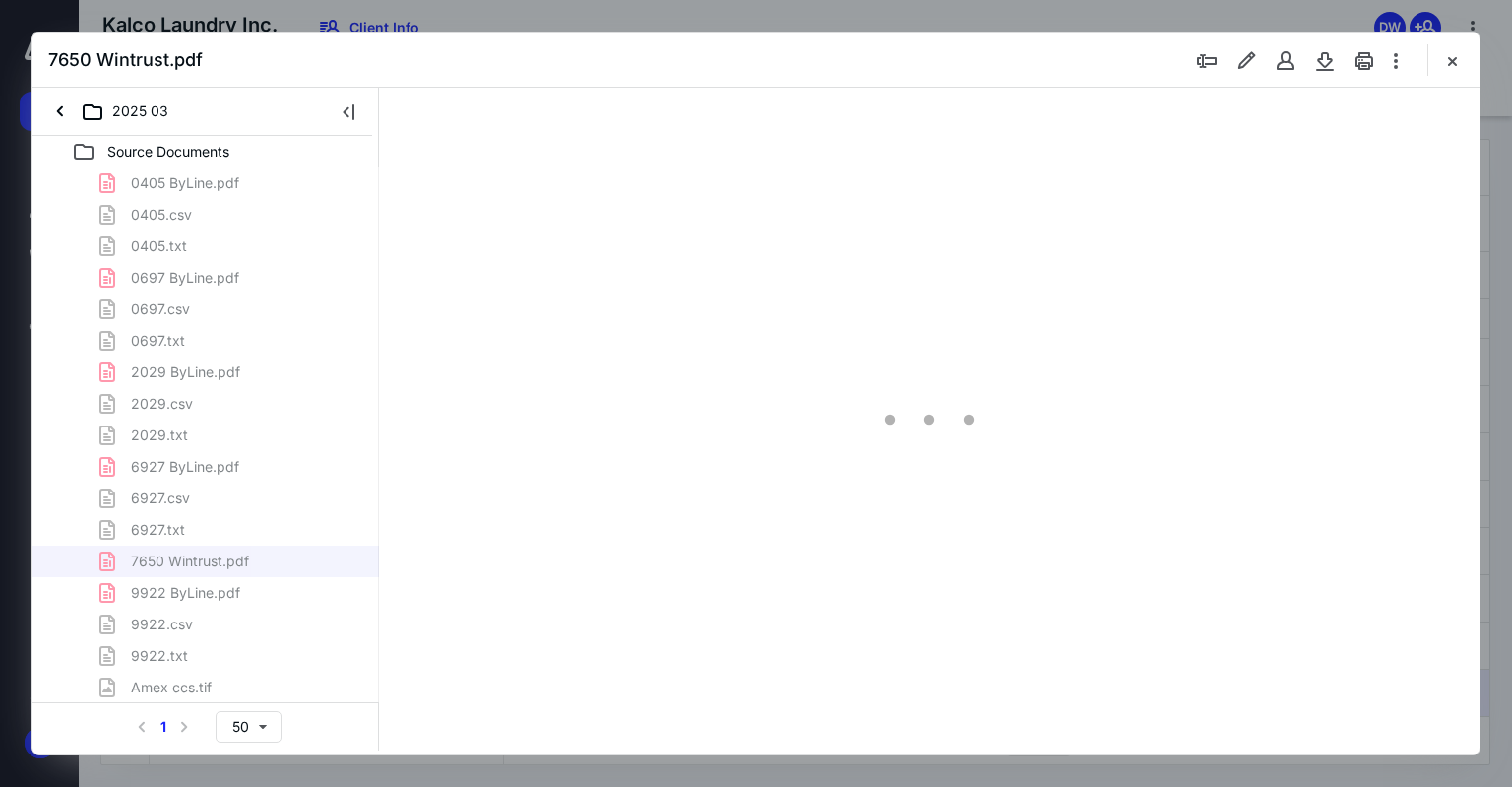scroll, scrollTop: 0, scrollLeft: 0, axis: both 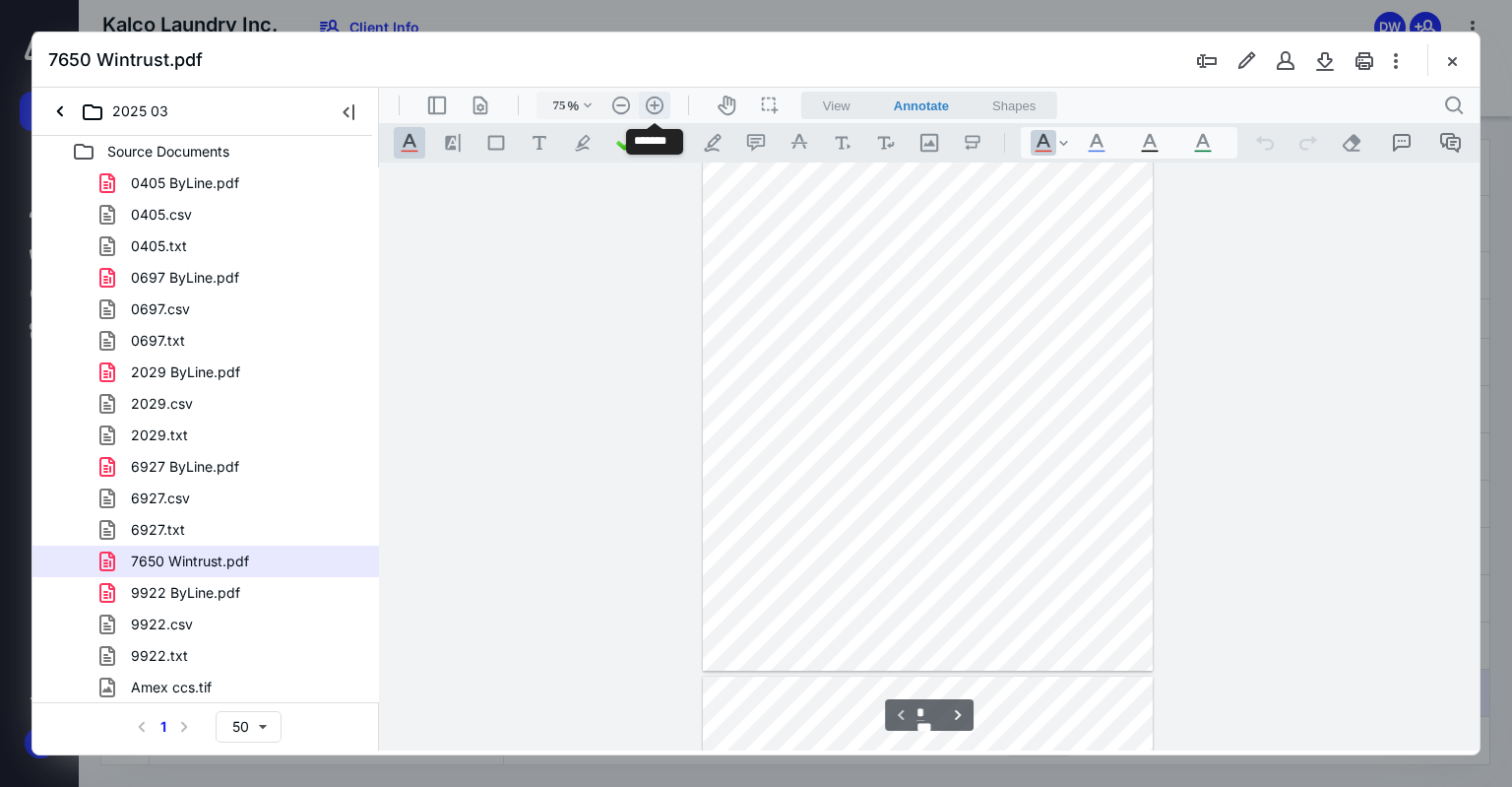 click on ".cls-1{fill:#abb0c4;} icon - header - zoom - in - line" at bounding box center [655, 105] 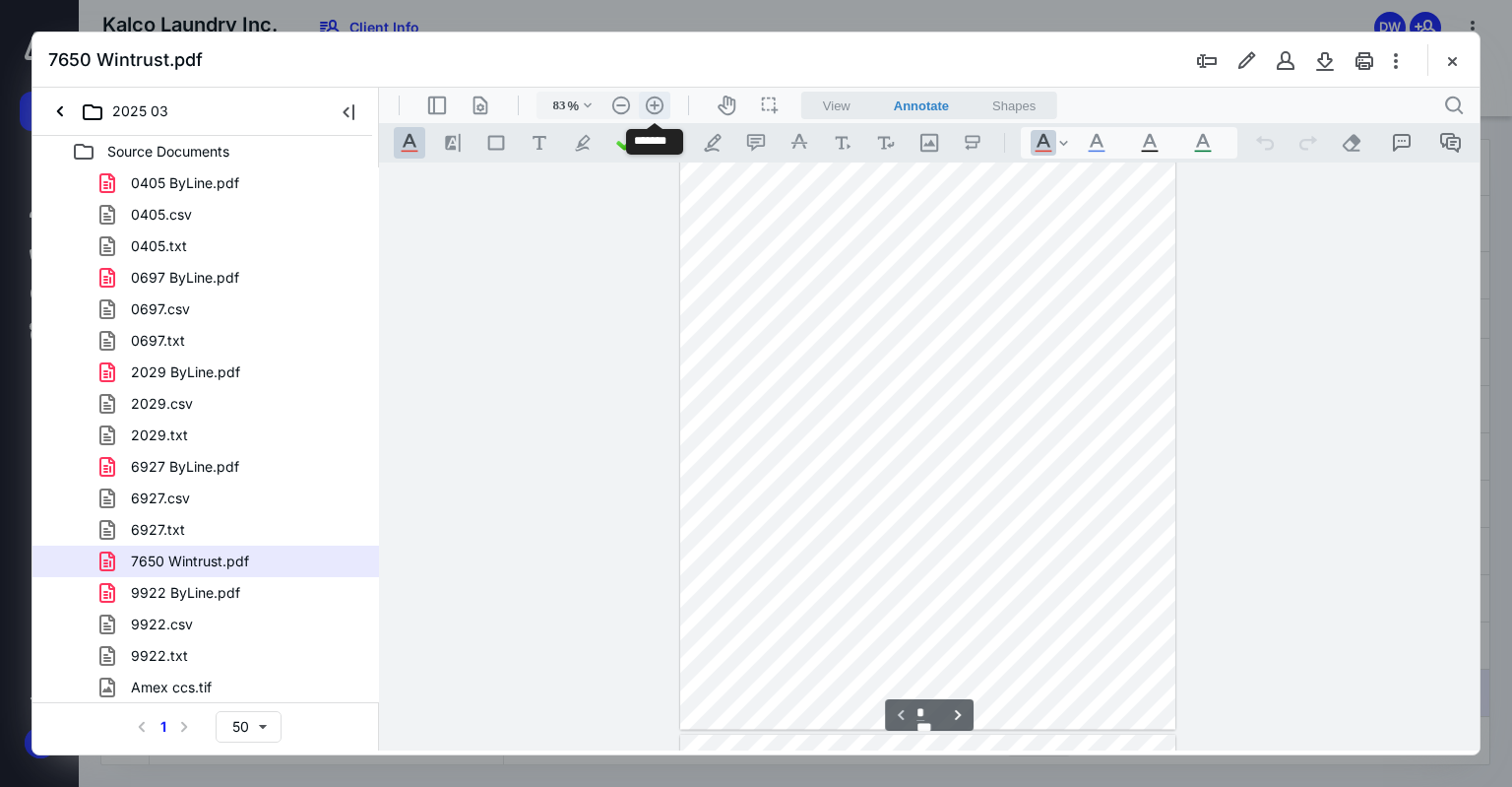 scroll, scrollTop: 224, scrollLeft: 0, axis: vertical 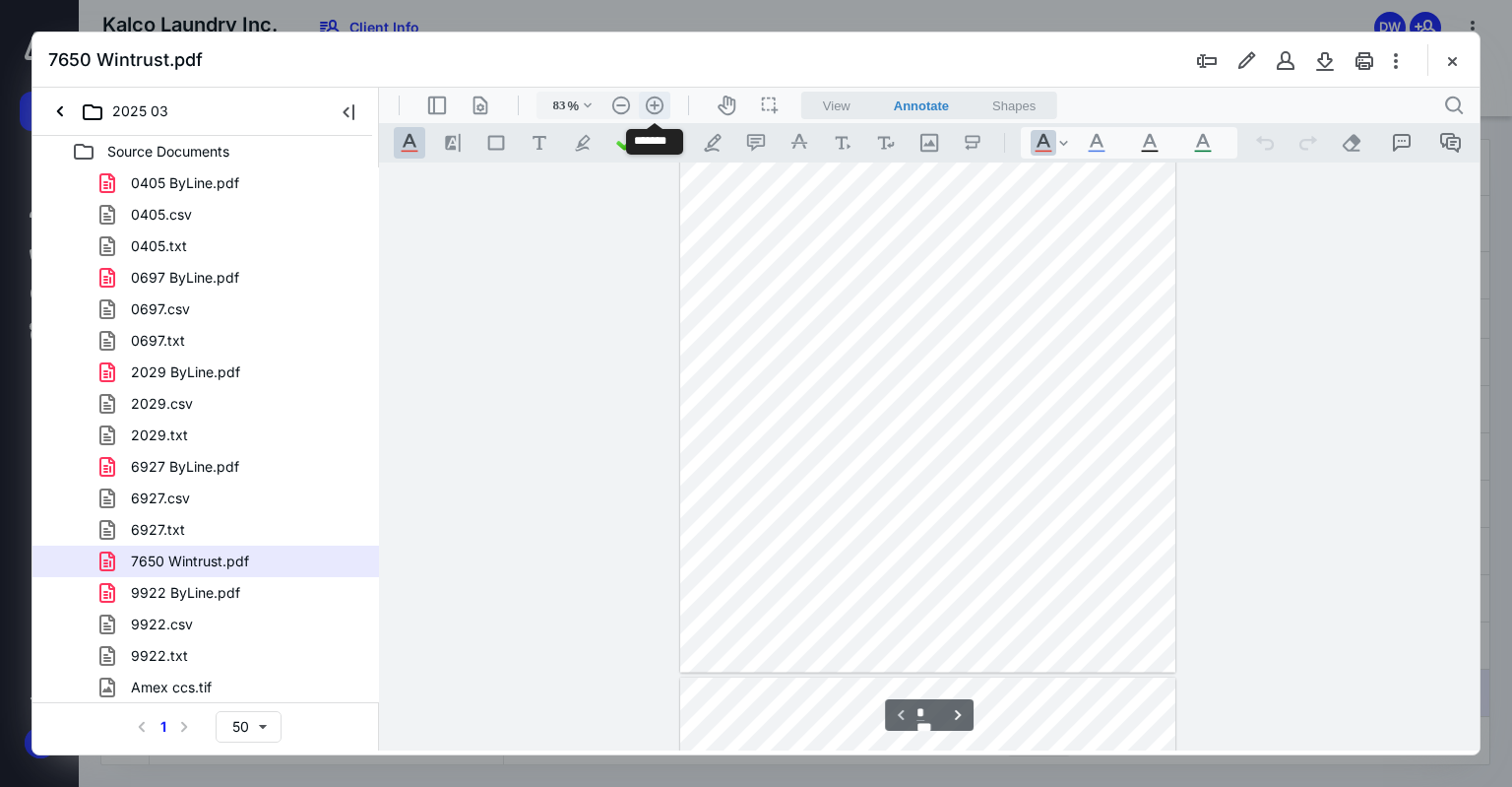 click on ".cls-1{fill:#abb0c4;} icon - header - zoom - in - line" at bounding box center (655, 105) 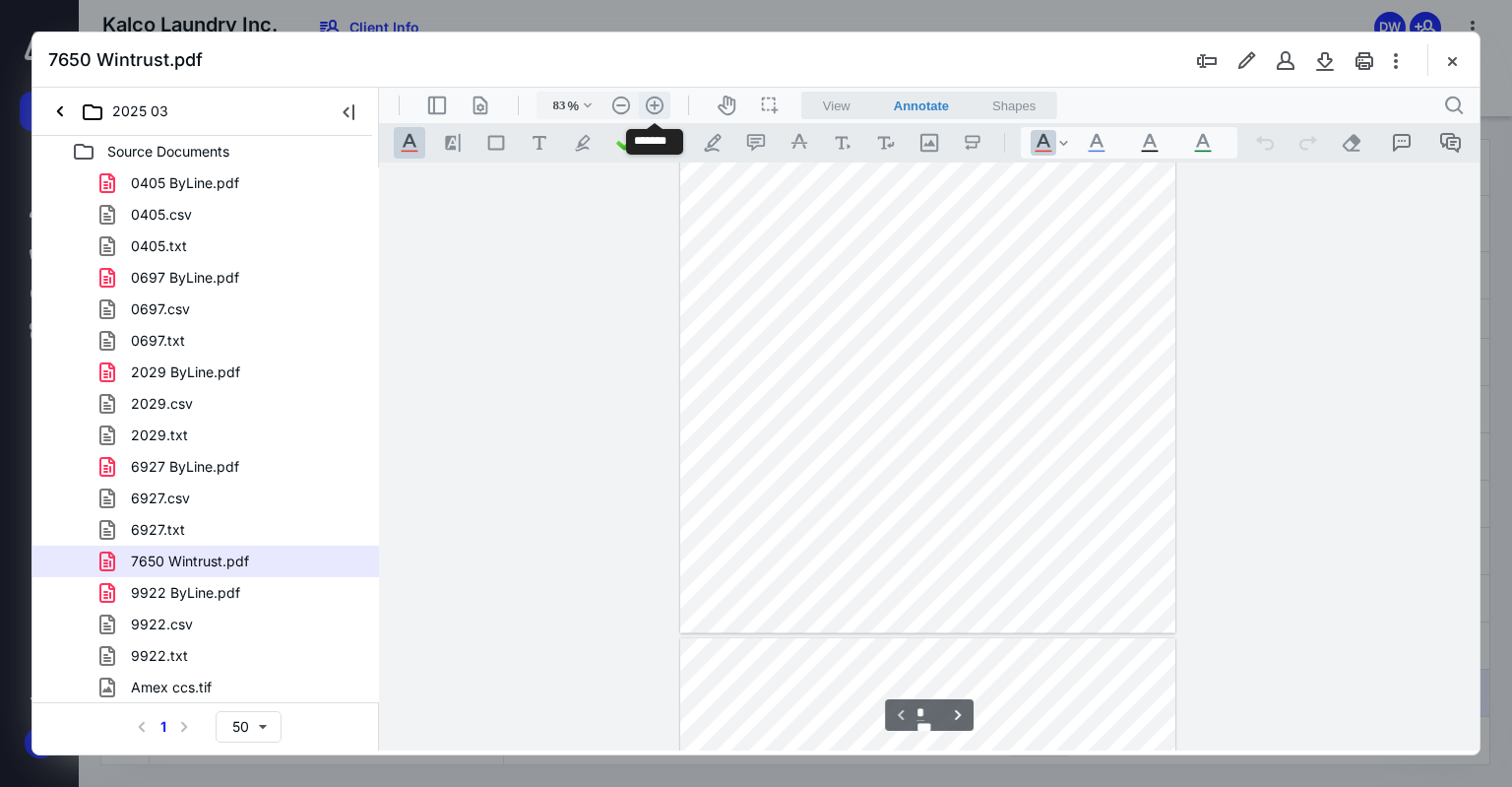 type on "108" 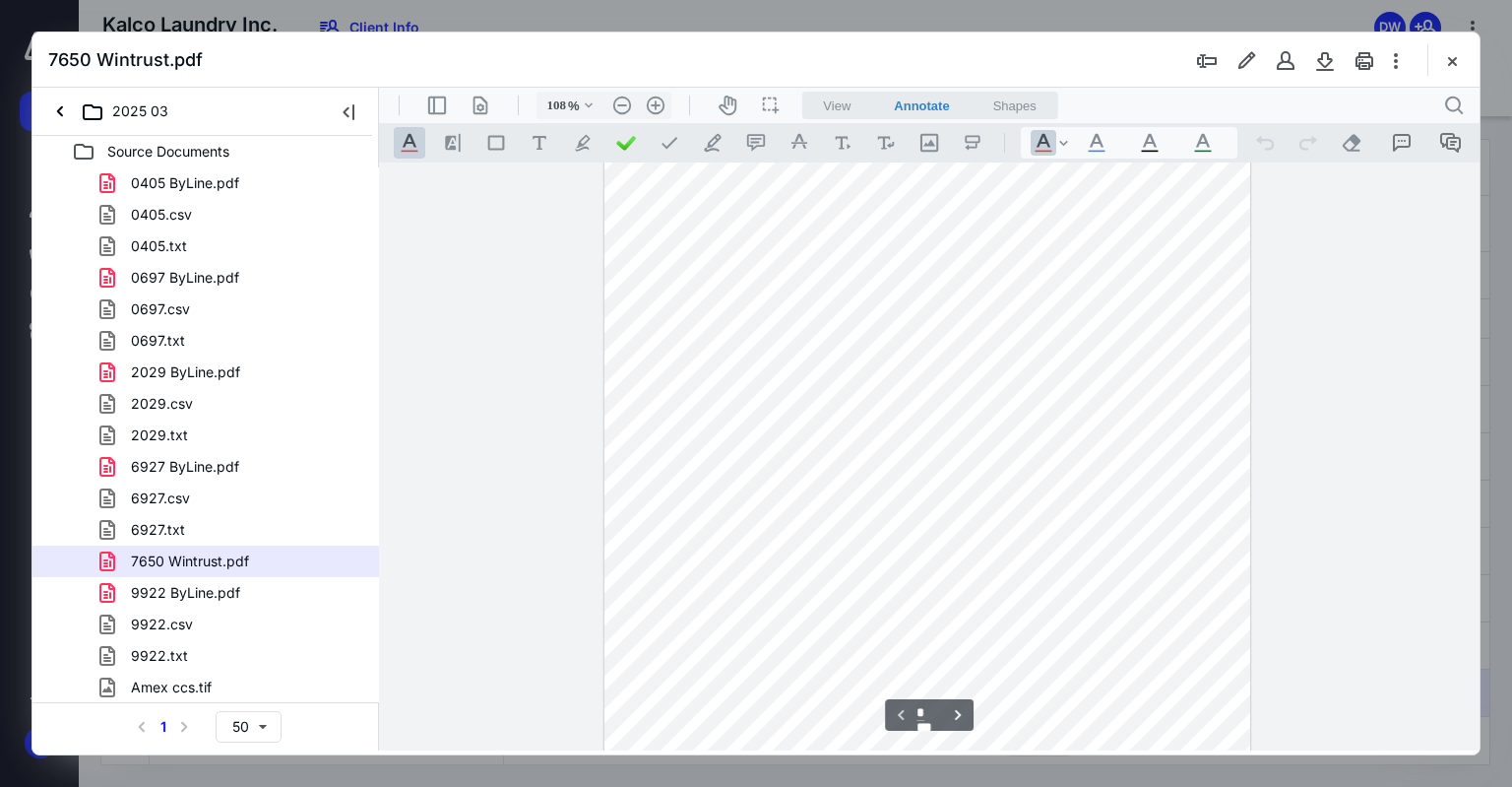 scroll, scrollTop: 421, scrollLeft: 0, axis: vertical 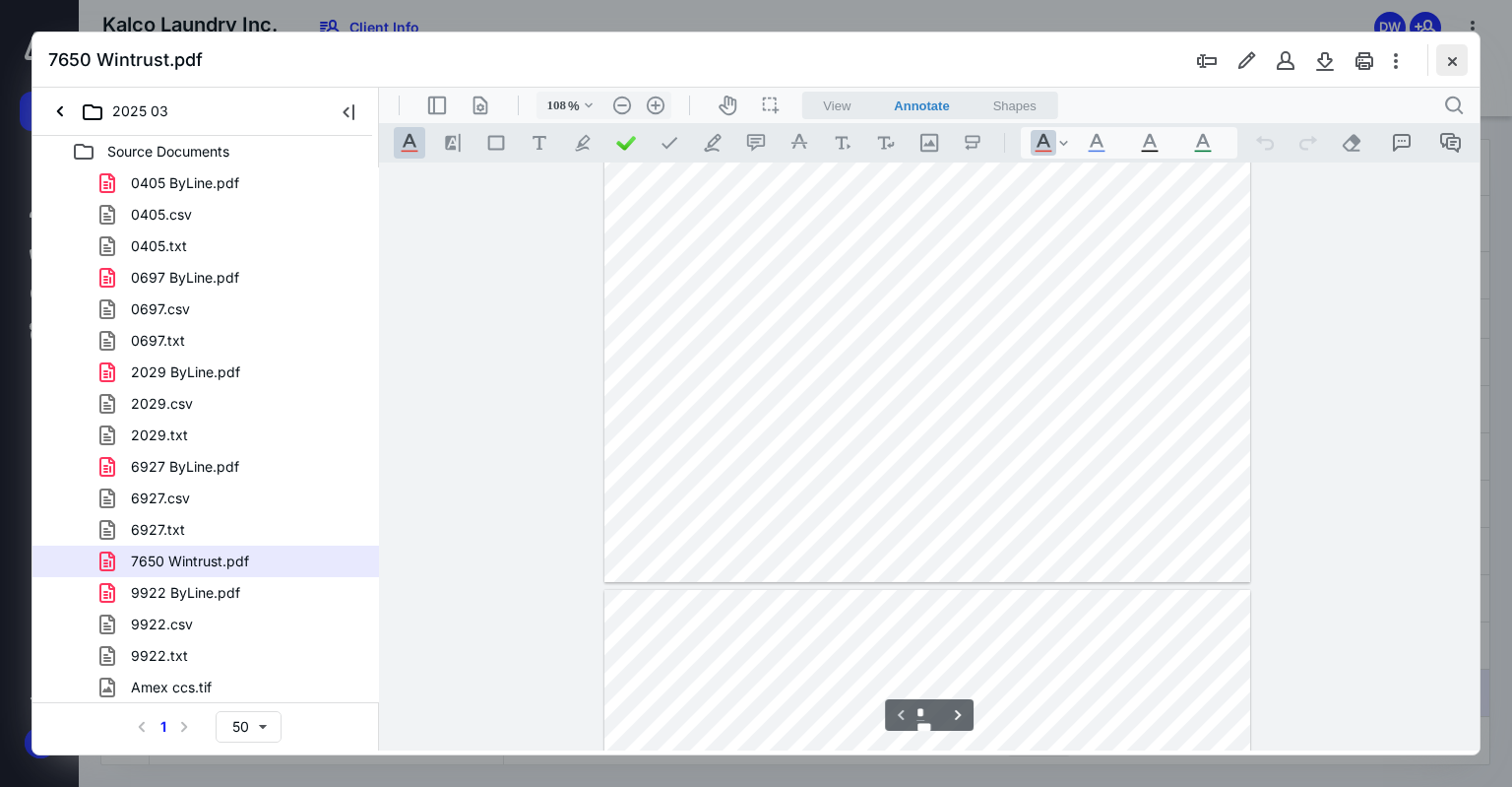 click at bounding box center (1452, 60) 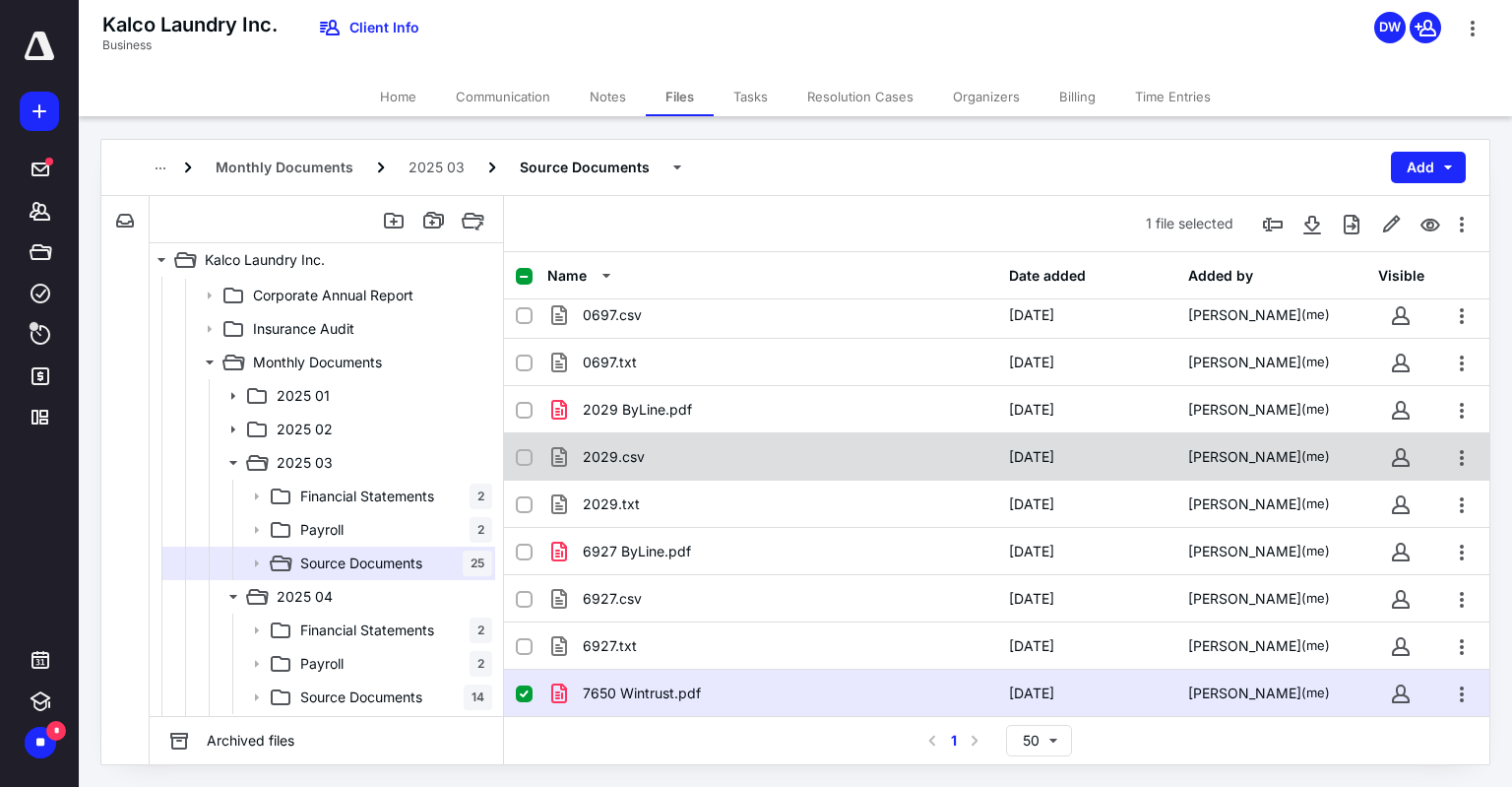 scroll, scrollTop: 394, scrollLeft: 0, axis: vertical 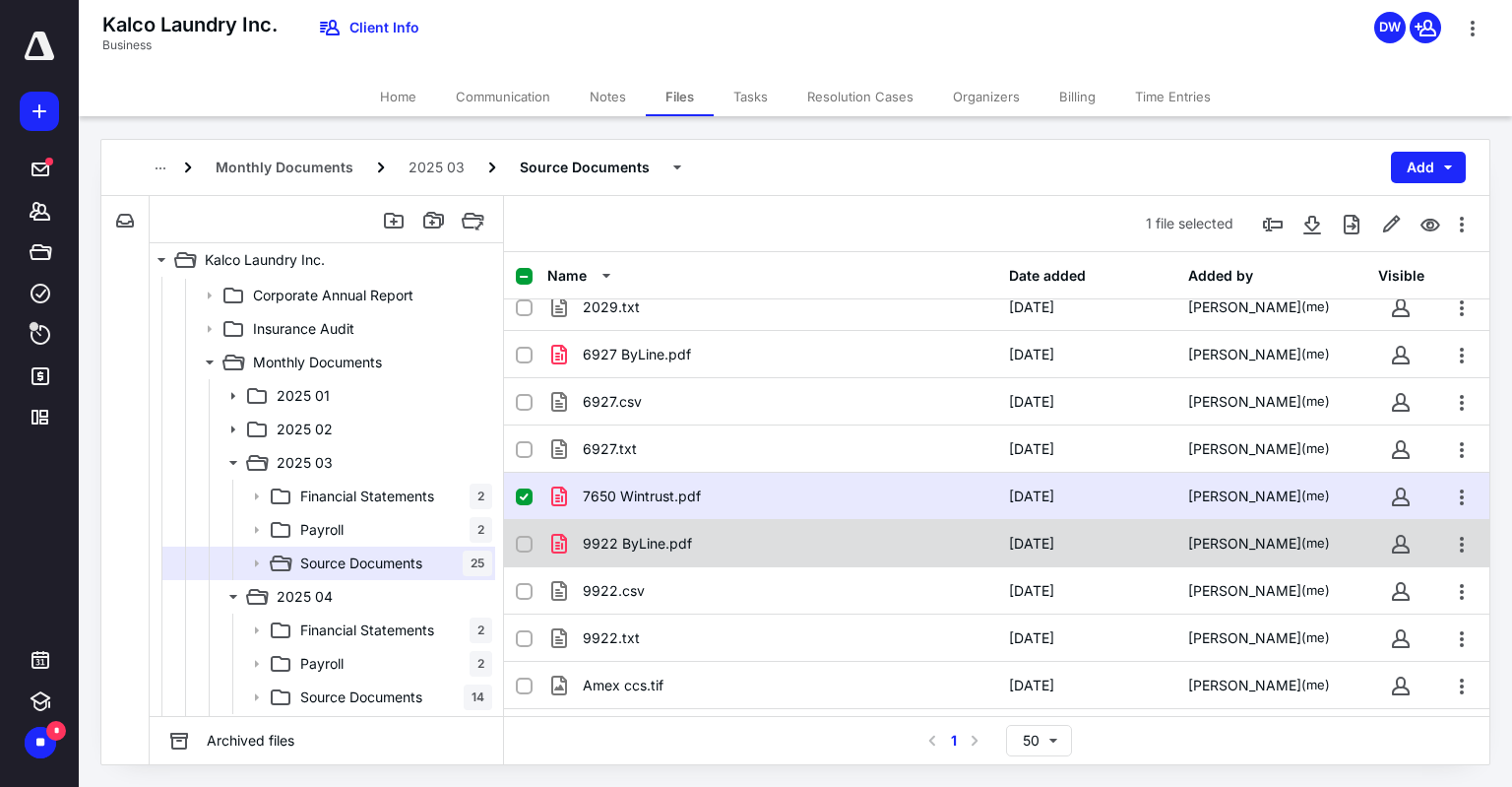 click on "9922 ByLine.pdf" at bounding box center [772, 544] 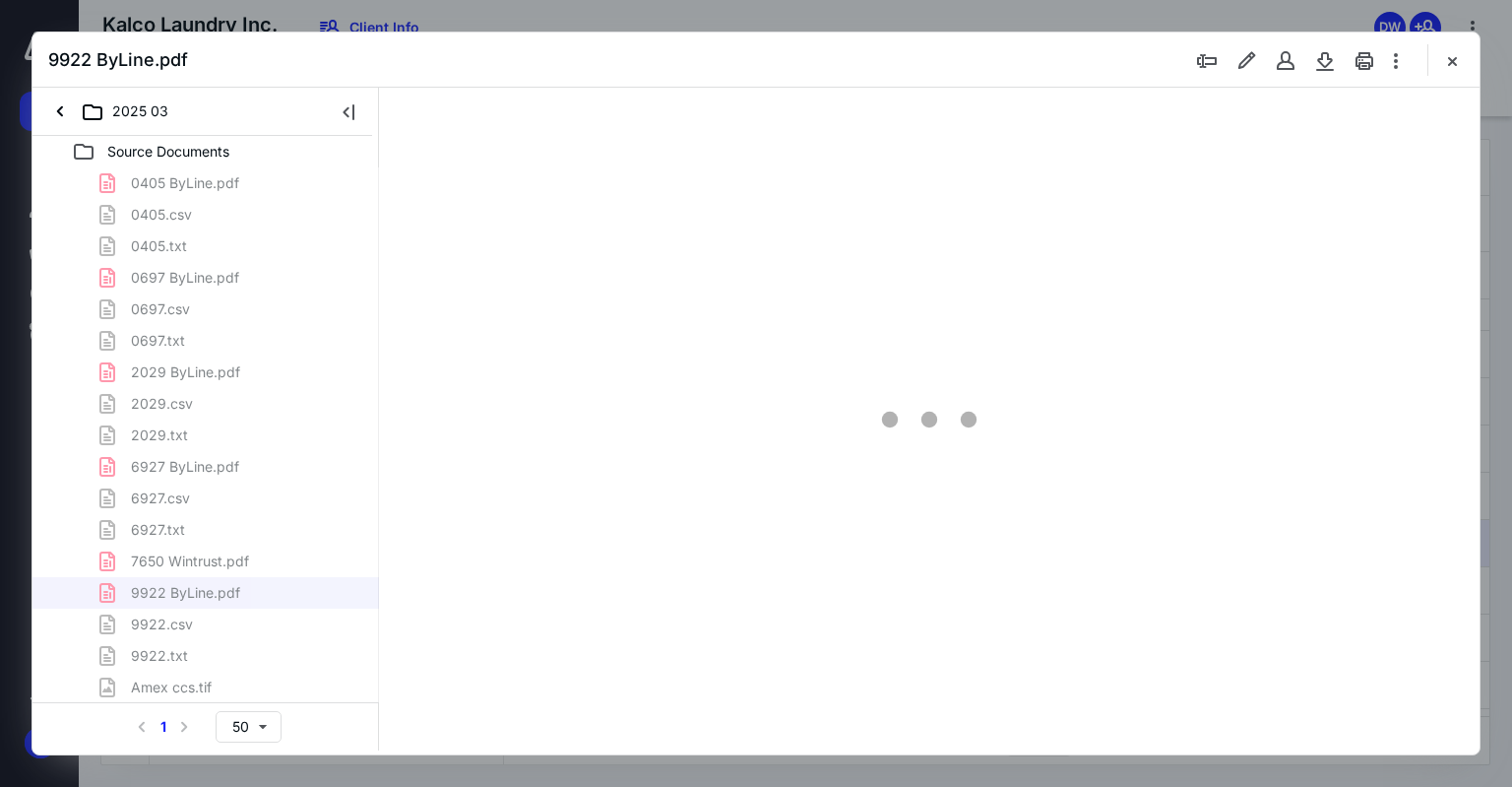 scroll, scrollTop: 0, scrollLeft: 0, axis: both 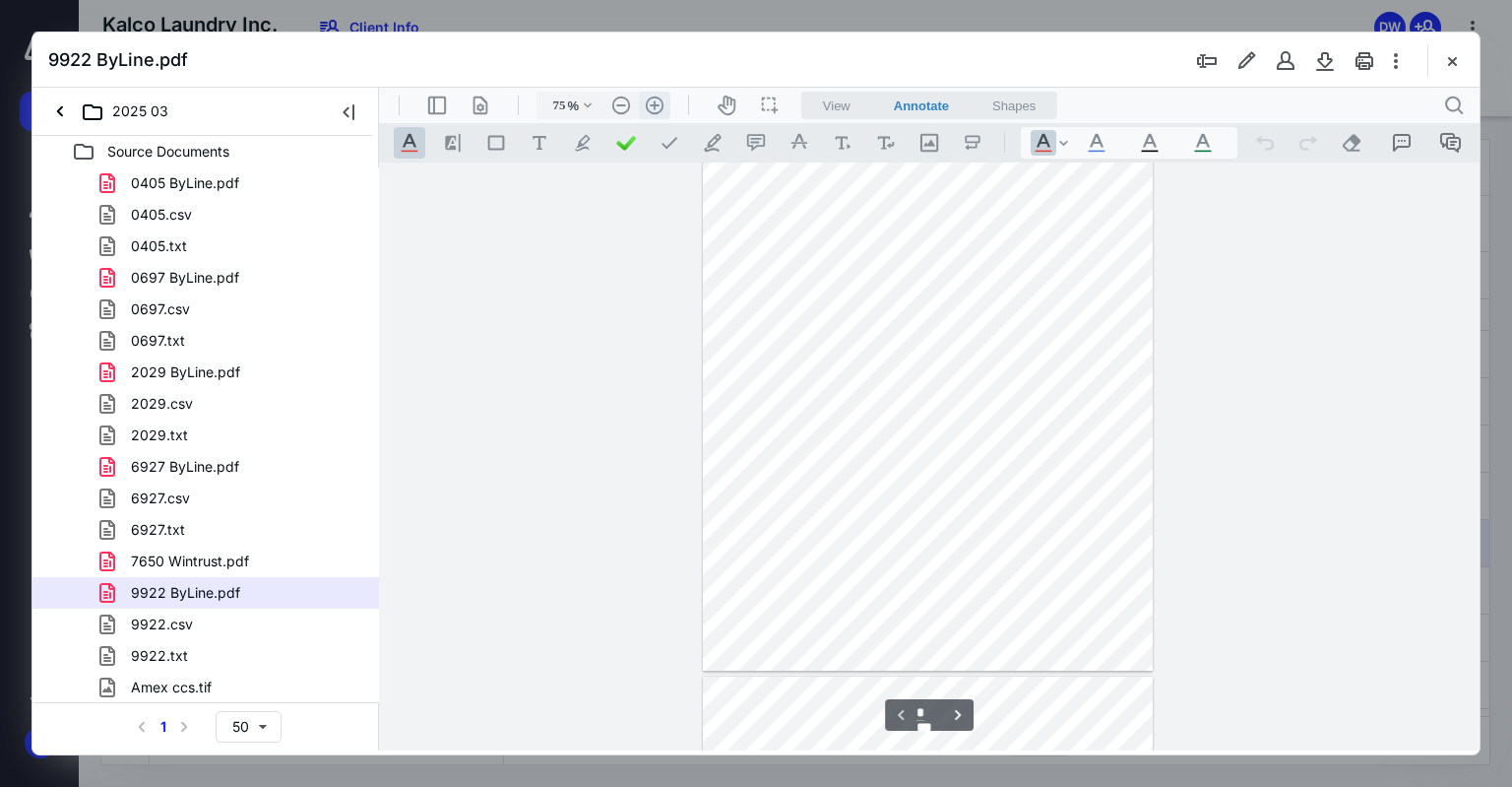 click on ".cls-1{fill:#abb0c4;} icon - header - zoom - in - line" at bounding box center [655, 105] 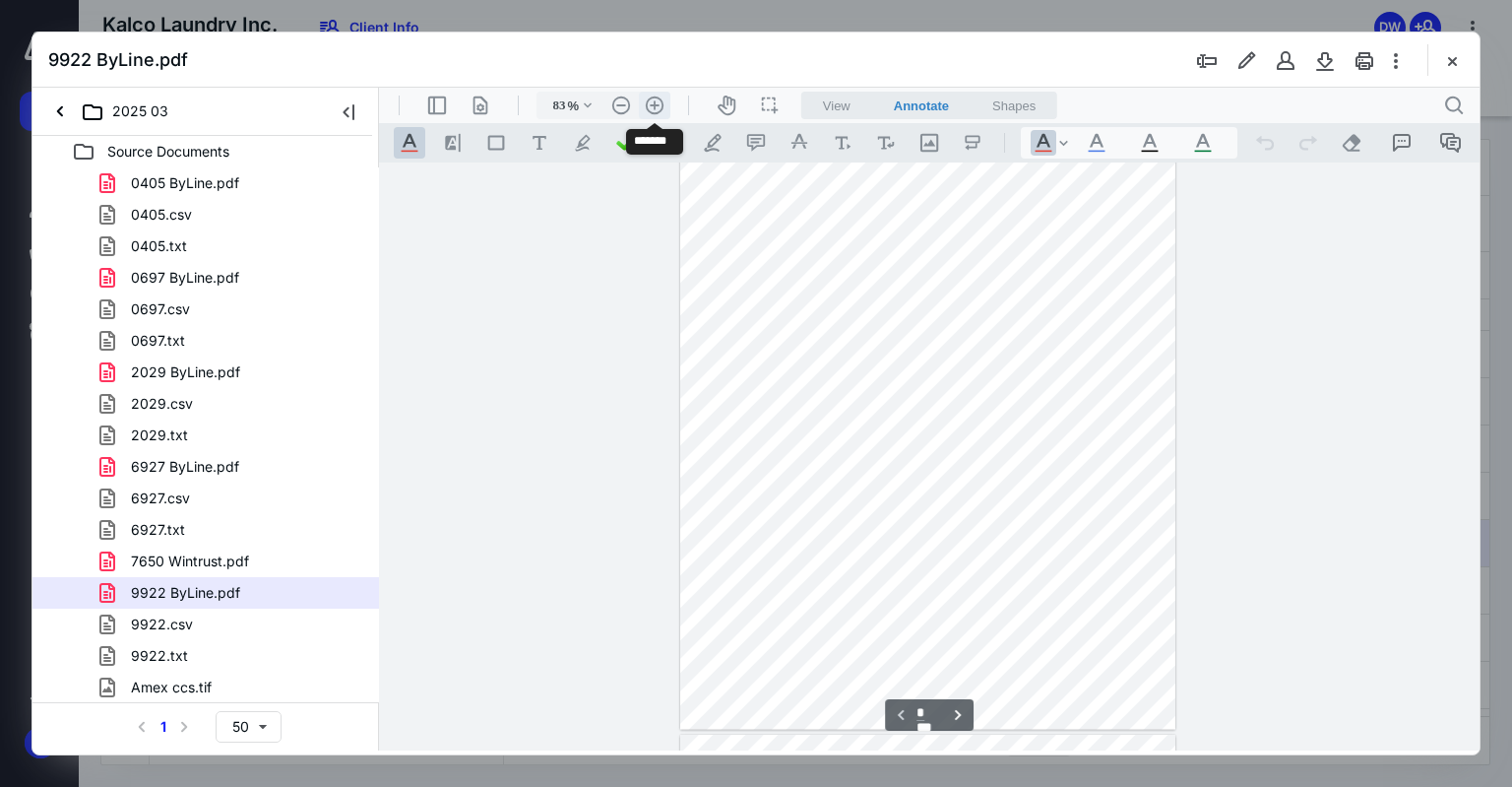 click on ".cls-1{fill:#abb0c4;} icon - header - zoom - in - line" at bounding box center [655, 105] 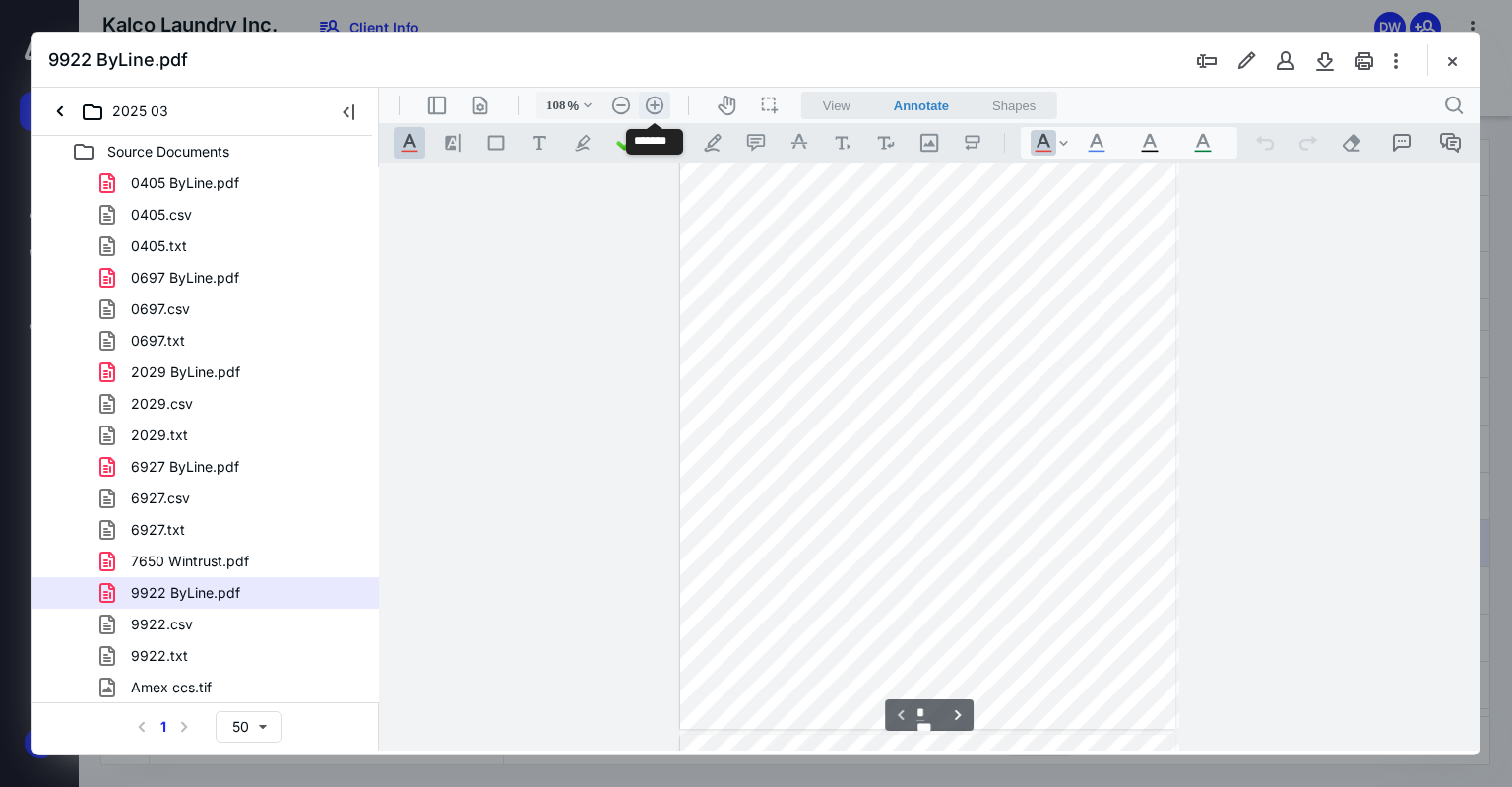 scroll, scrollTop: 224, scrollLeft: 0, axis: vertical 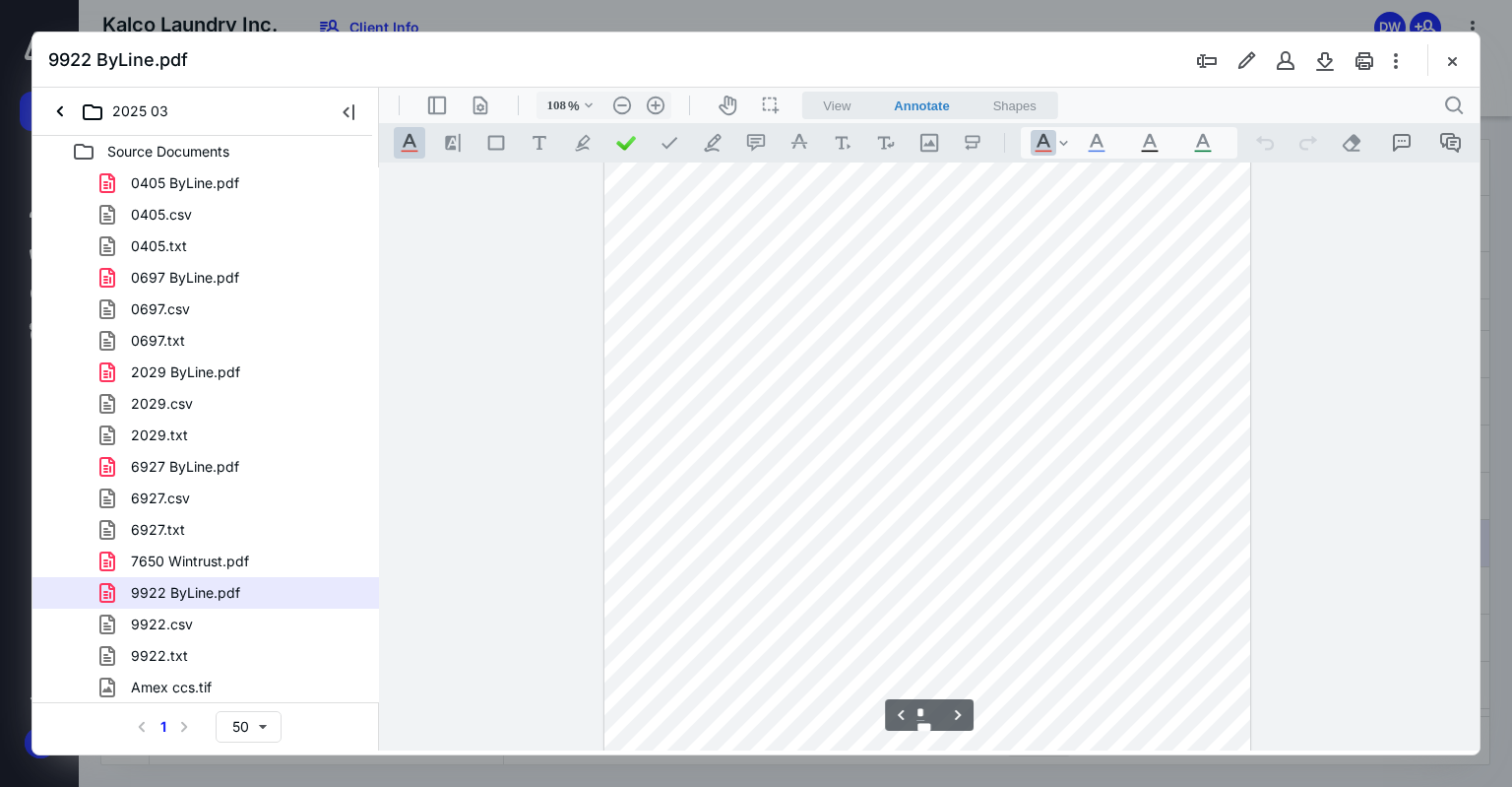 type on "*" 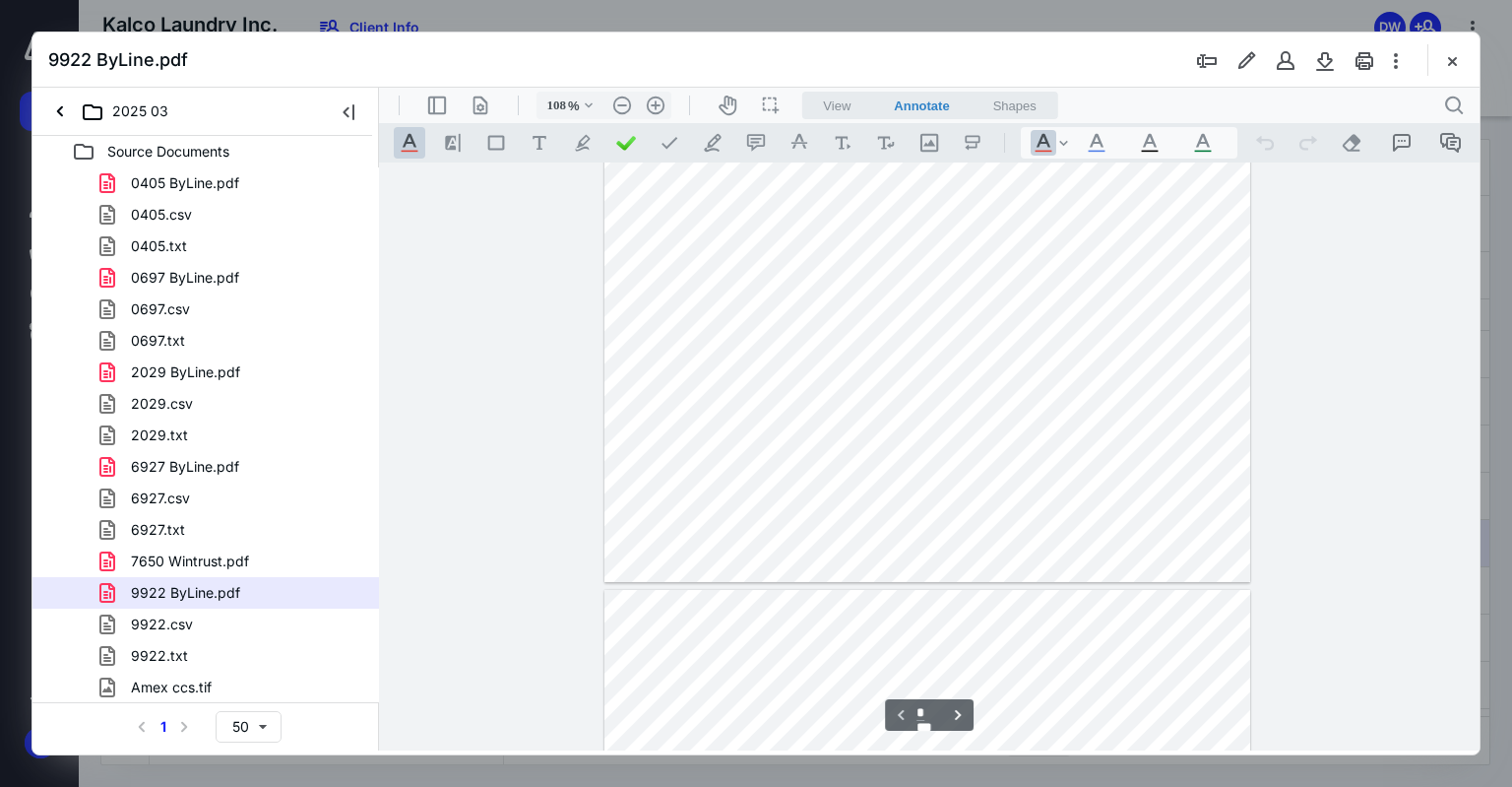 scroll, scrollTop: 0, scrollLeft: 0, axis: both 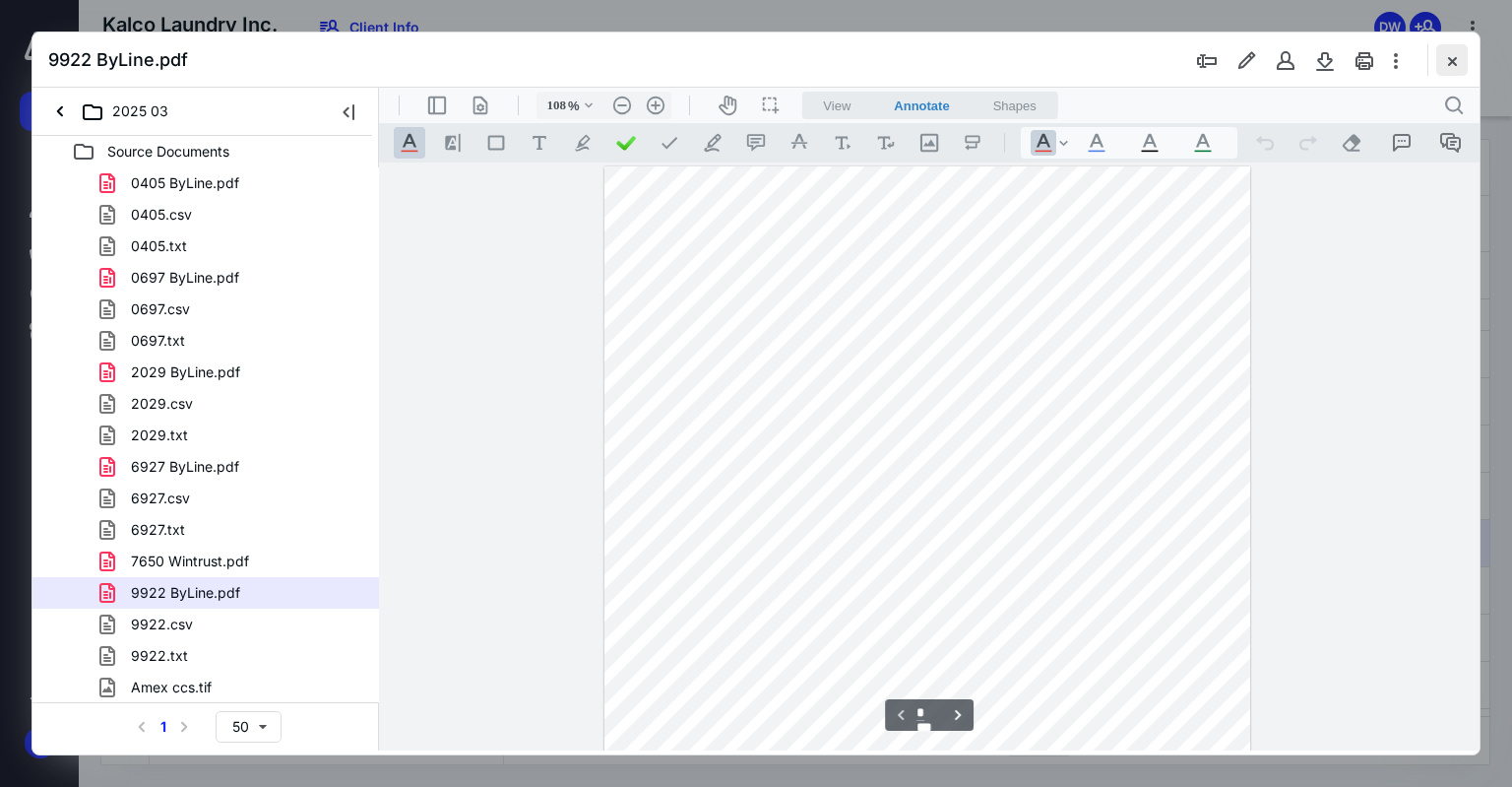 click at bounding box center (1452, 60) 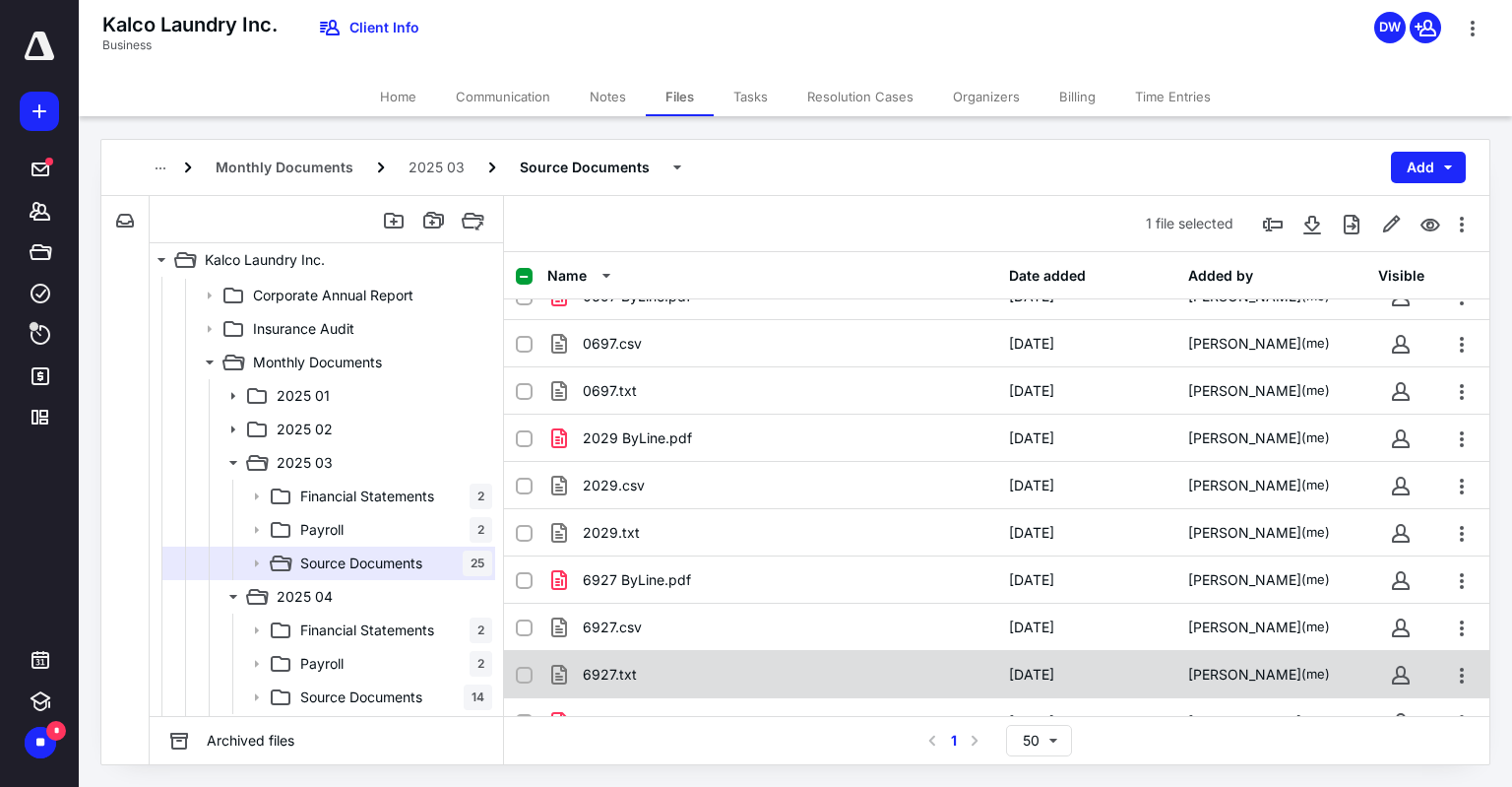 scroll, scrollTop: 0, scrollLeft: 0, axis: both 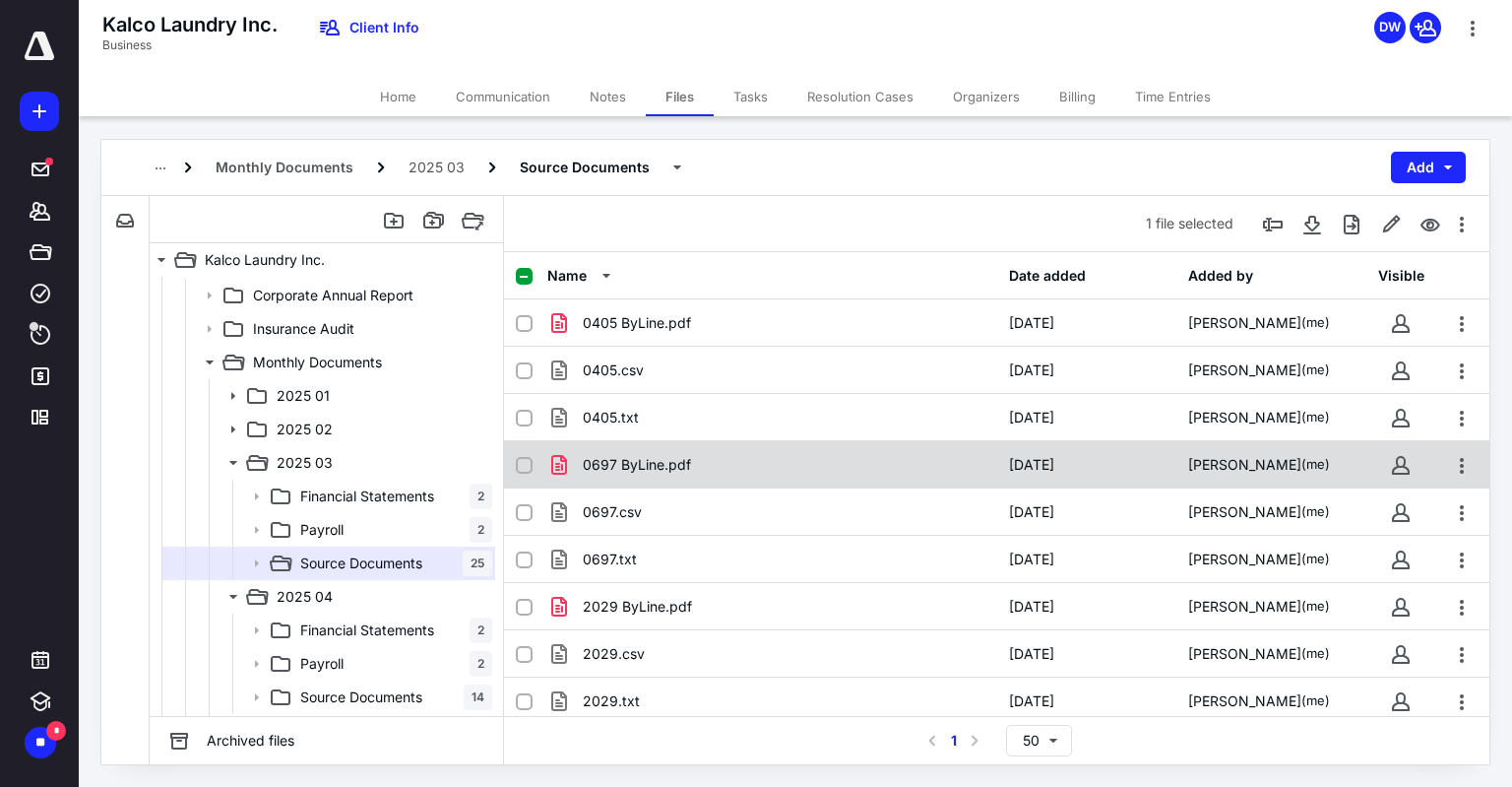 click on "0697 ByLine.pdf" at bounding box center [772, 465] 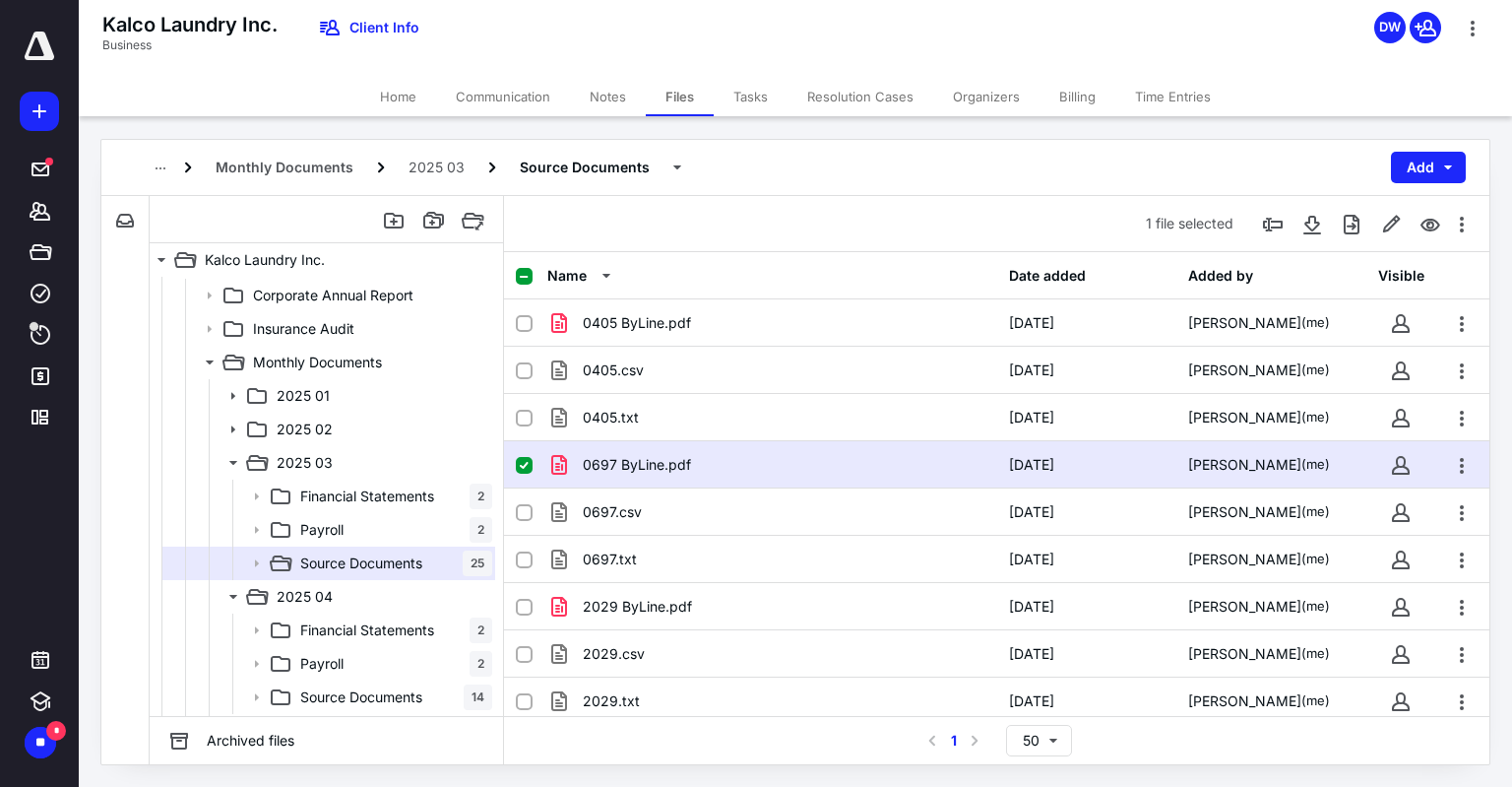 click on "0697 ByLine.pdf" at bounding box center [772, 465] 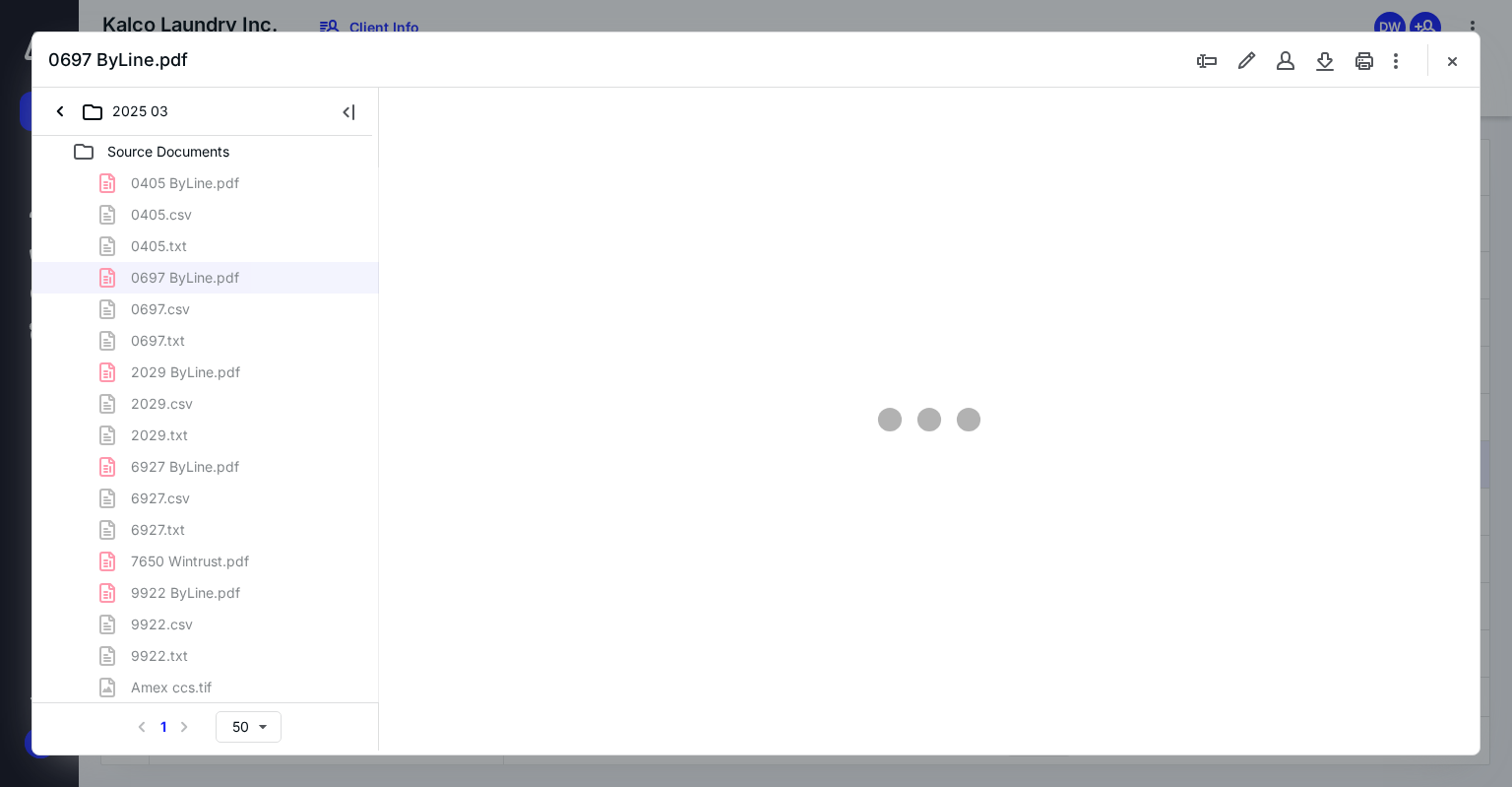 scroll, scrollTop: 0, scrollLeft: 0, axis: both 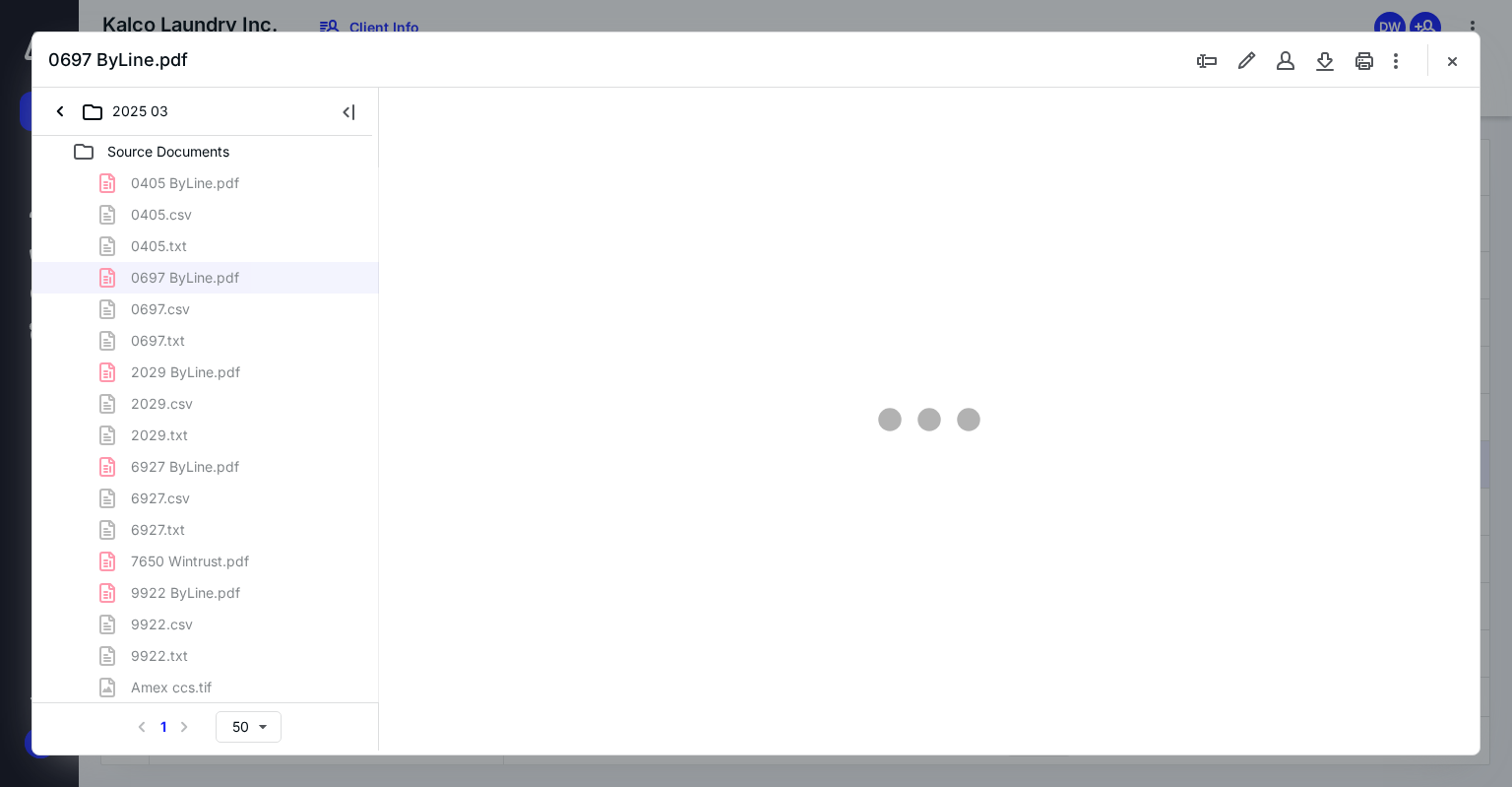 type on "75" 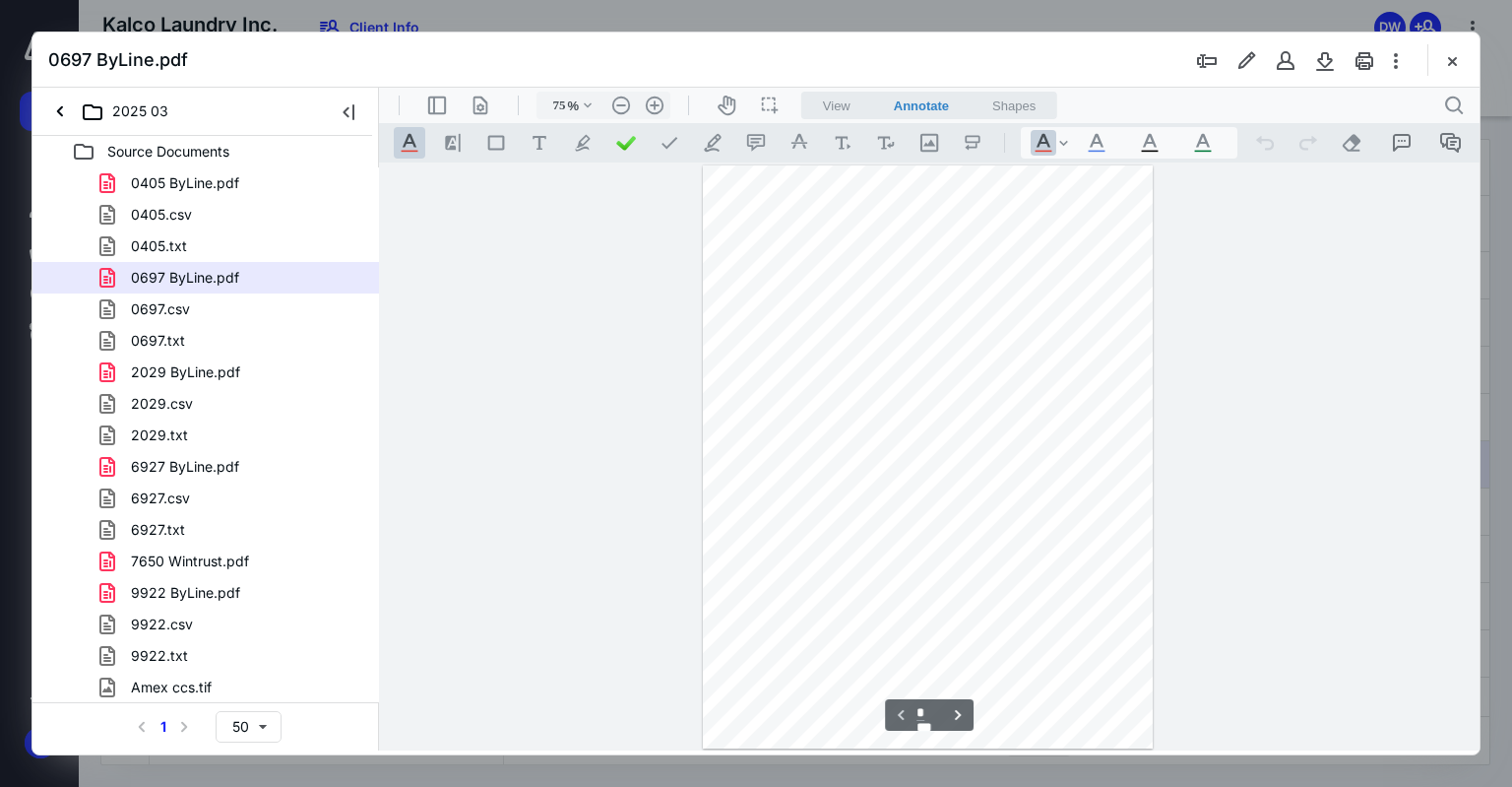 scroll, scrollTop: 78, scrollLeft: 0, axis: vertical 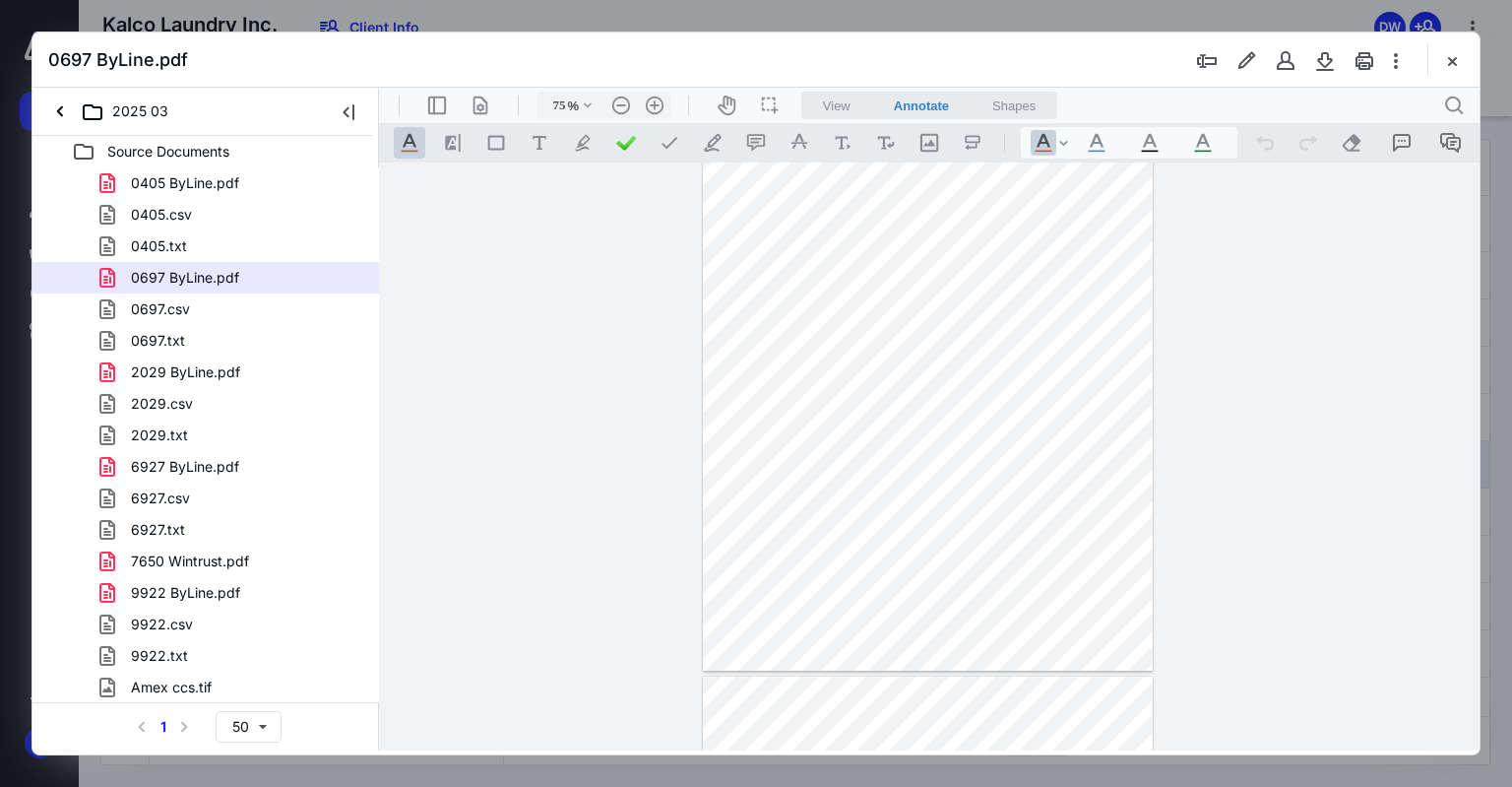 type on "*" 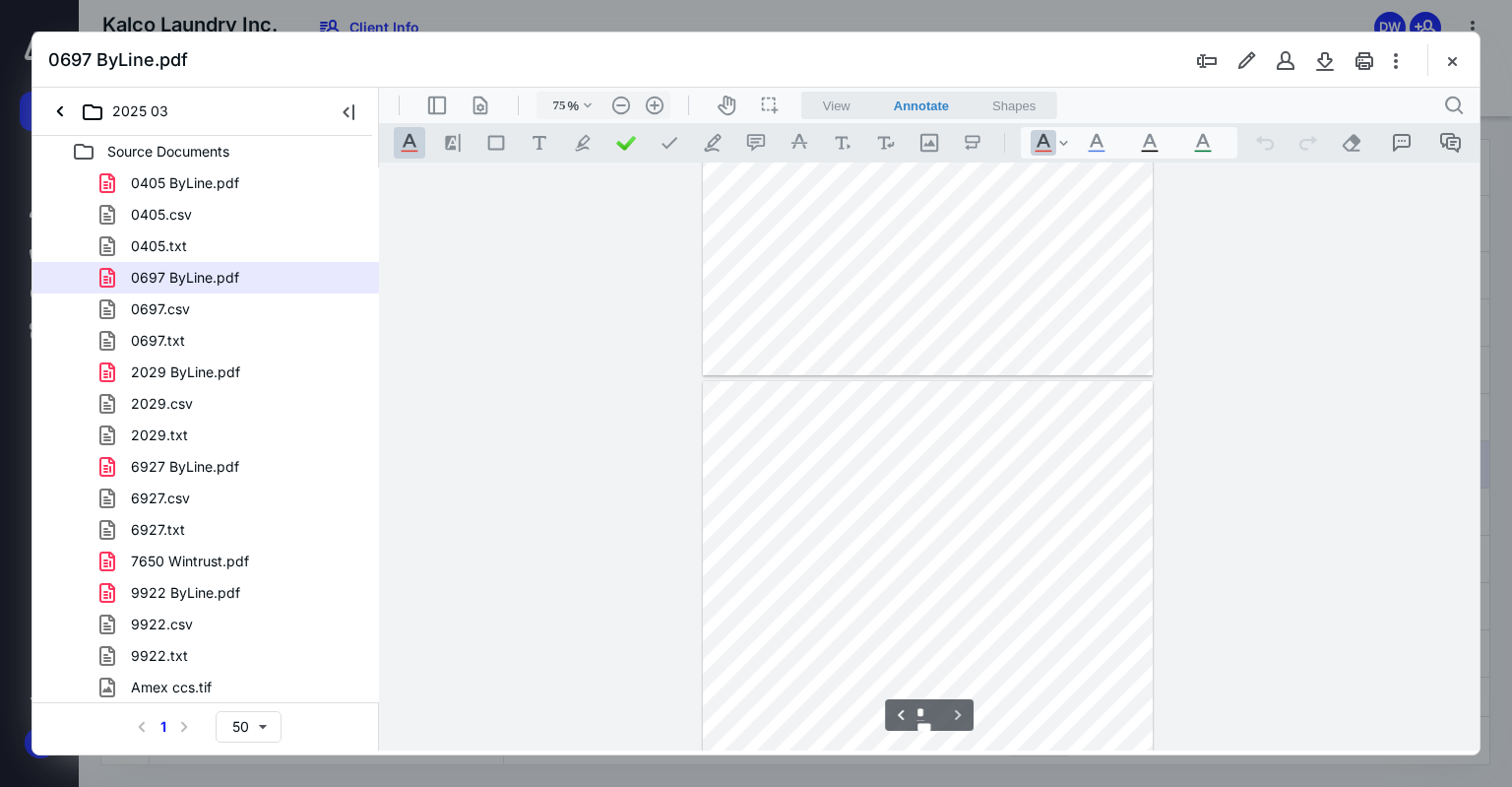 scroll, scrollTop: 472, scrollLeft: 0, axis: vertical 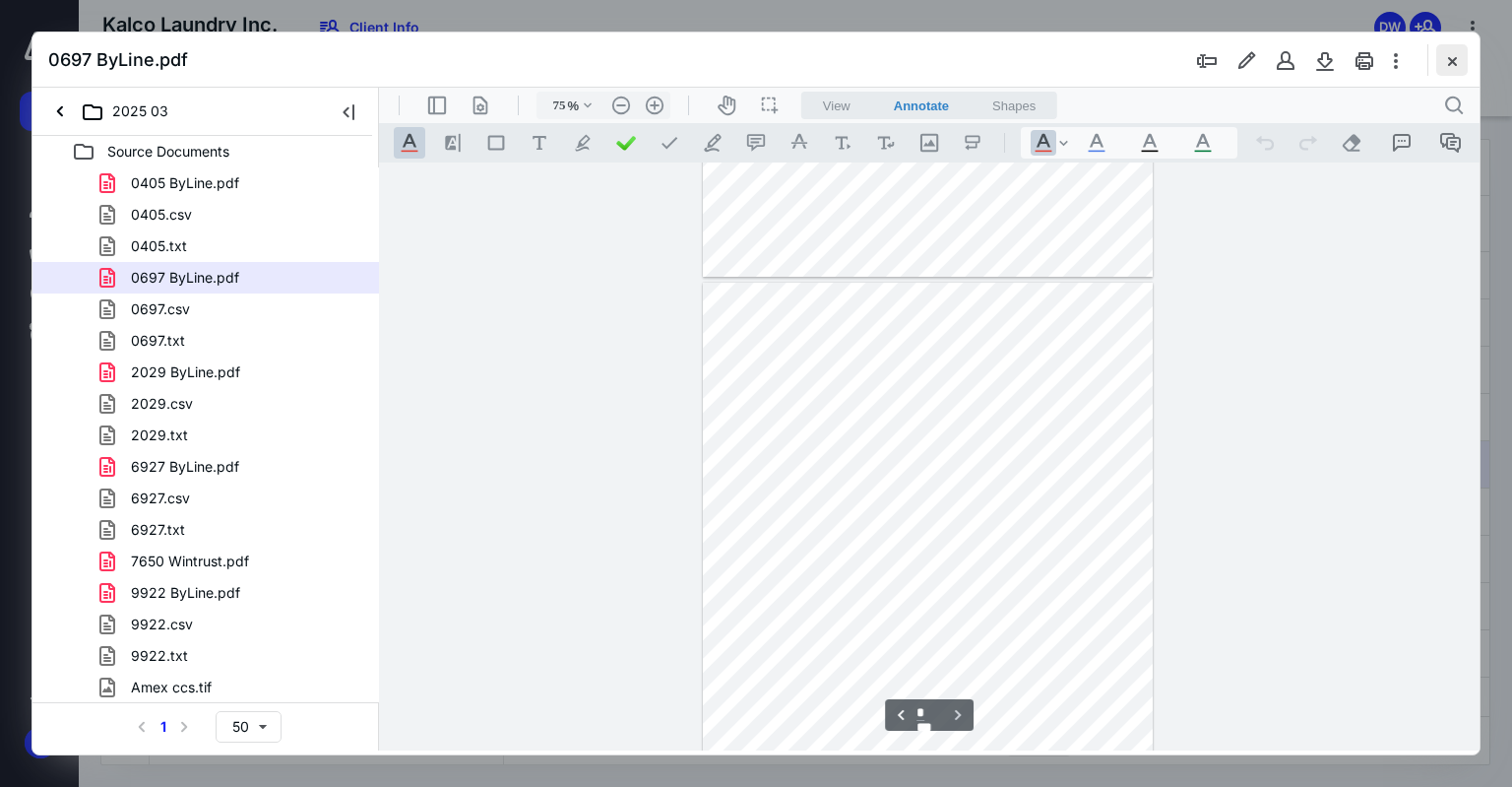 click at bounding box center [1452, 60] 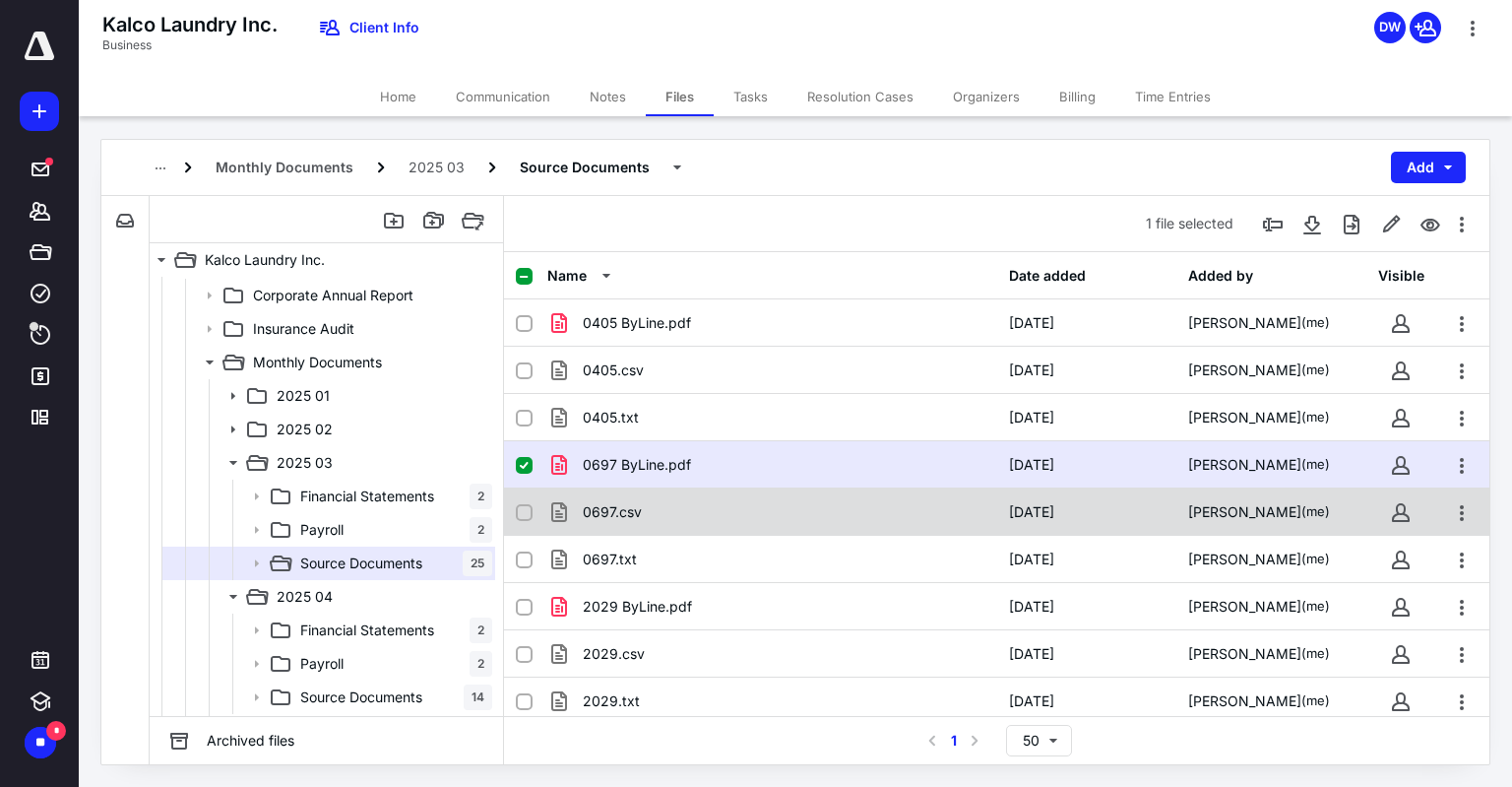 scroll, scrollTop: 197, scrollLeft: 0, axis: vertical 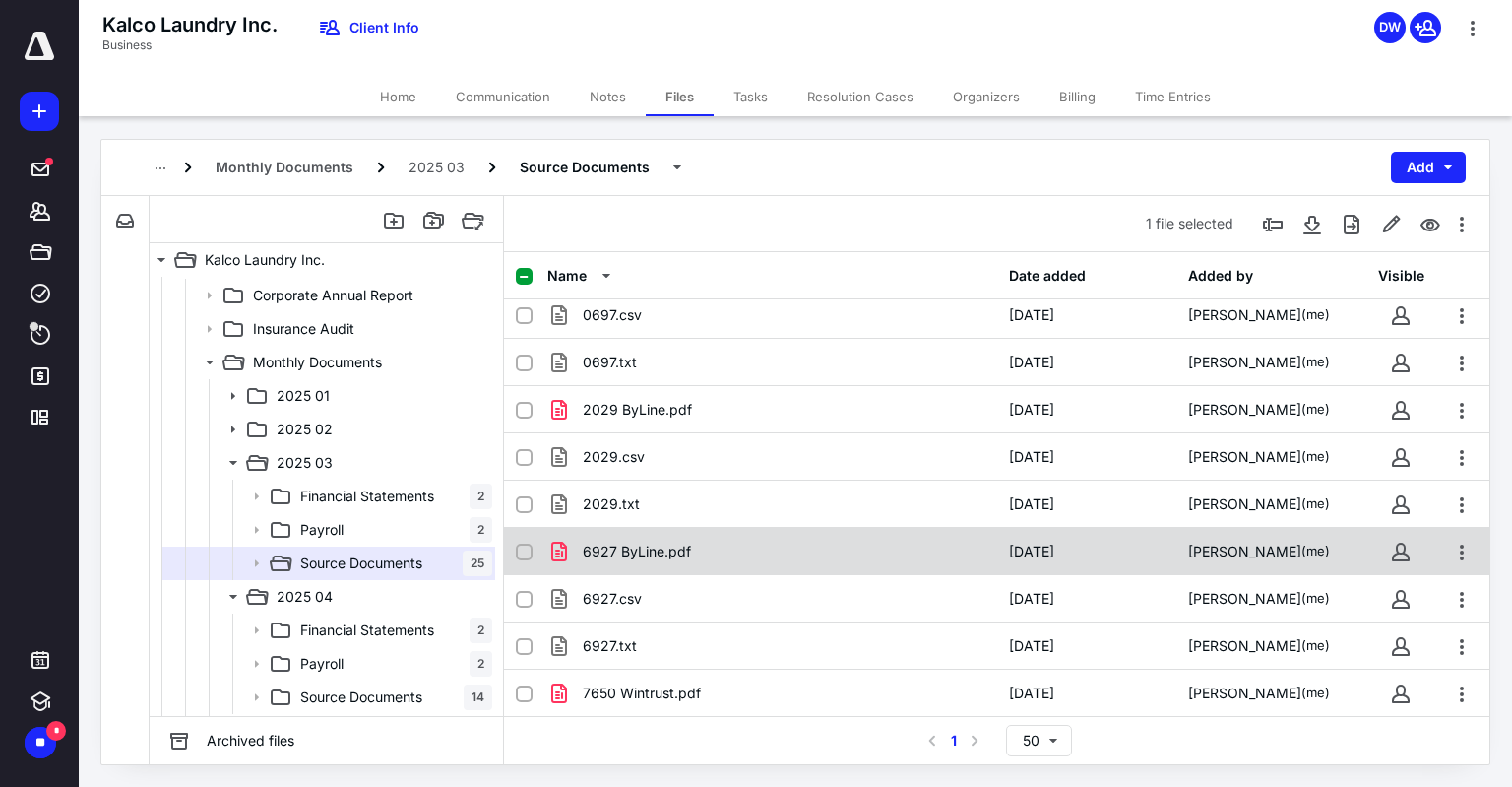 click on "6927 ByLine.pdf" at bounding box center (637, 552) 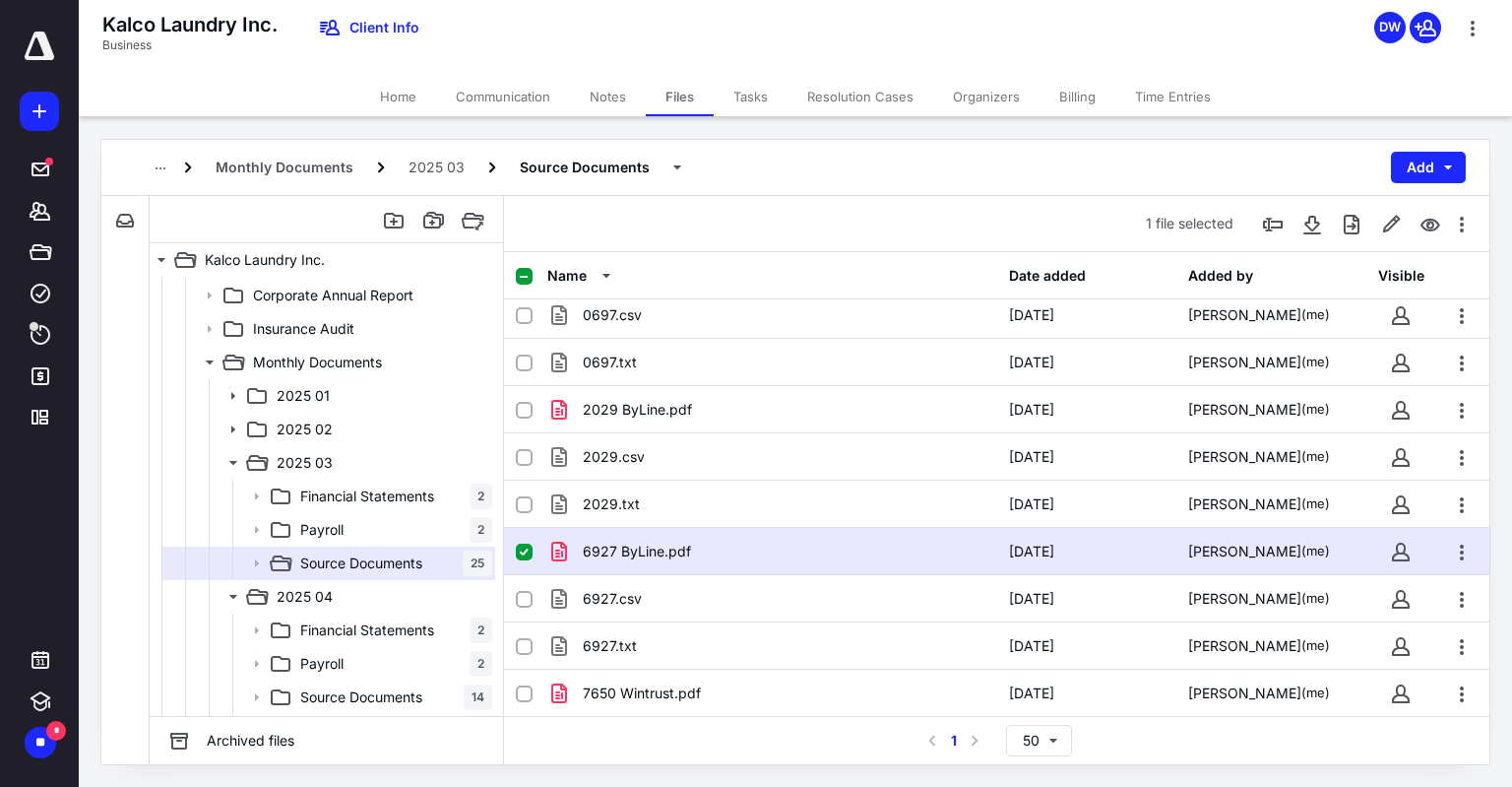 click on "6927 ByLine.pdf" at bounding box center [637, 552] 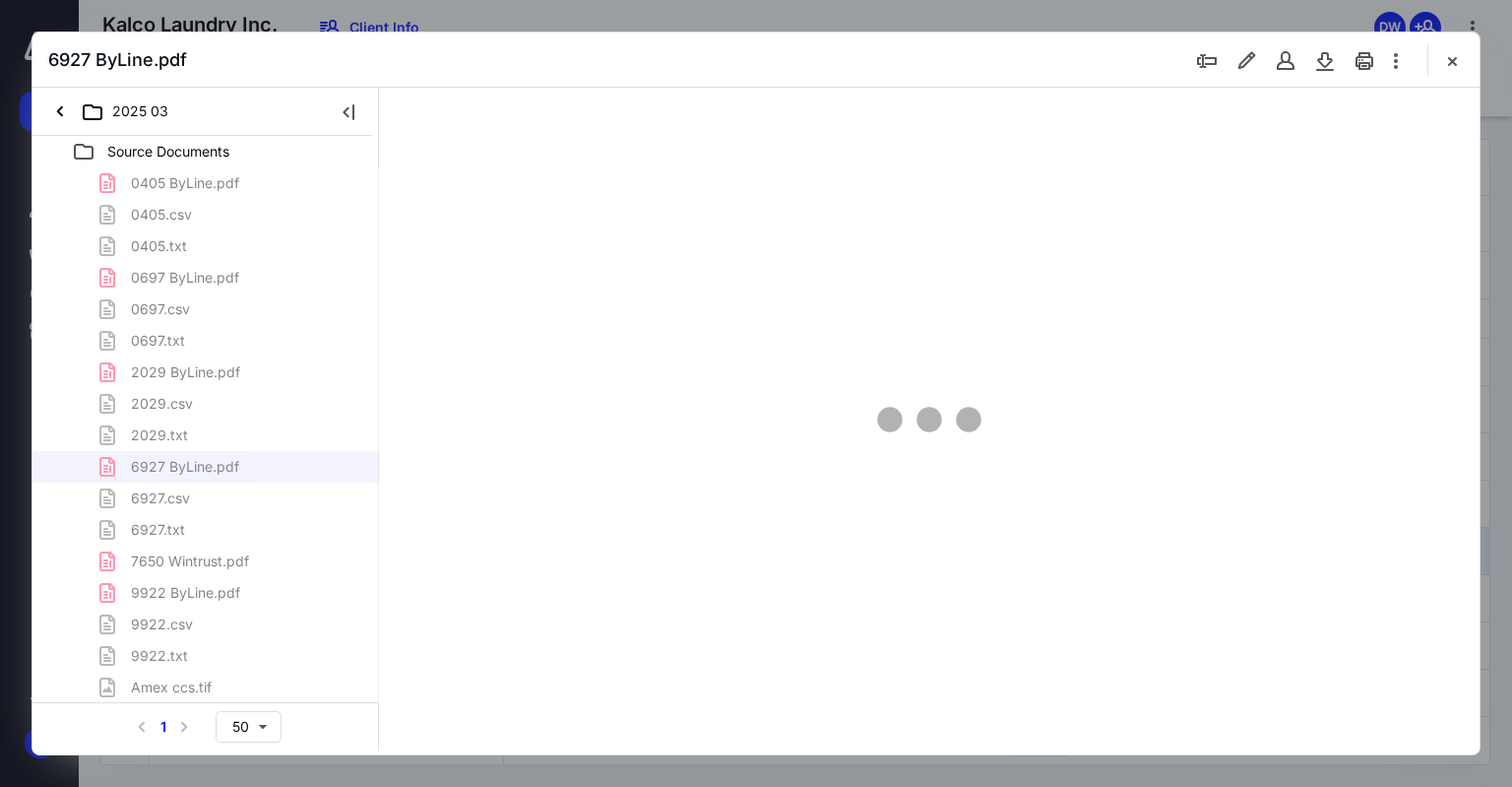 scroll, scrollTop: 0, scrollLeft: 0, axis: both 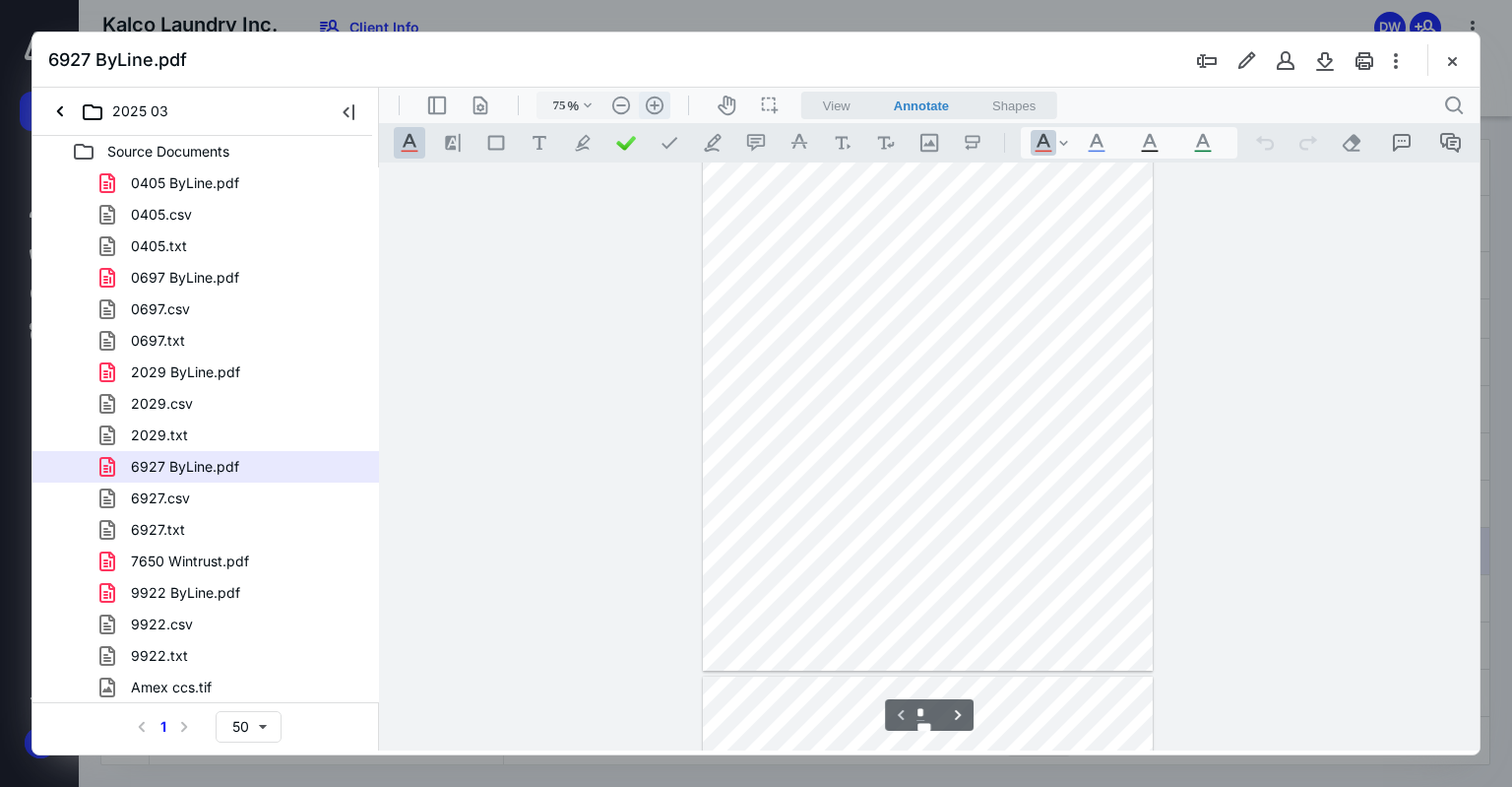 click on ".cls-1{fill:#abb0c4;} icon - header - zoom - in - line" at bounding box center [655, 105] 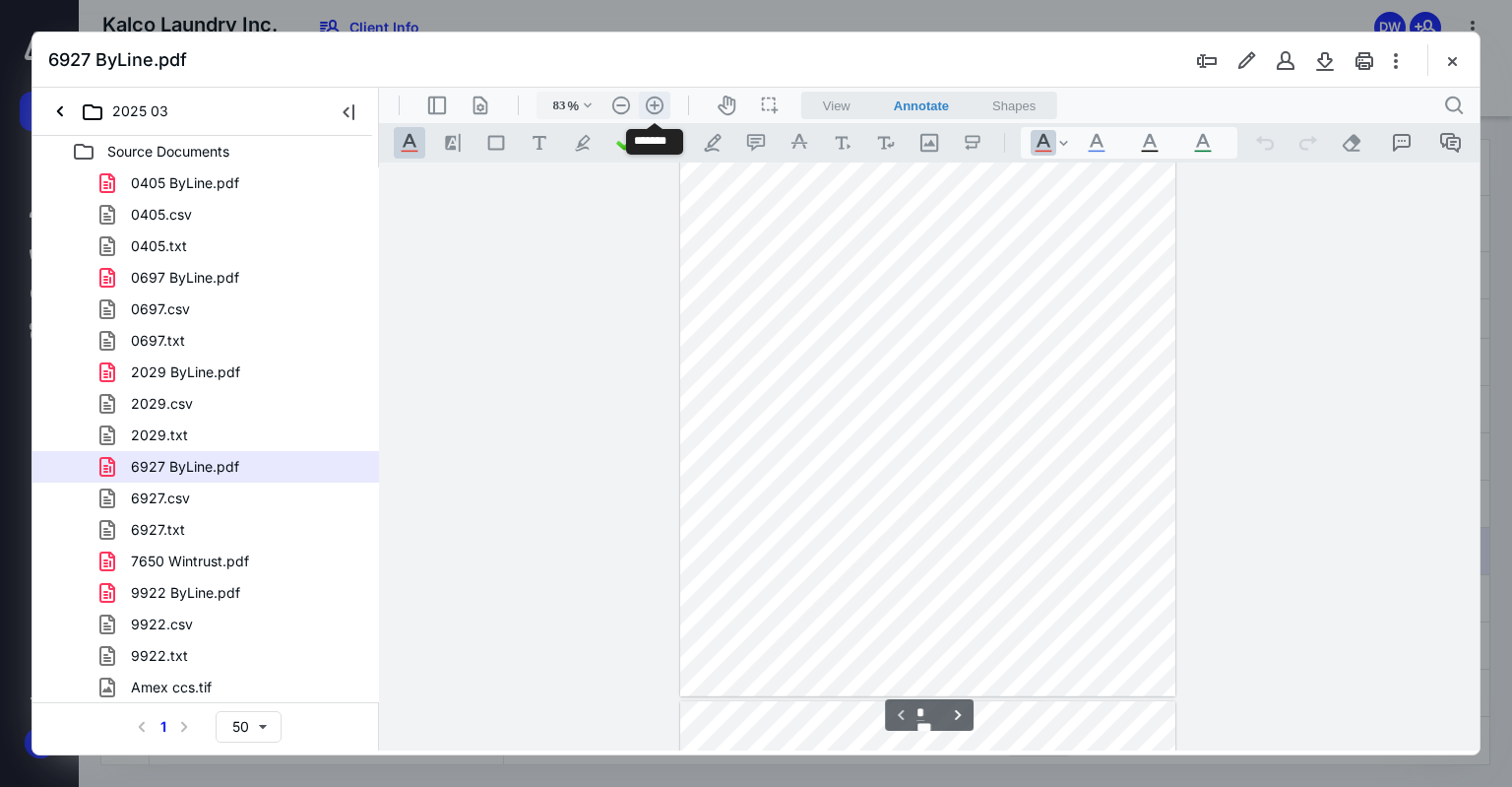 click on ".cls-1{fill:#abb0c4;} icon - header - zoom - in - line" at bounding box center (655, 105) 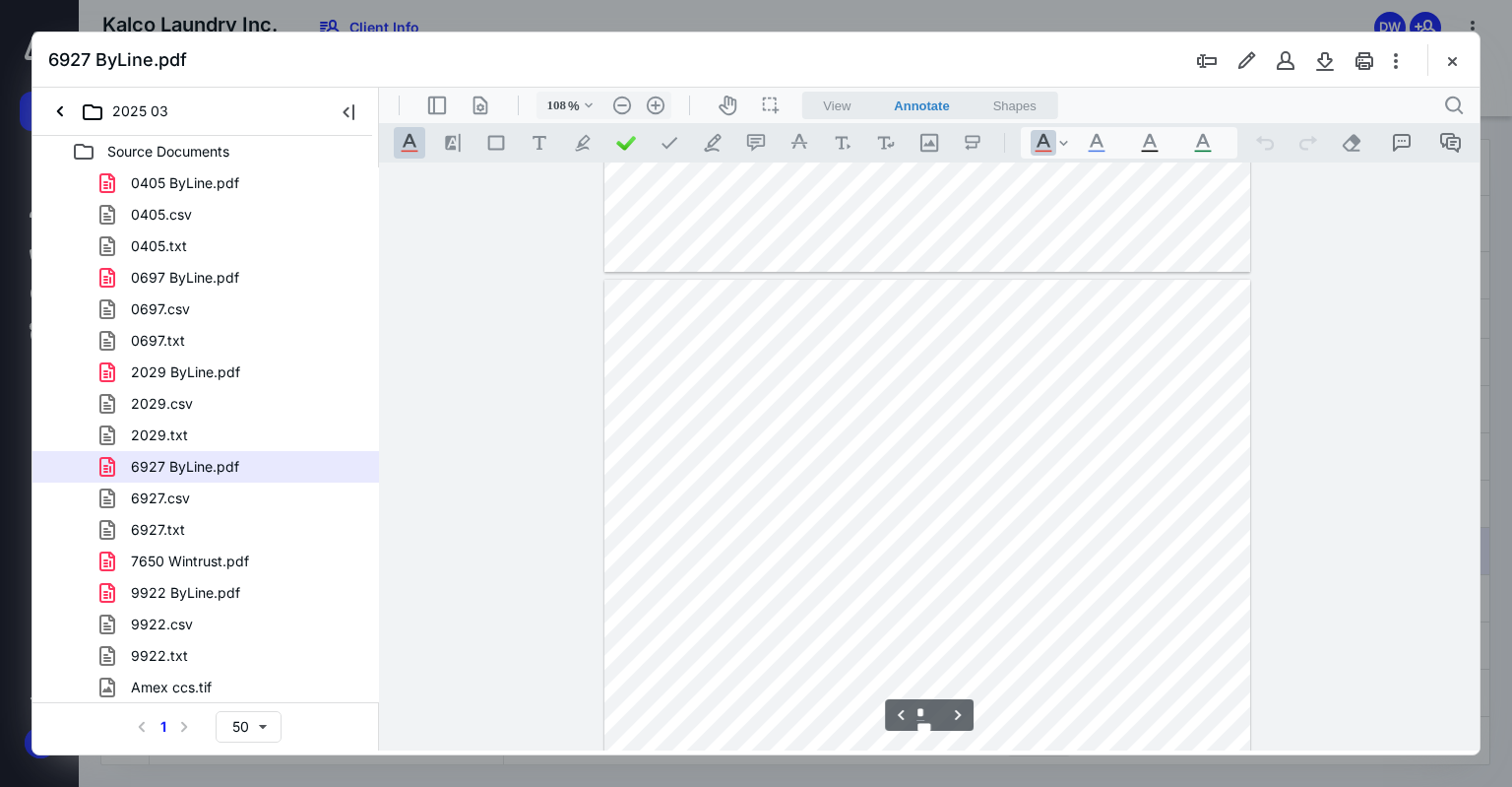 scroll, scrollTop: 5345, scrollLeft: 0, axis: vertical 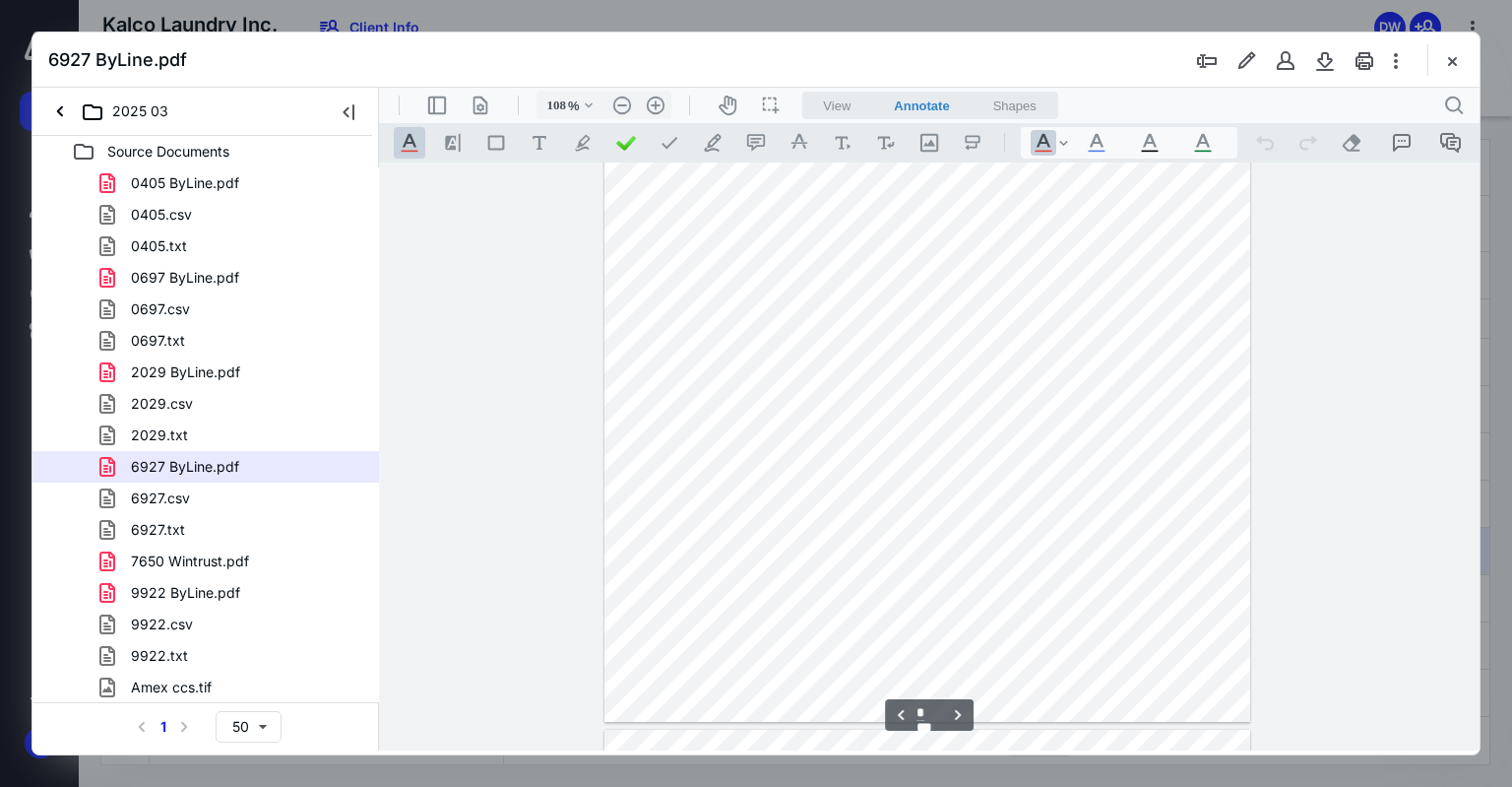 type on "*" 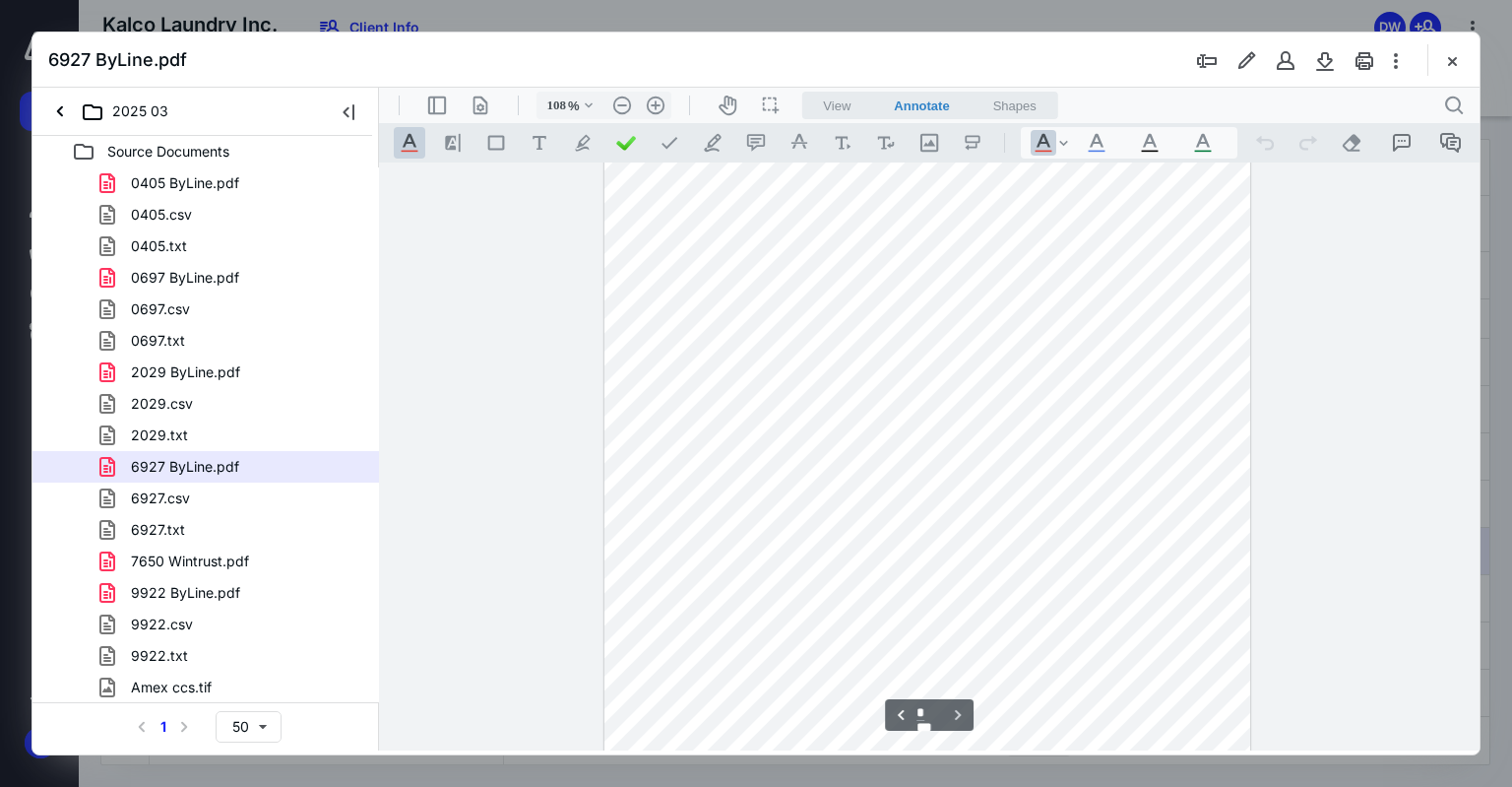 scroll, scrollTop: 6164, scrollLeft: 0, axis: vertical 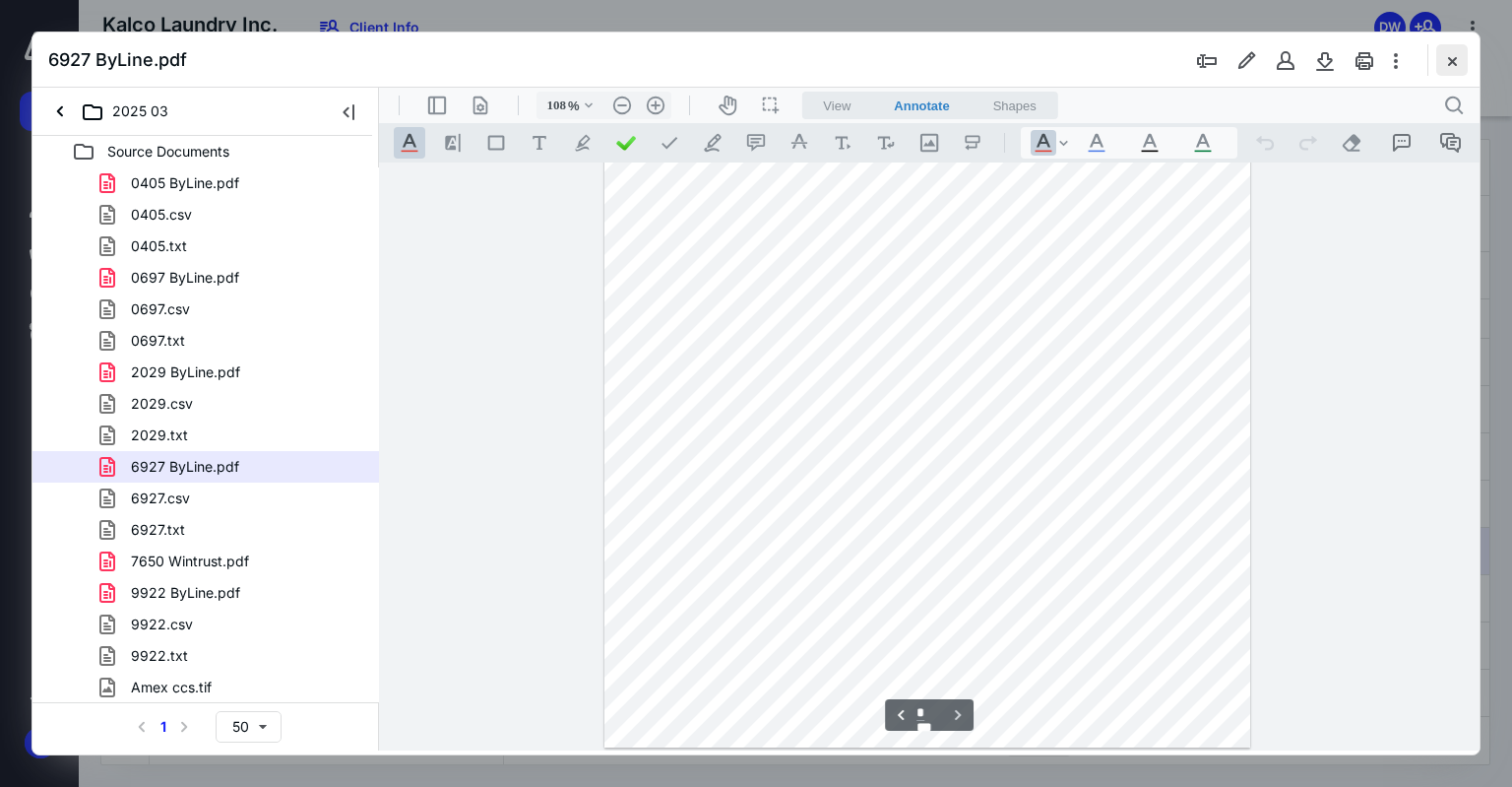 click at bounding box center [1452, 60] 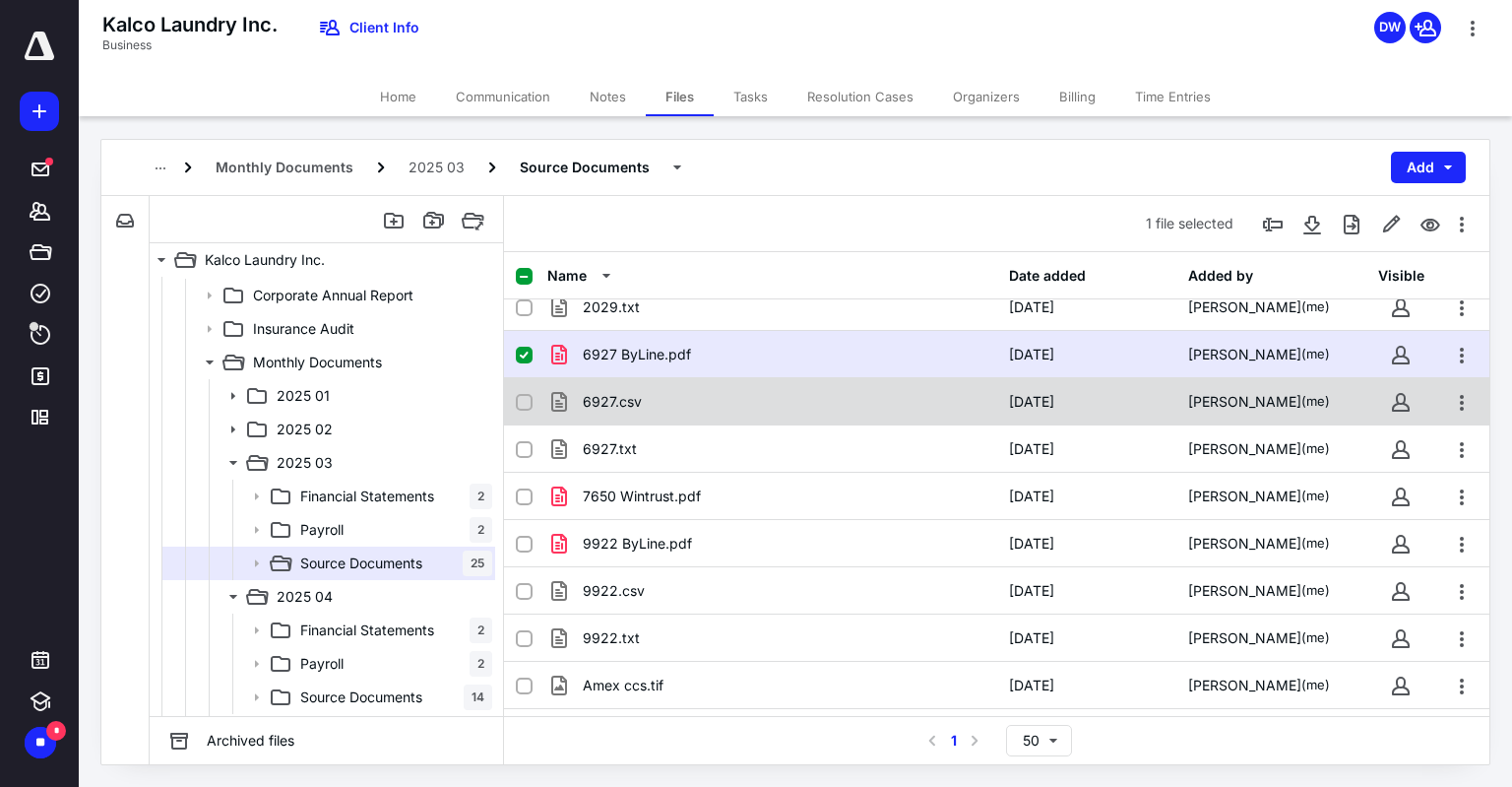 scroll, scrollTop: 689, scrollLeft: 0, axis: vertical 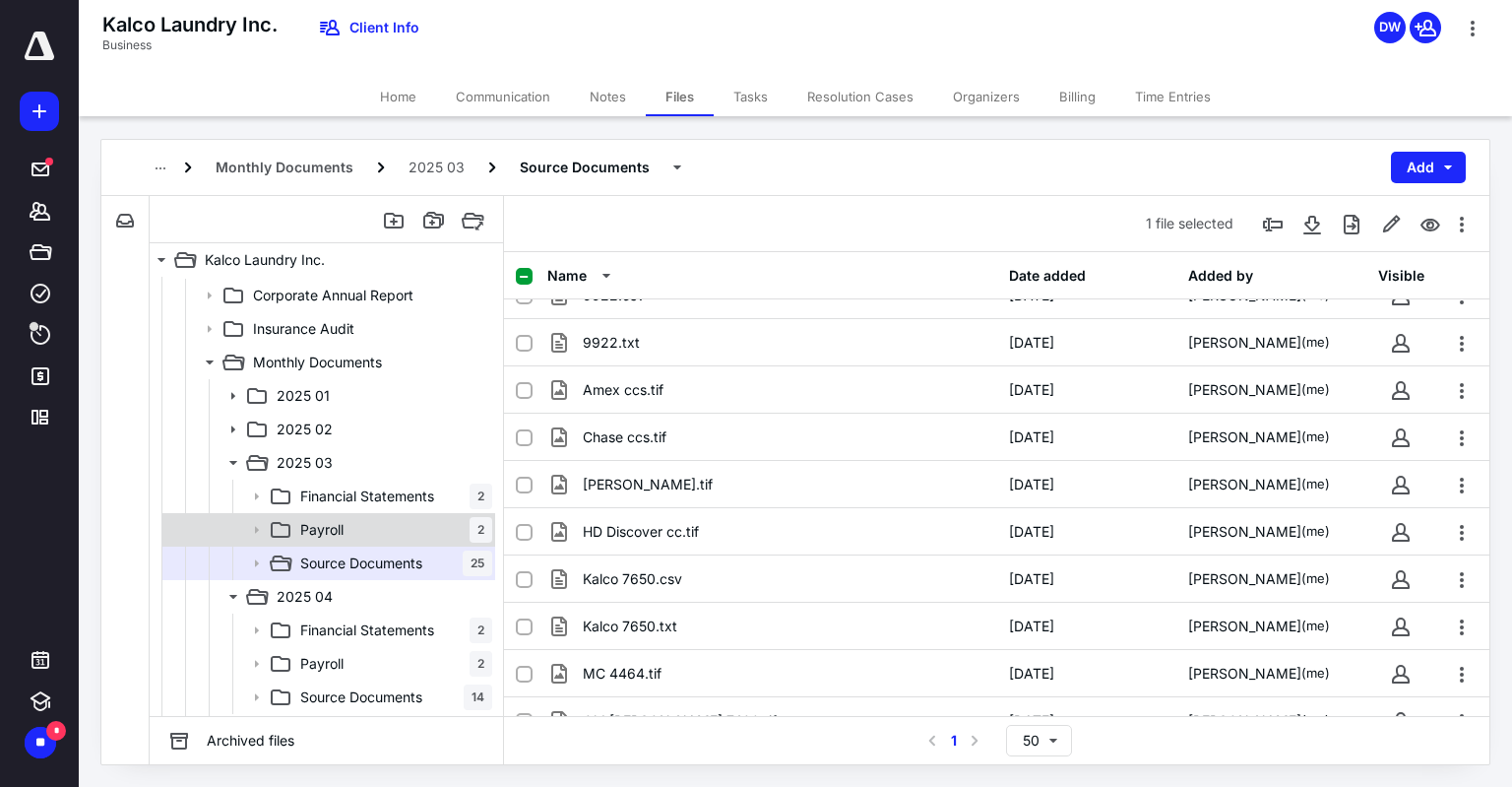 click on "Payroll 2" at bounding box center [392, 530] 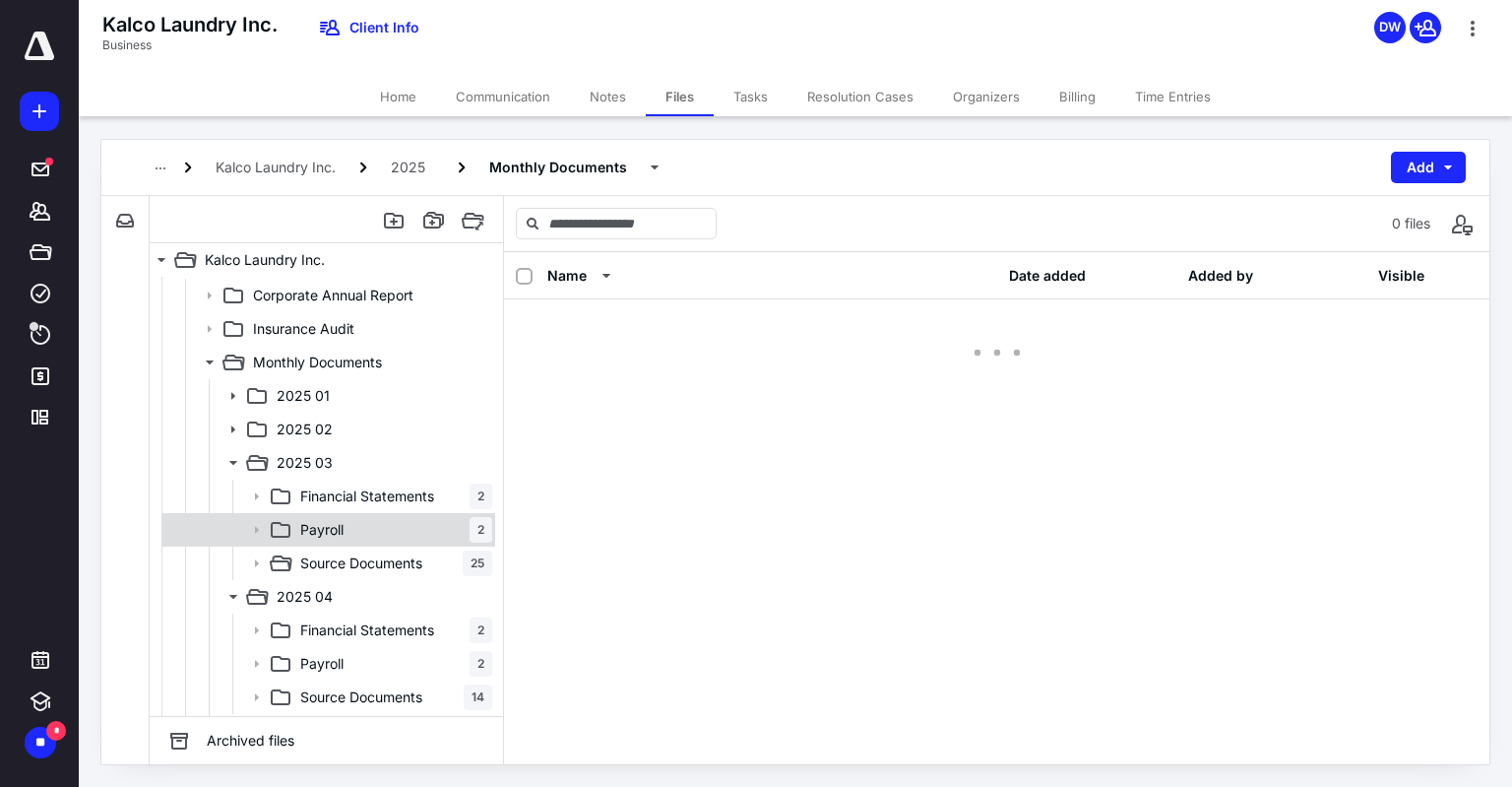 scroll, scrollTop: 0, scrollLeft: 0, axis: both 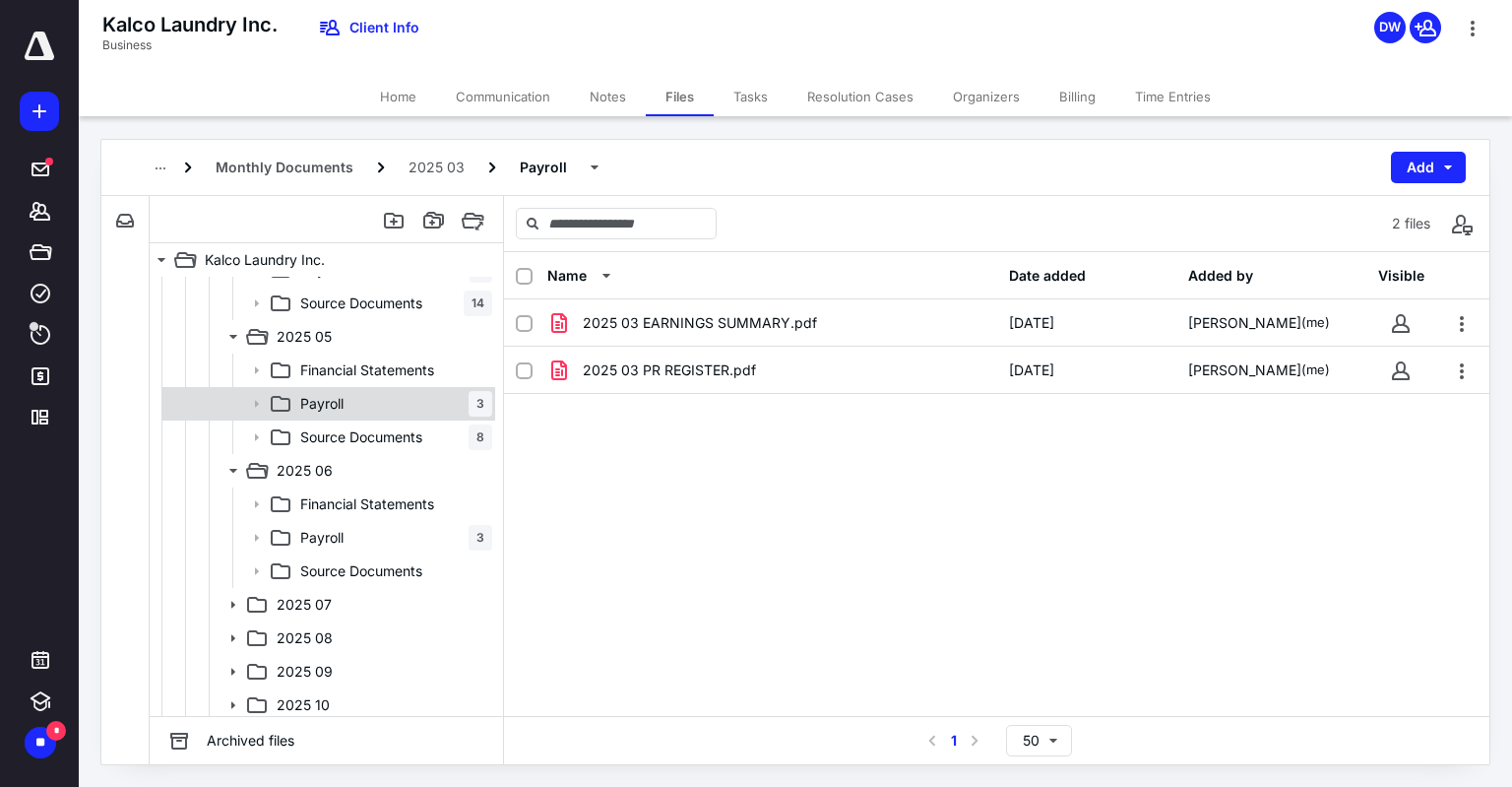 click on "Payroll 3" at bounding box center (392, 404) 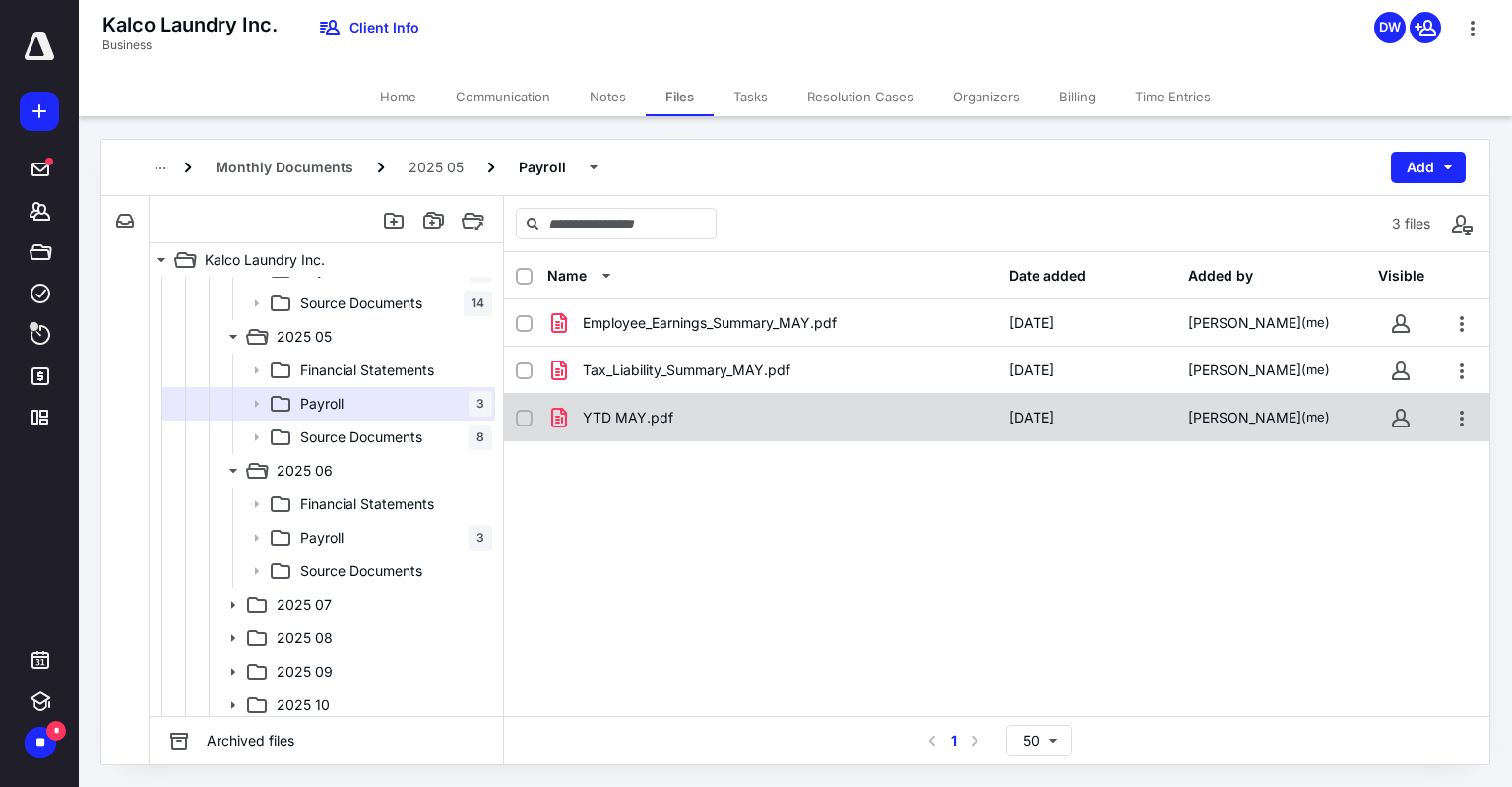 click on "YTD MAY.pdf" at bounding box center [772, 418] 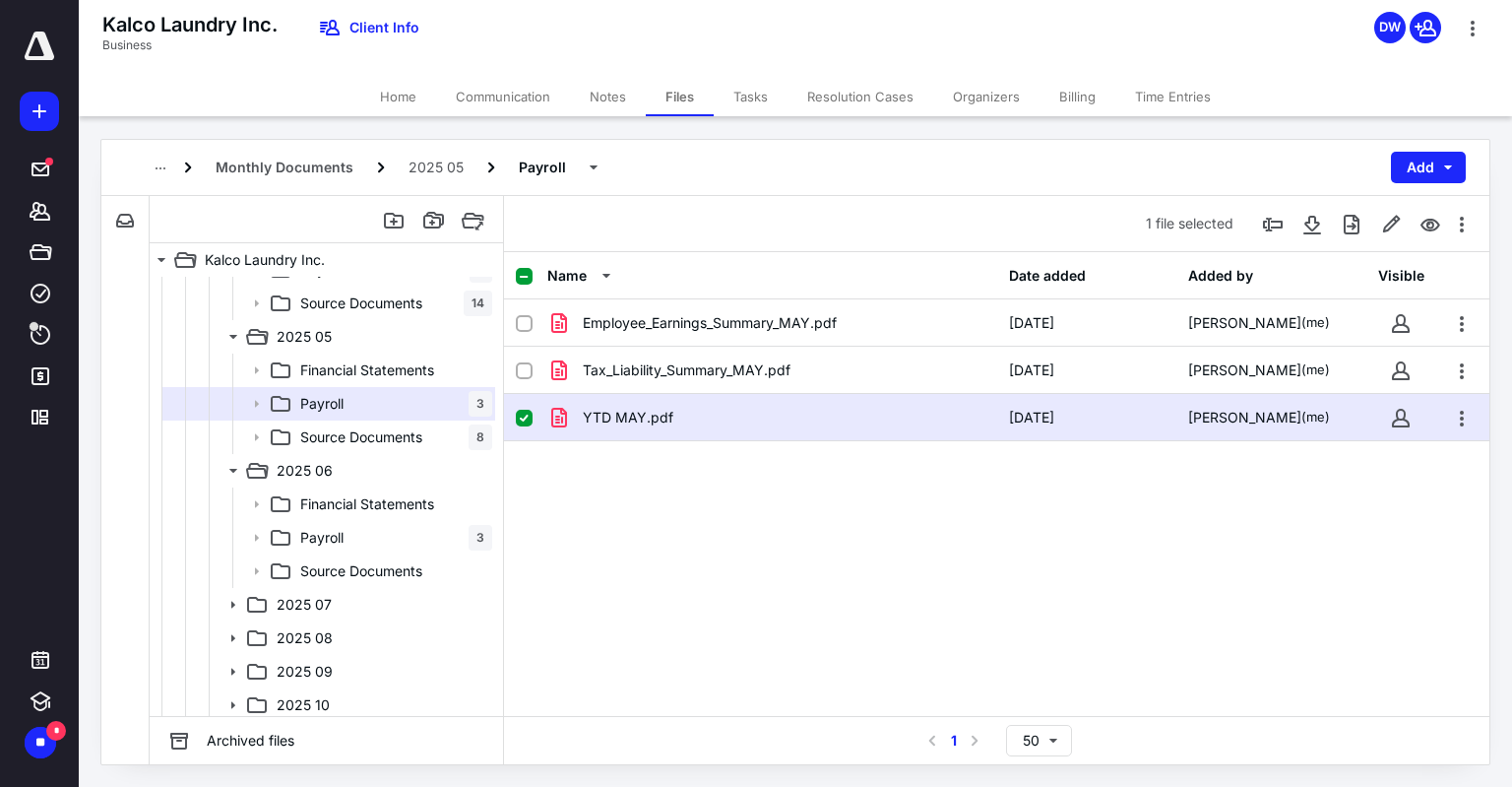 click on "YTD MAY.pdf" at bounding box center [772, 418] 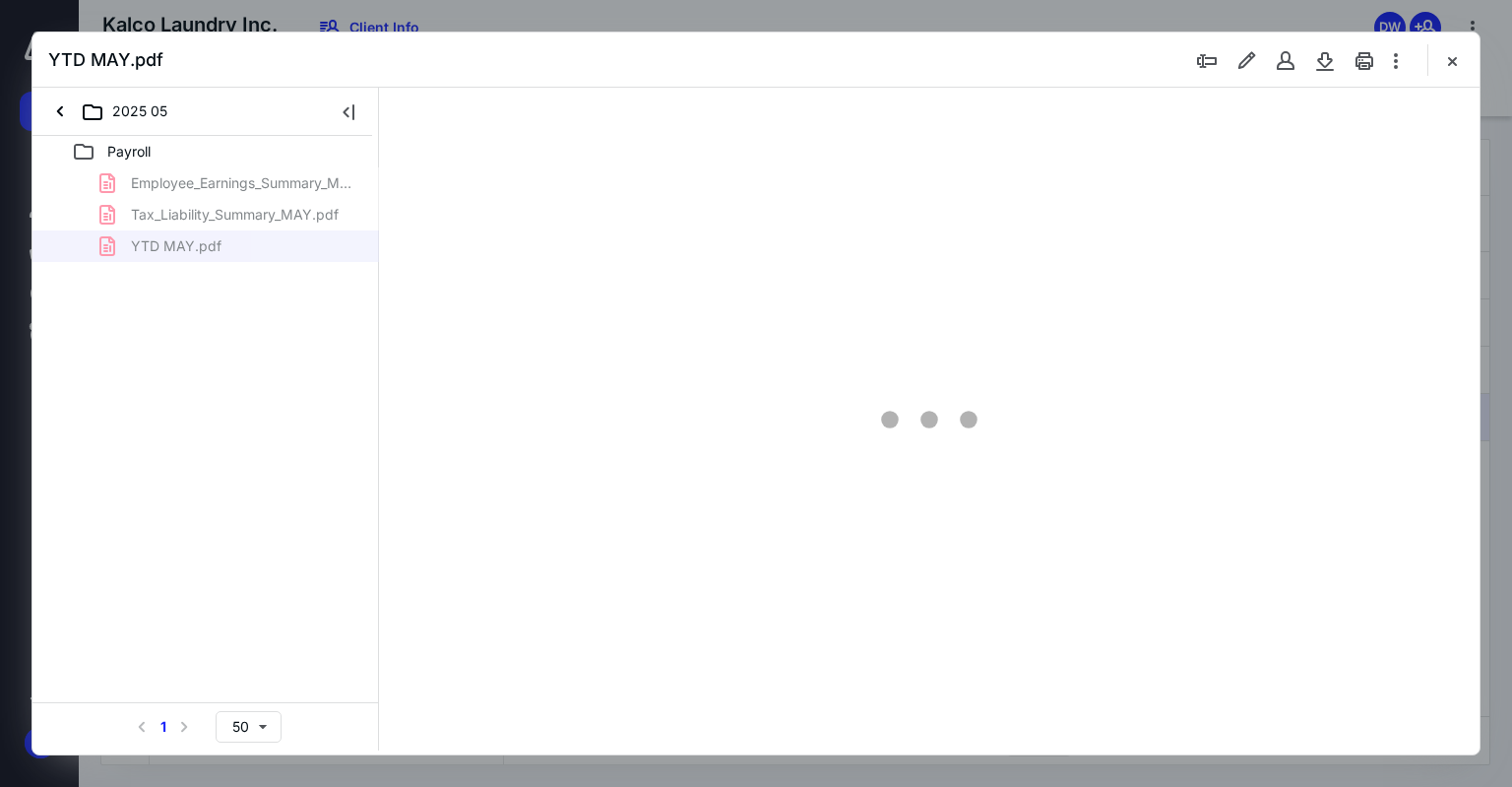 scroll, scrollTop: 0, scrollLeft: 0, axis: both 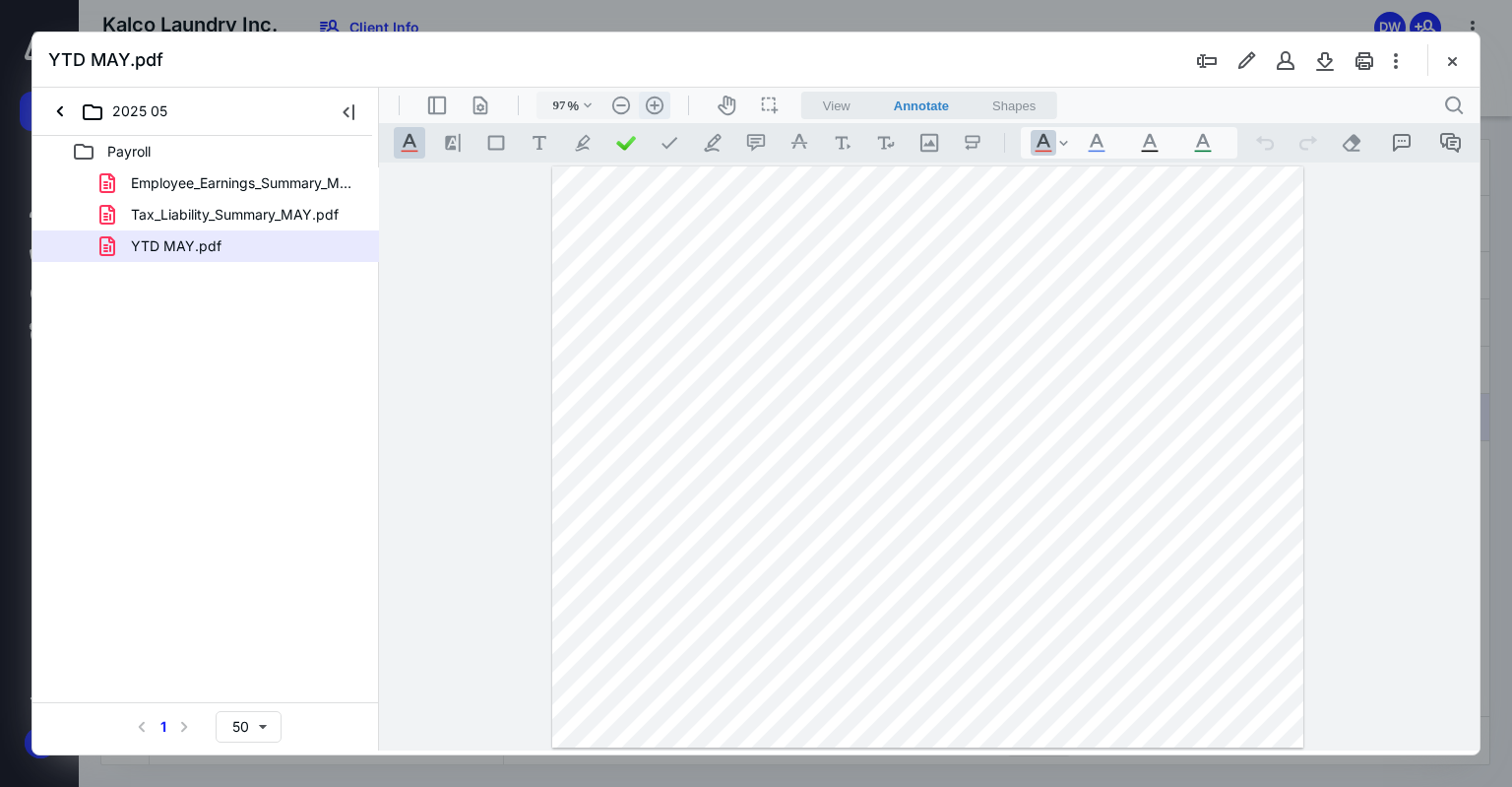 click on ".cls-1{fill:#abb0c4;} icon - header - zoom - in - line" at bounding box center [655, 105] 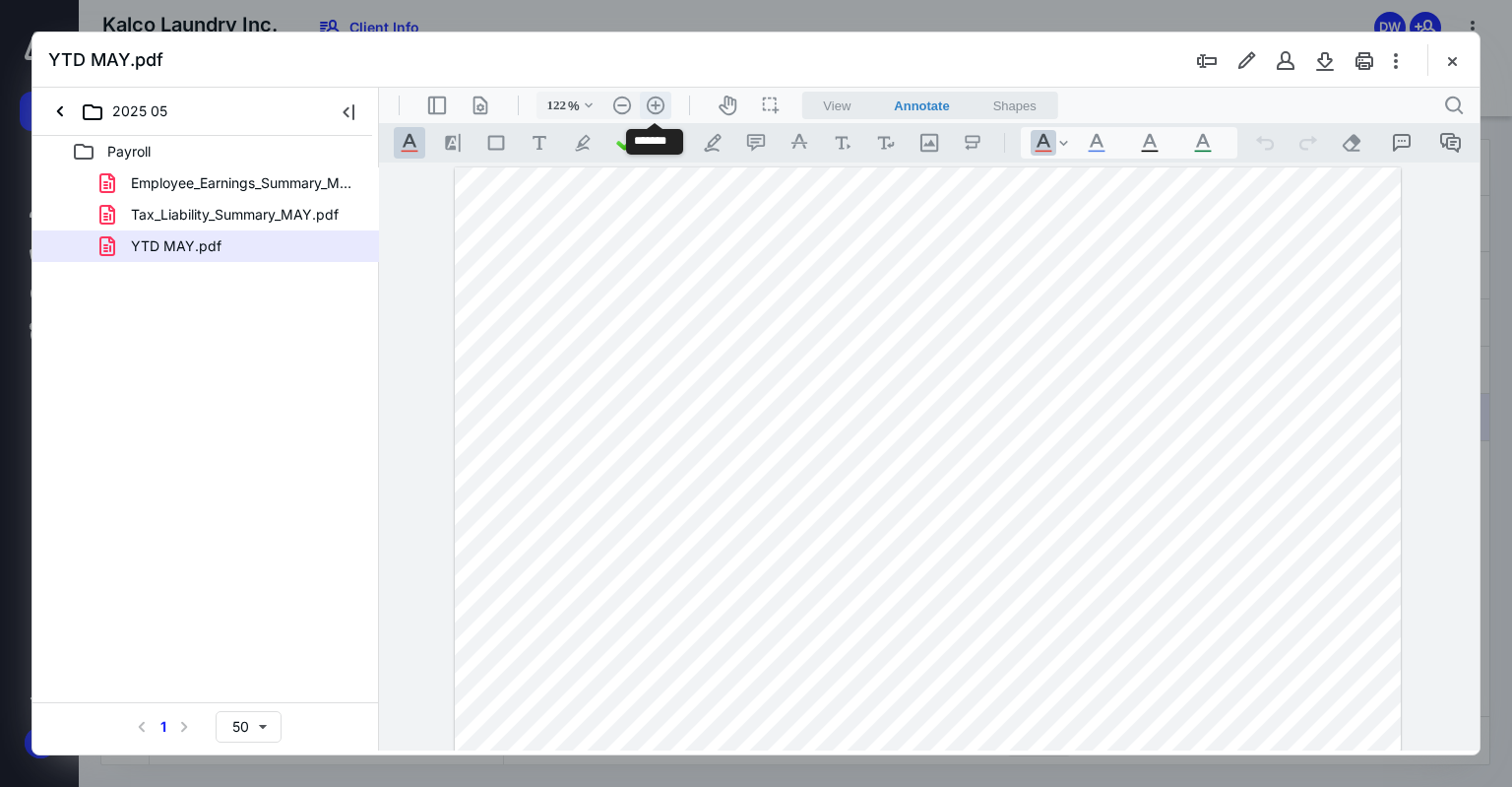 scroll, scrollTop: 67, scrollLeft: 0, axis: vertical 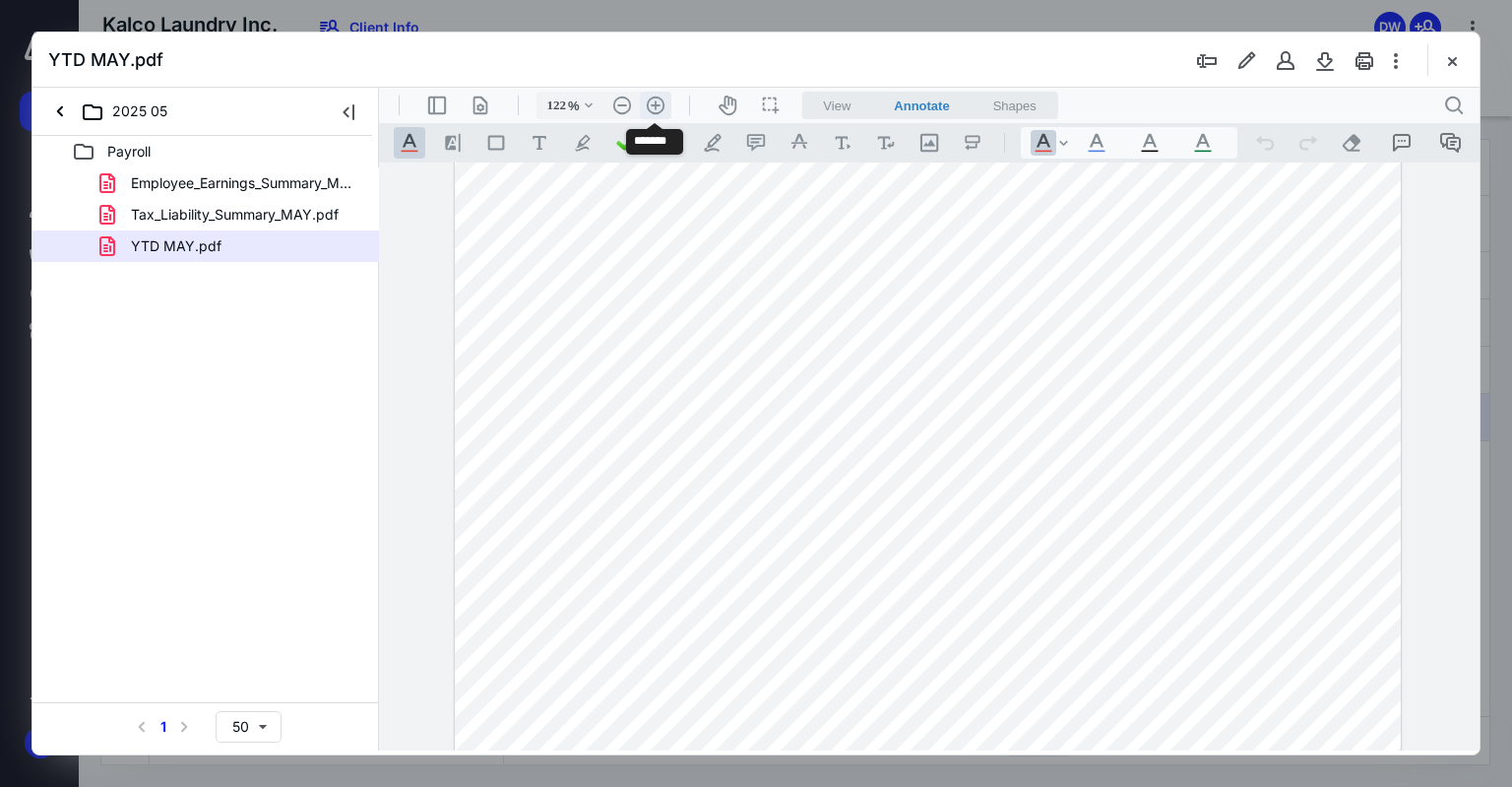 click on ".cls-1{fill:#abb0c4;} icon - header - zoom - in - line" at bounding box center (656, 105) 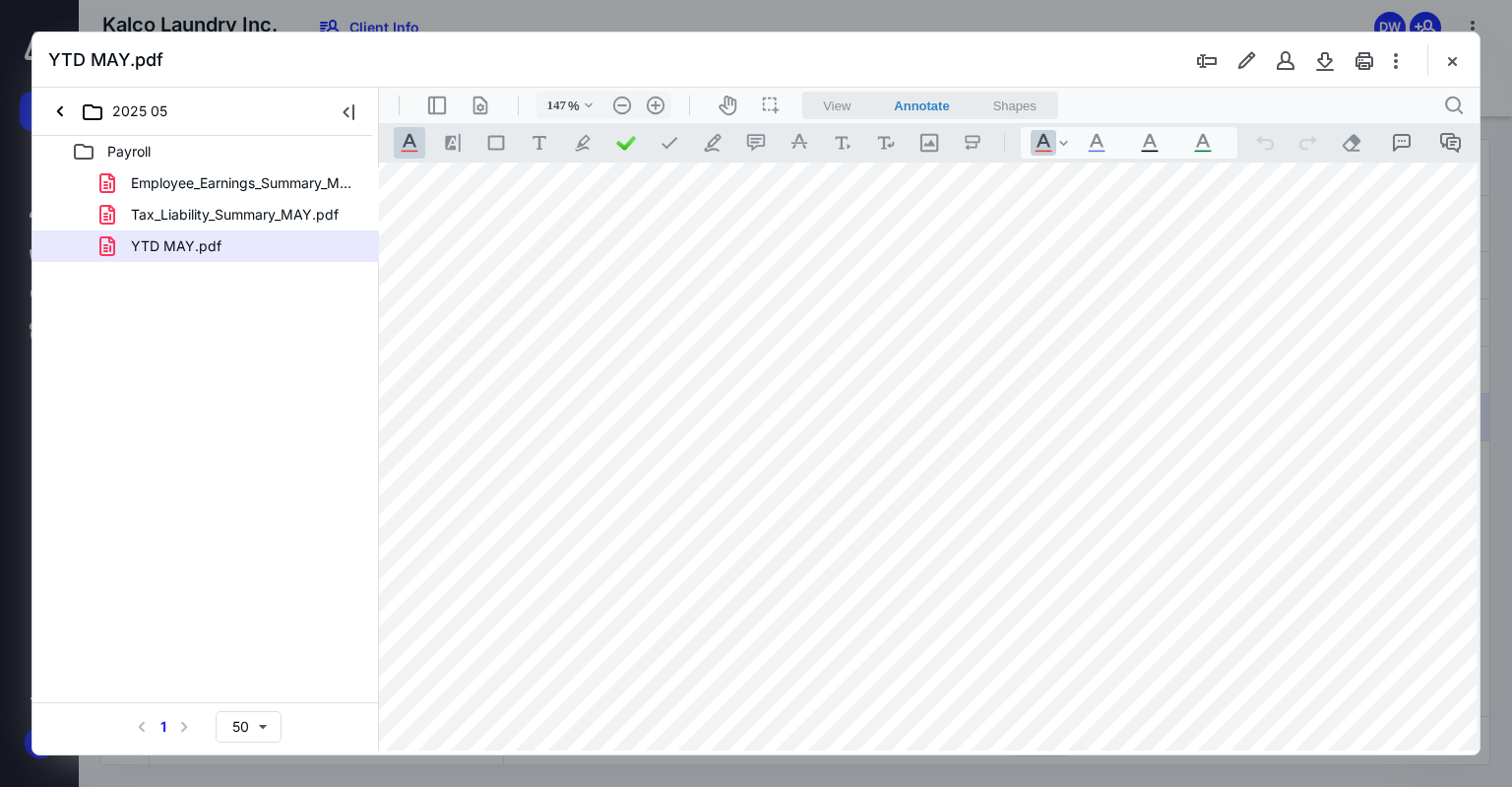 scroll, scrollTop: 35, scrollLeft: 32, axis: both 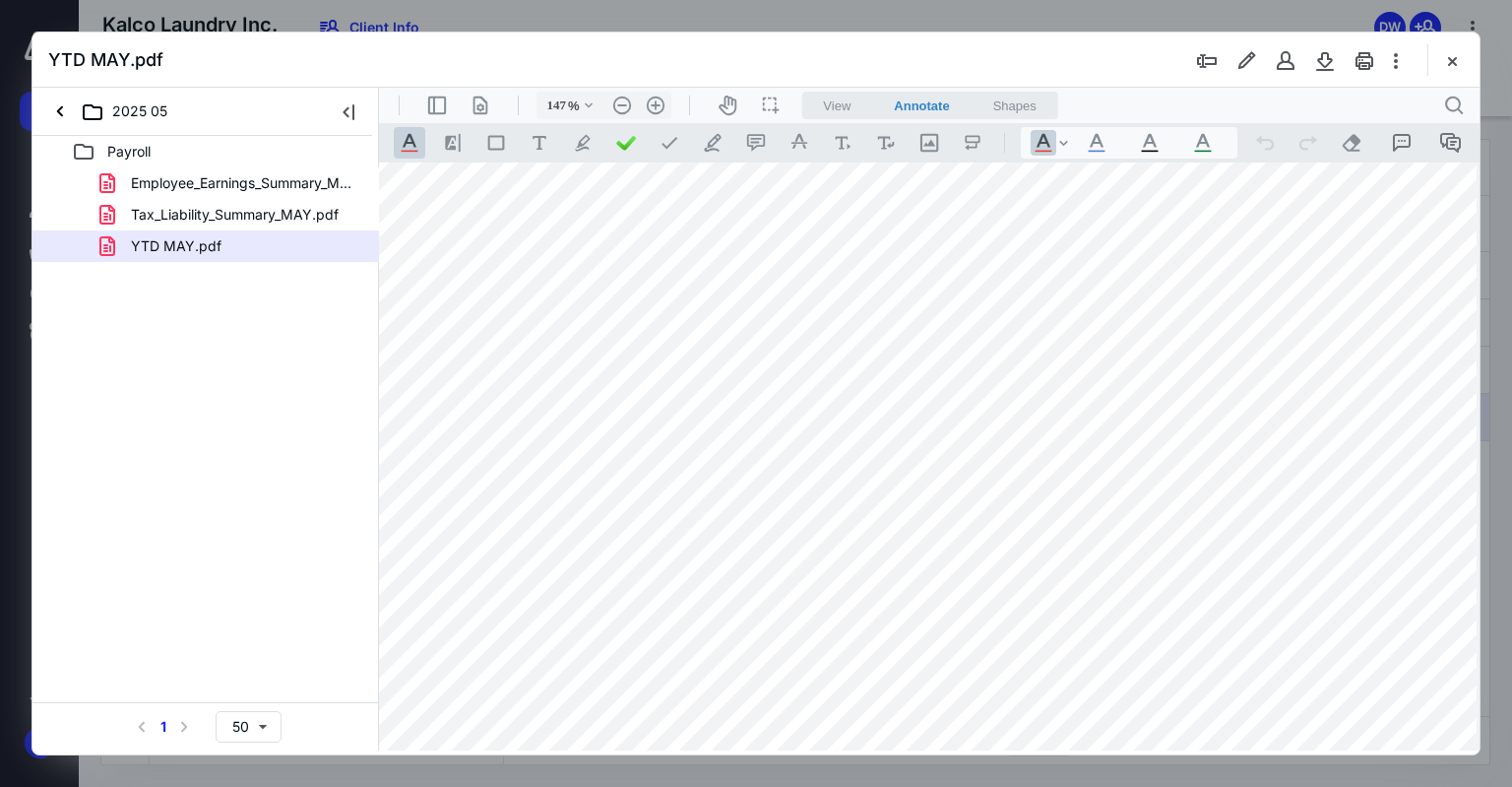 type 